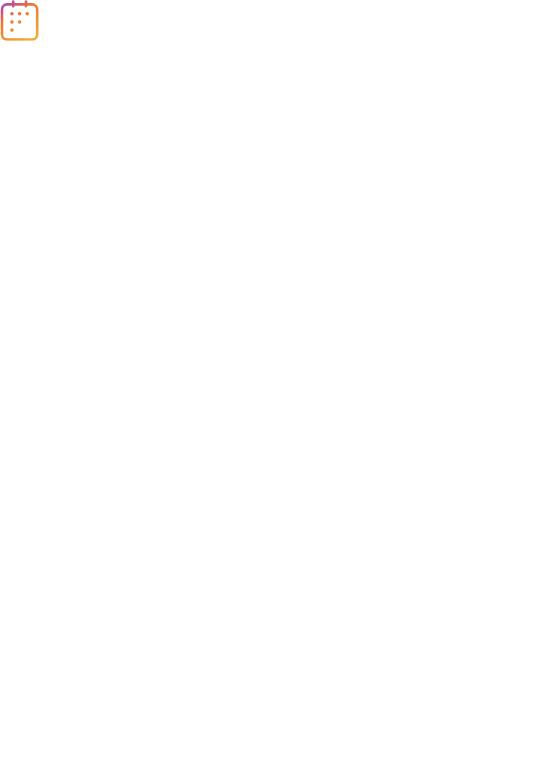 scroll, scrollTop: 0, scrollLeft: 0, axis: both 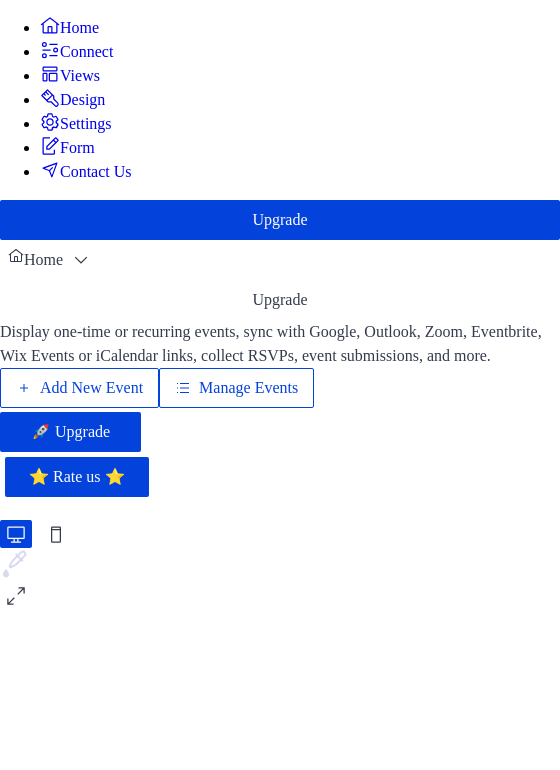 click on "Add New Event" at bounding box center (91, 388) 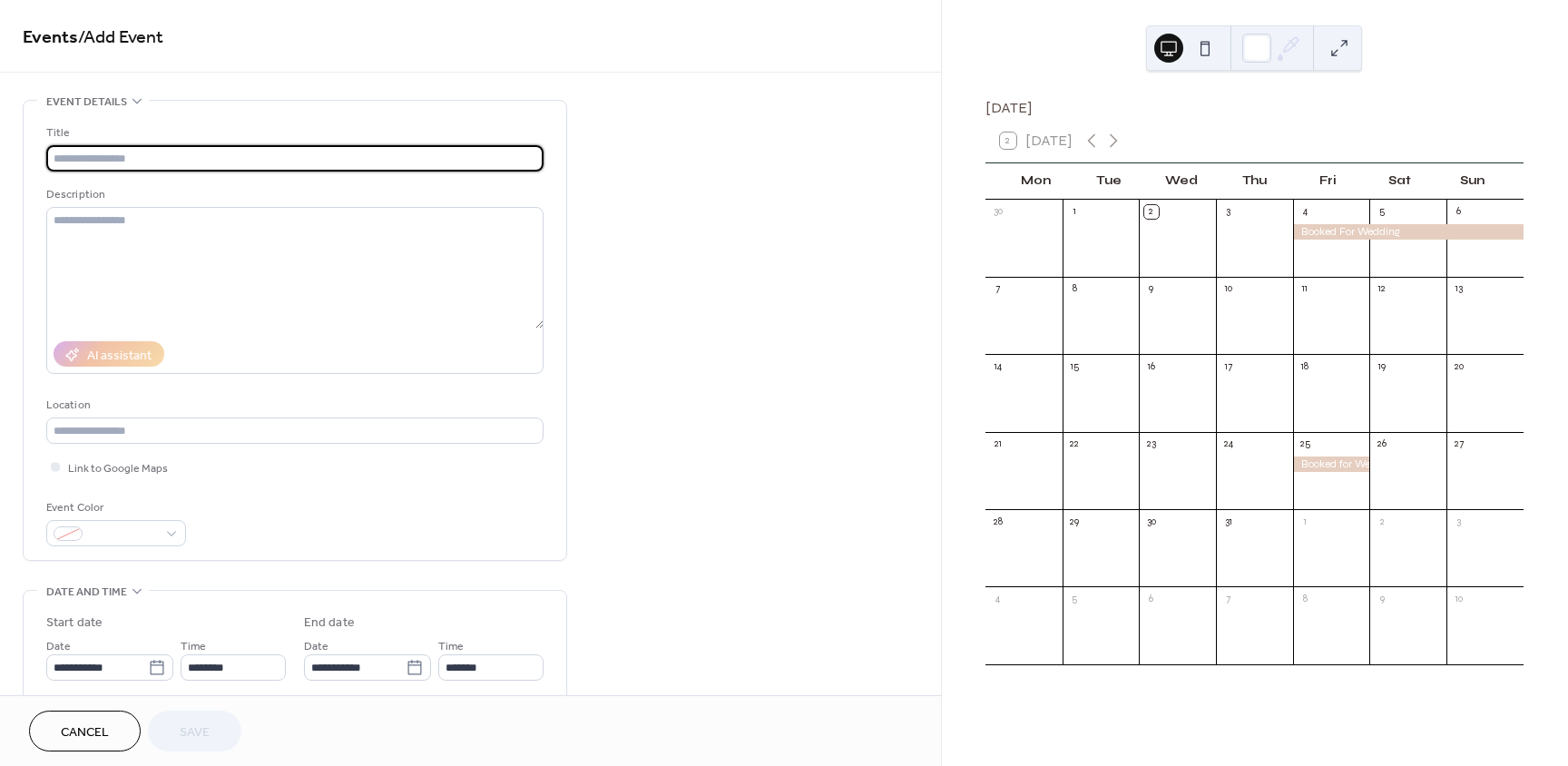 scroll, scrollTop: 0, scrollLeft: 0, axis: both 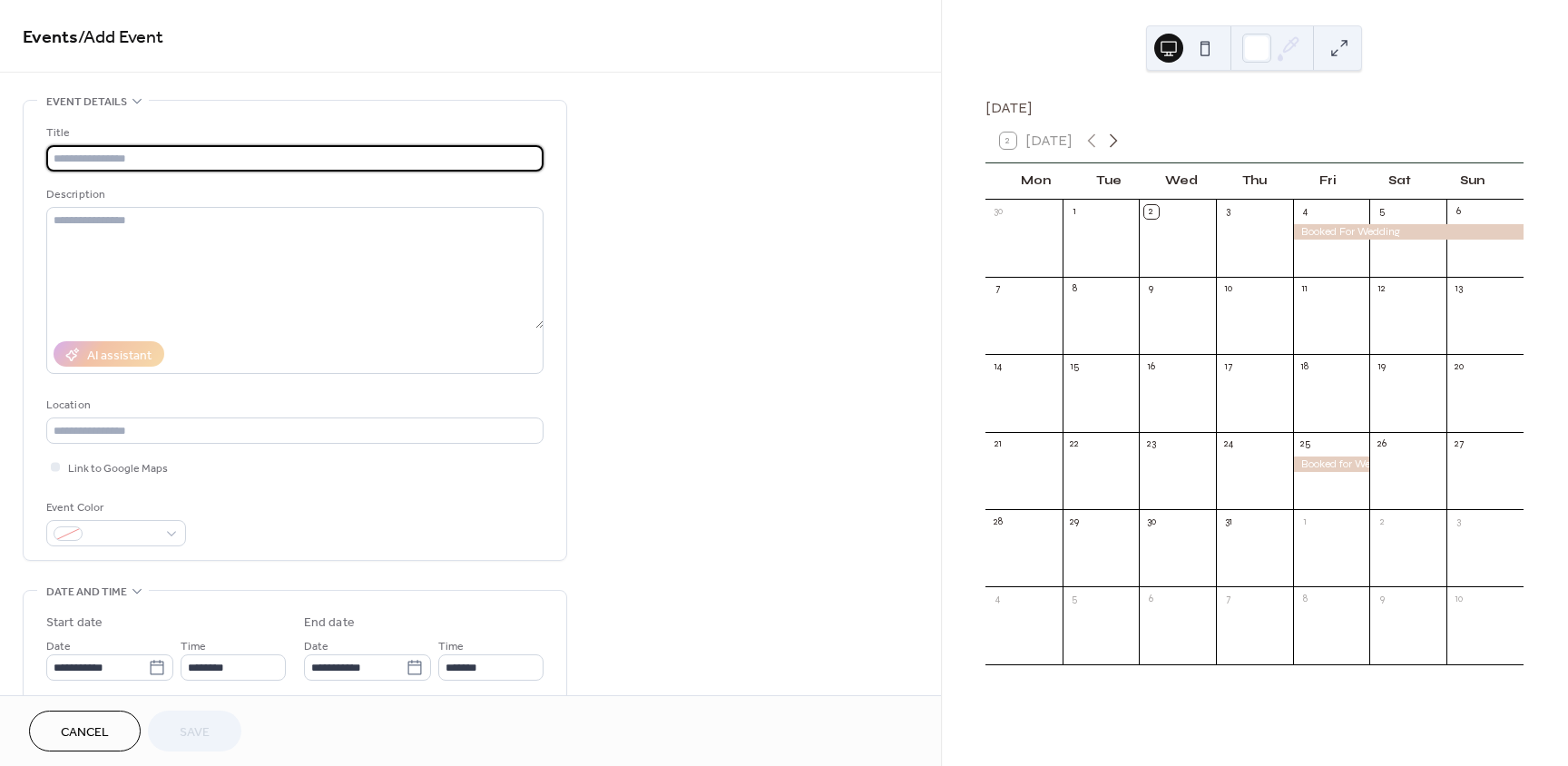 click 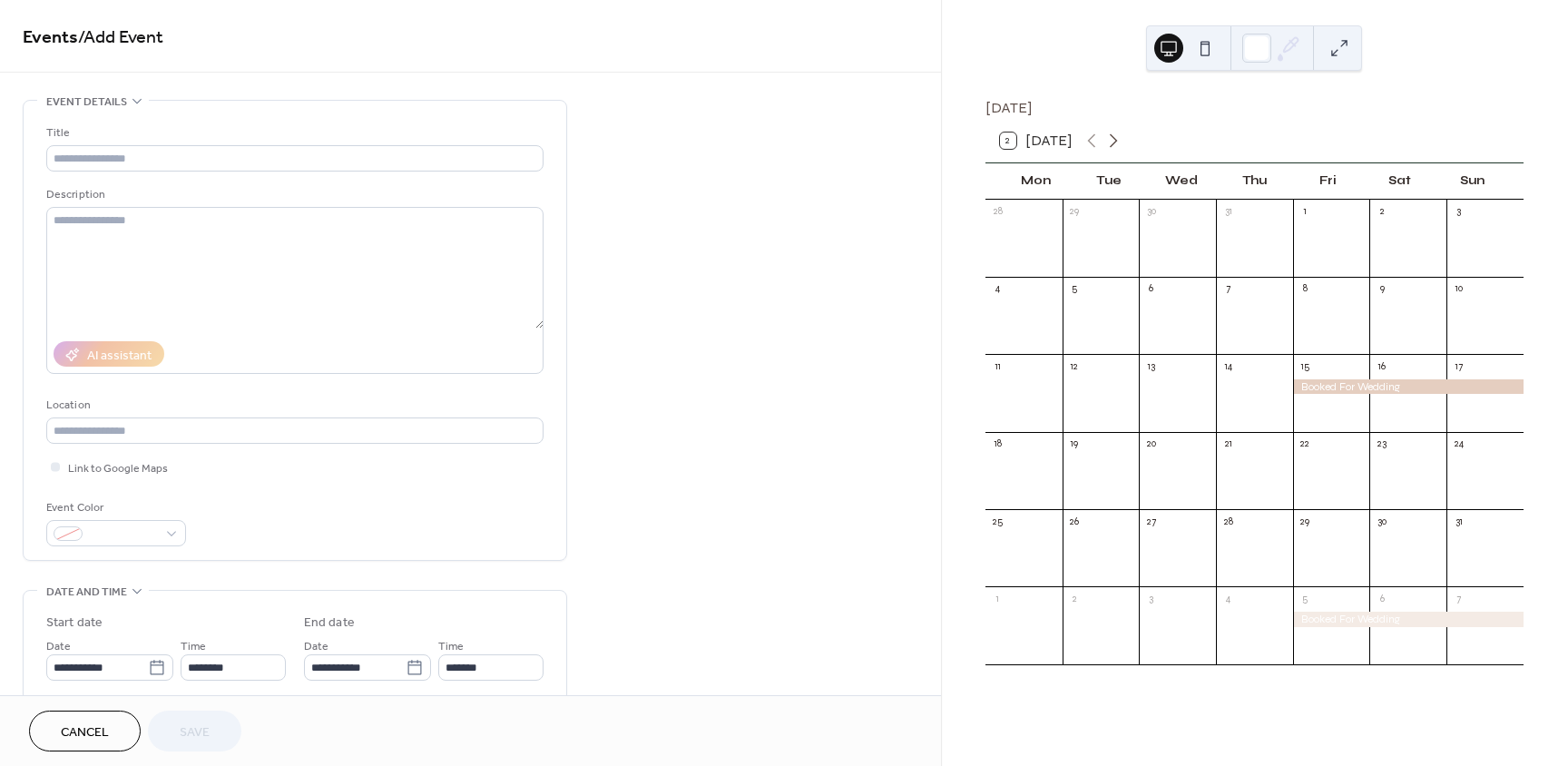 click 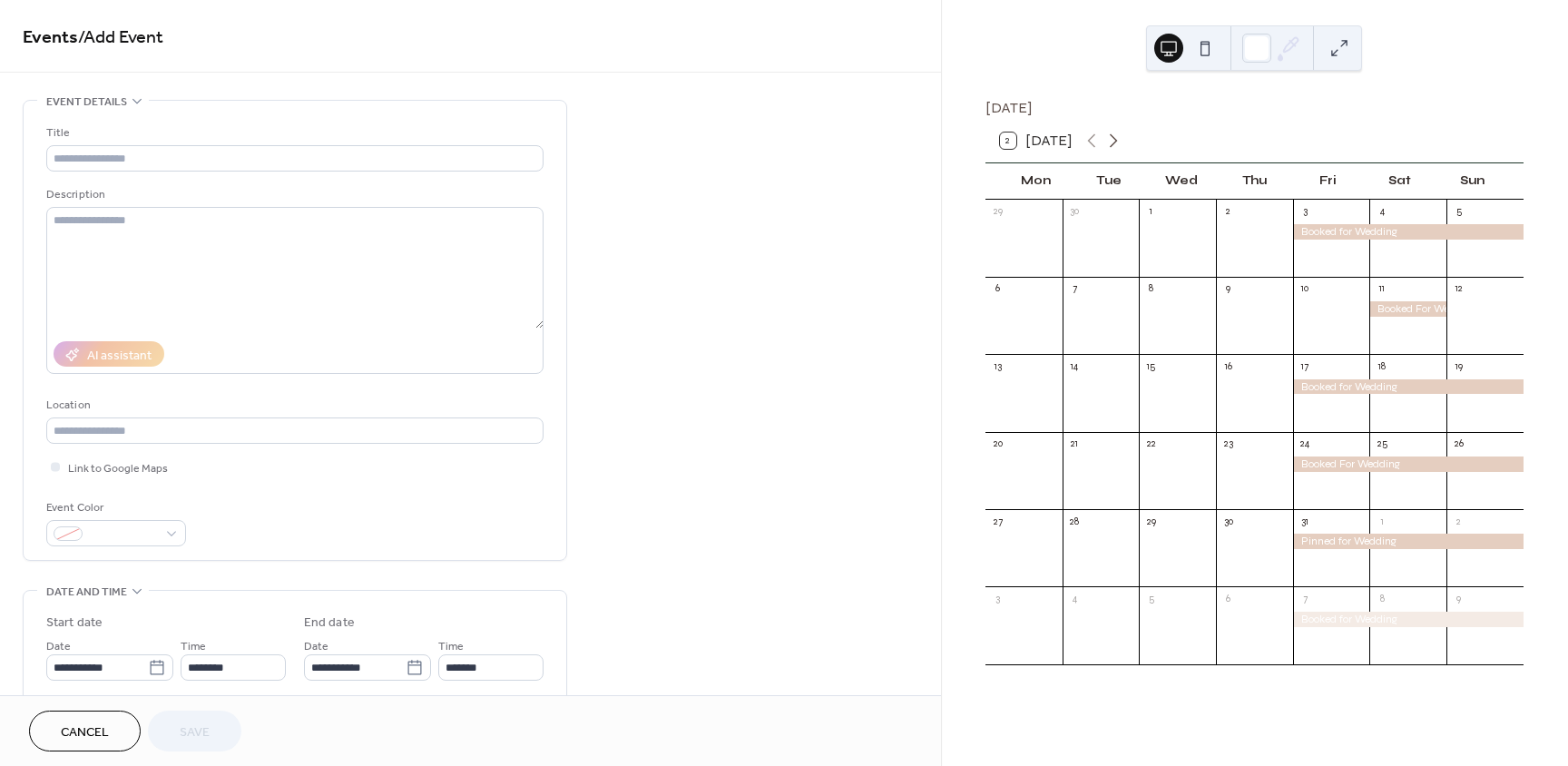 click 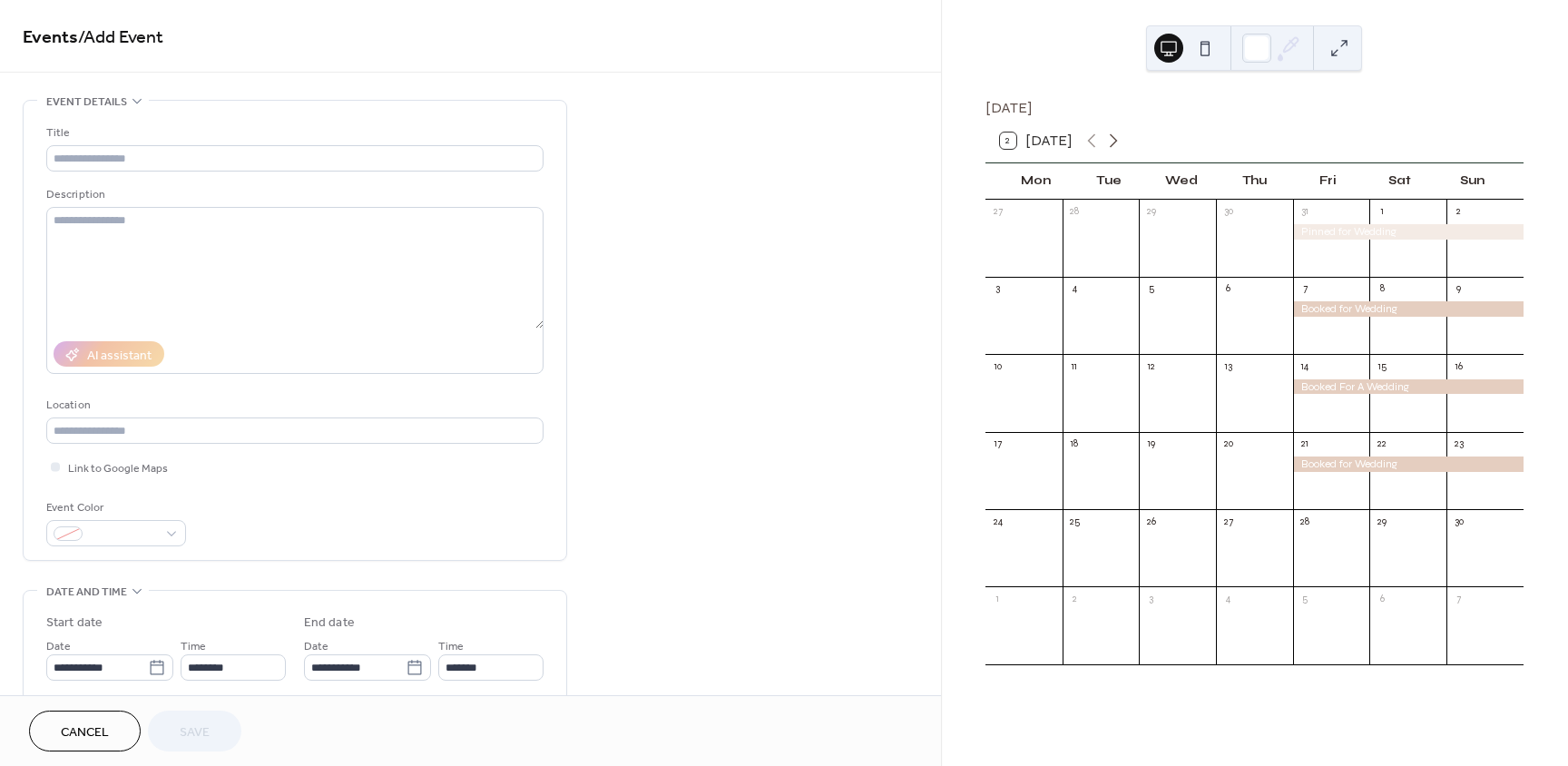 click 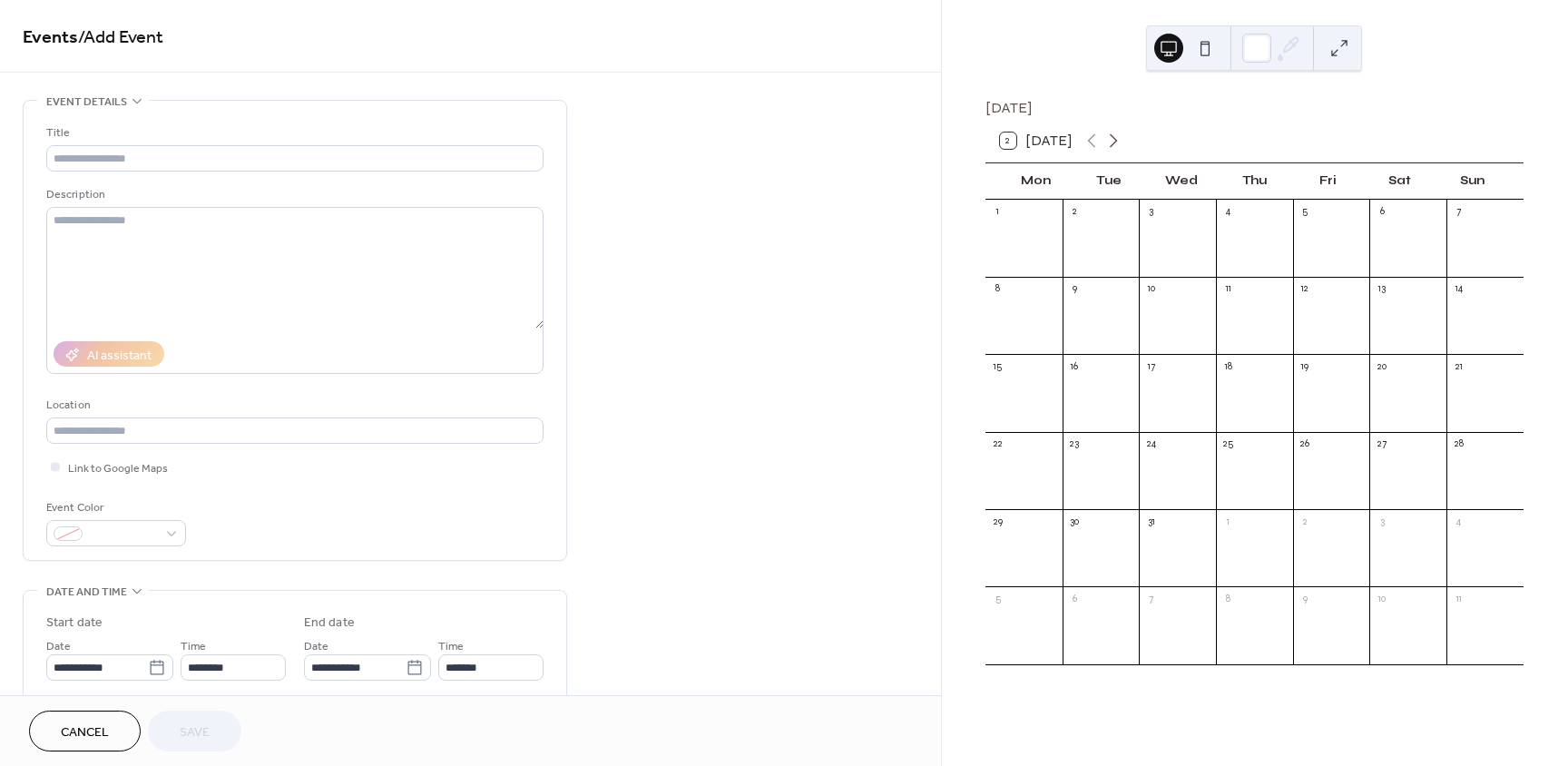 click 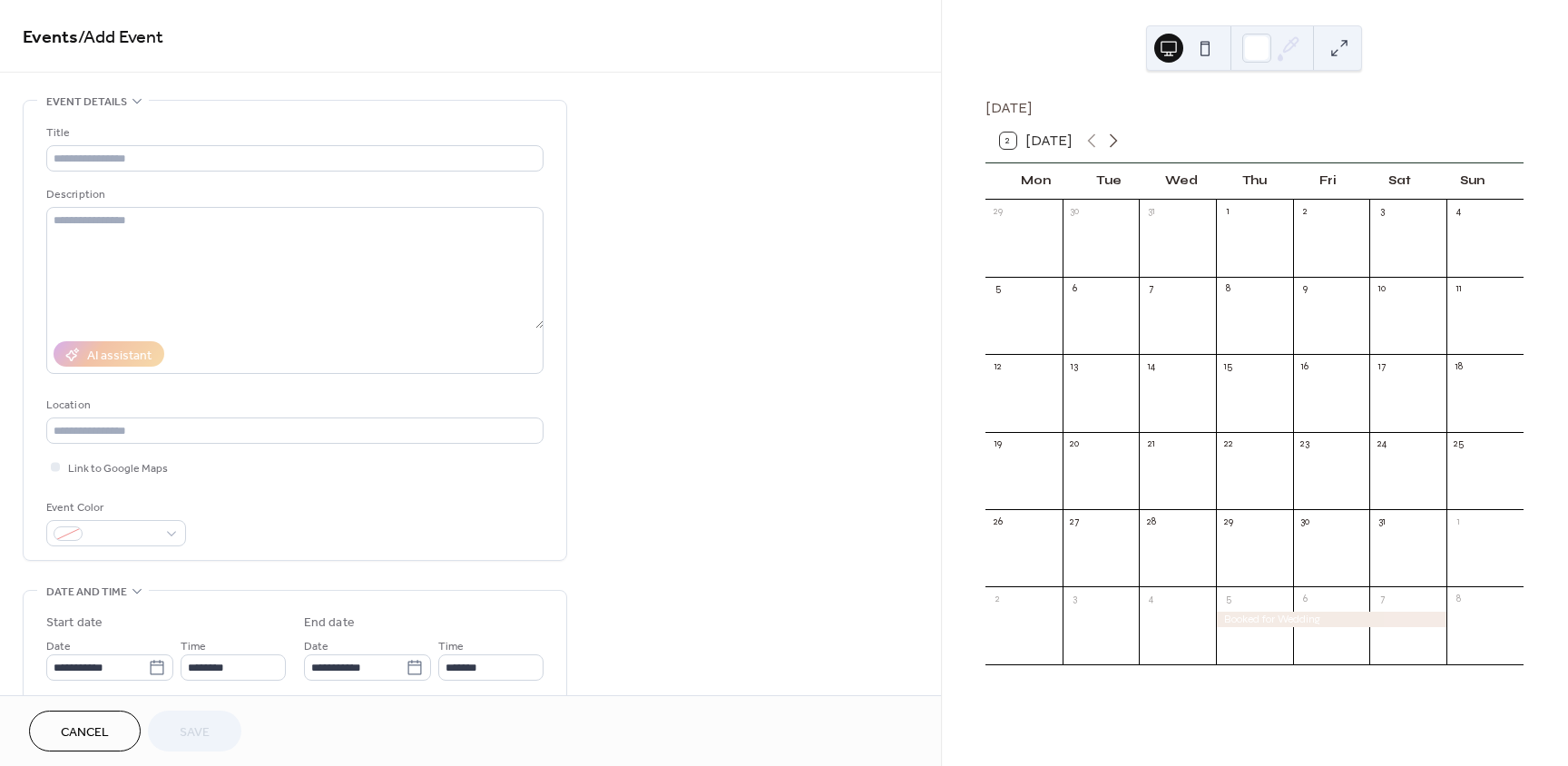 click 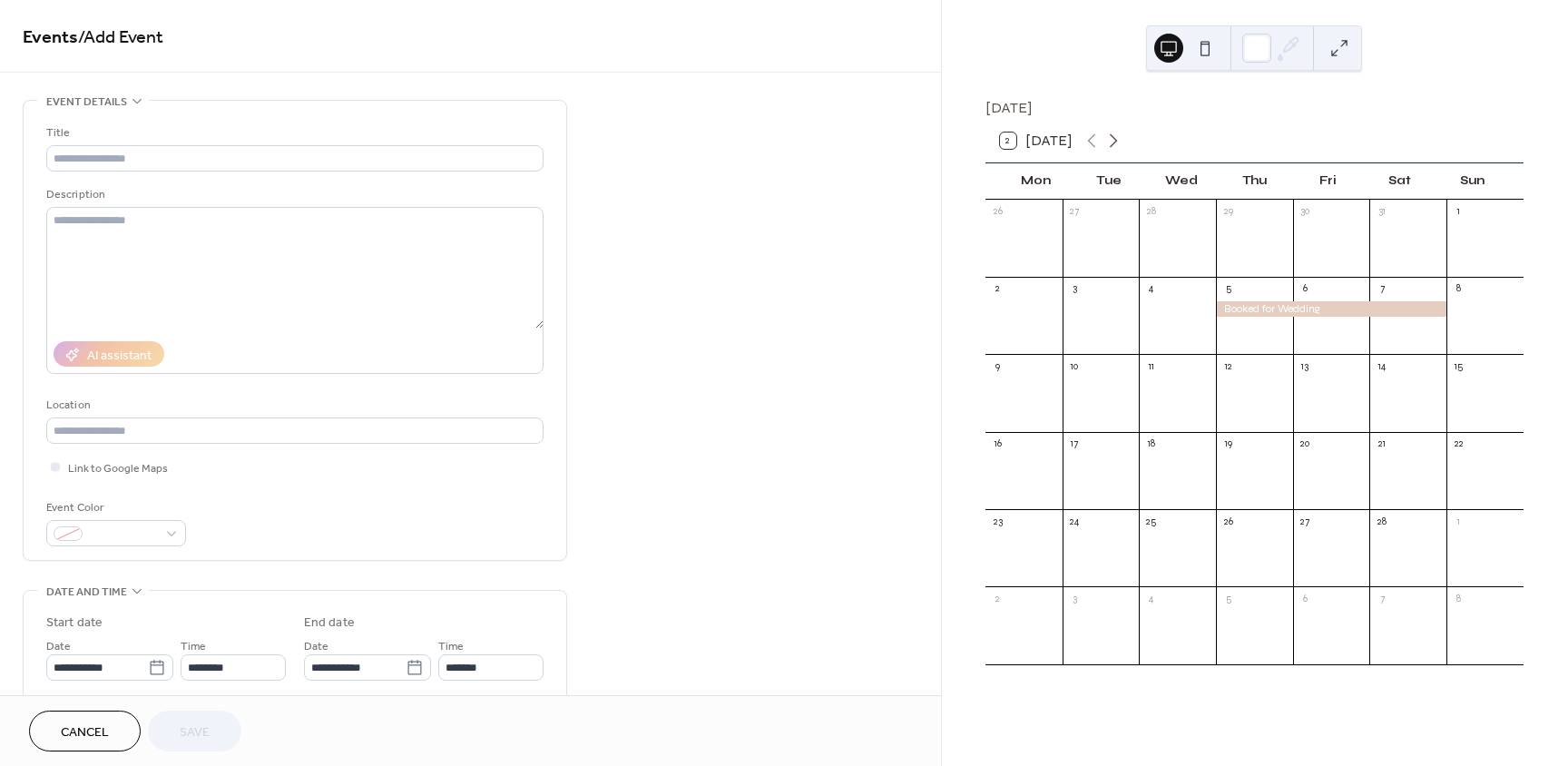 click 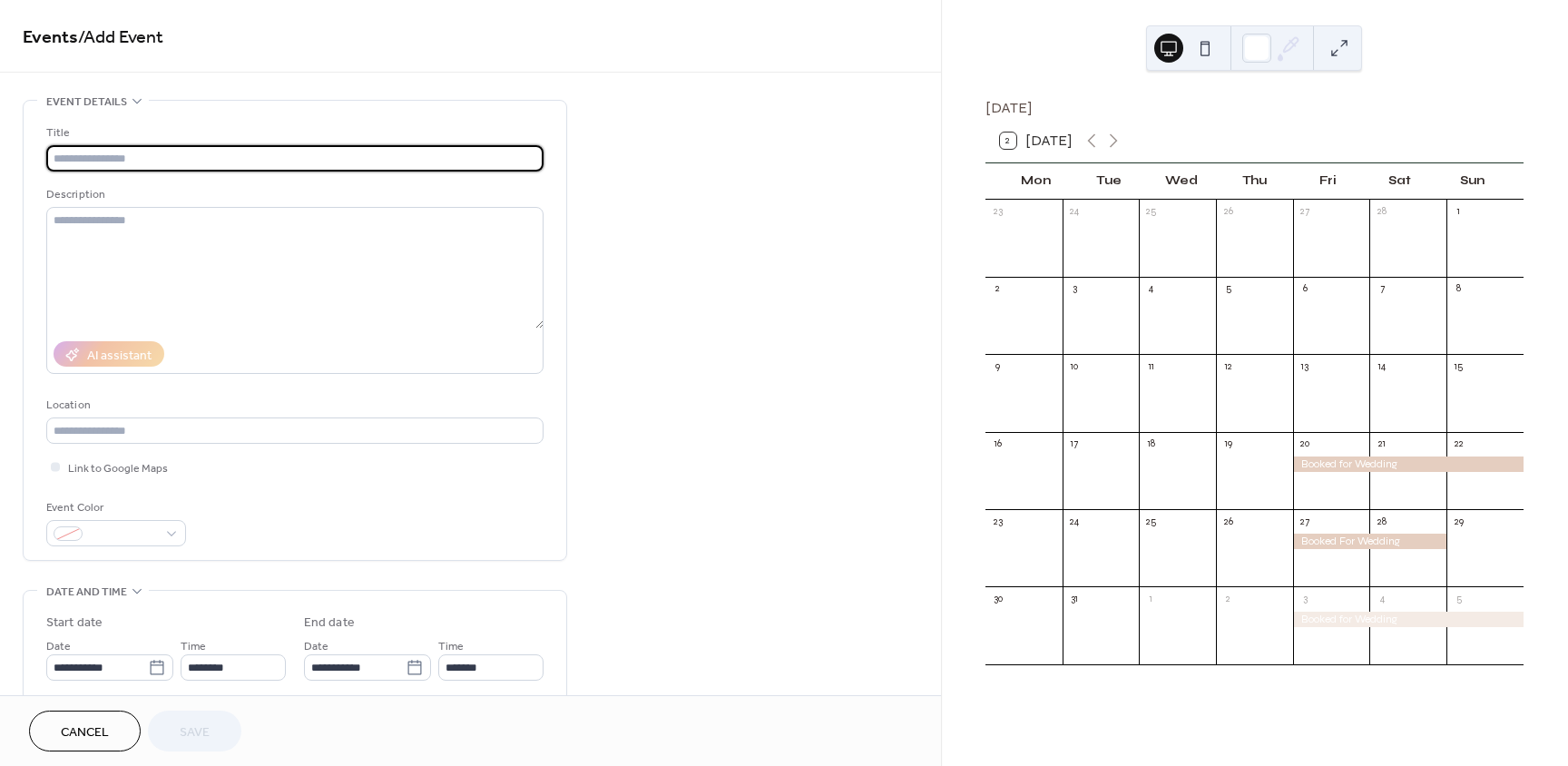 click at bounding box center [295, 158] 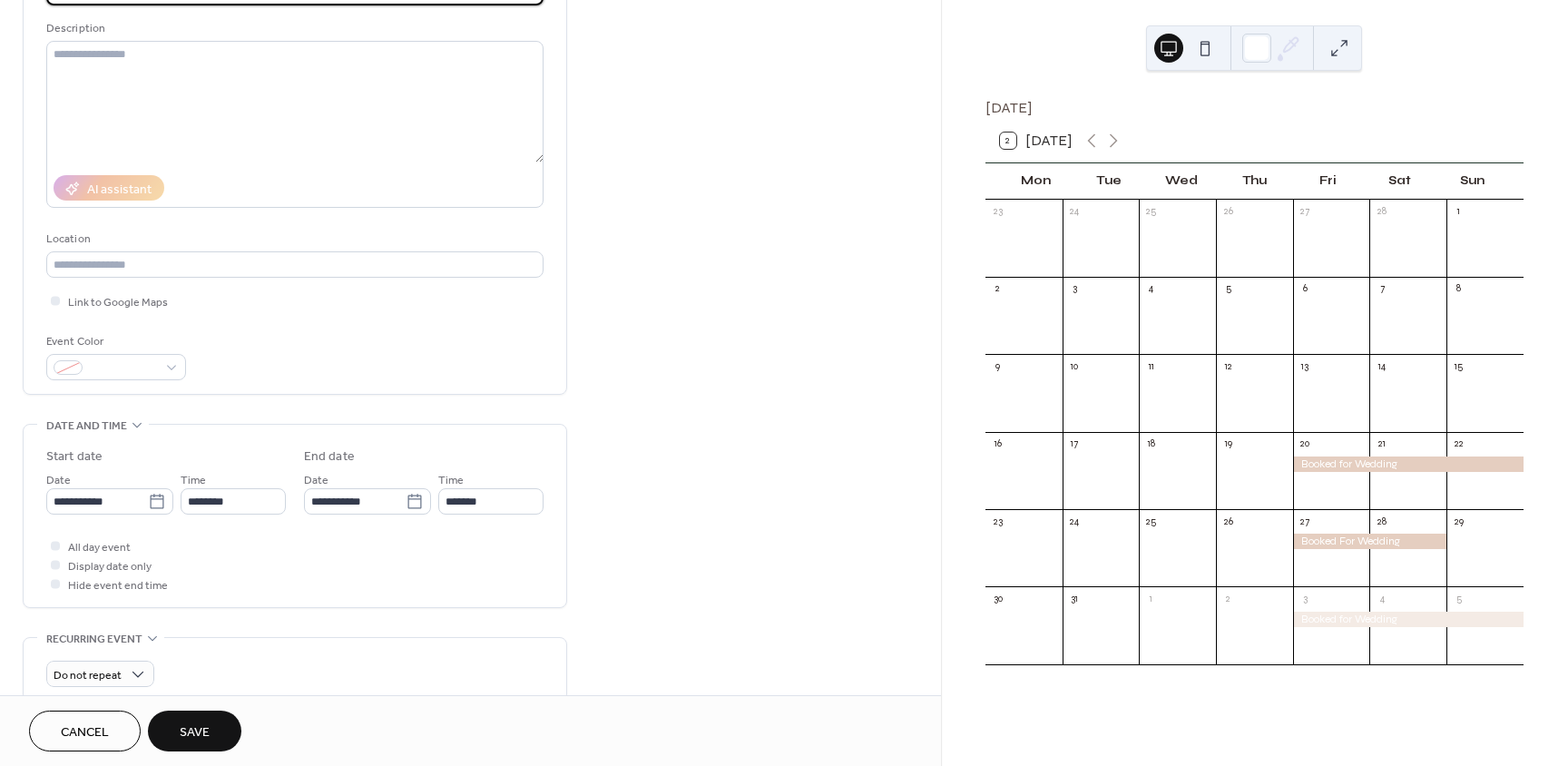 scroll, scrollTop: 169, scrollLeft: 0, axis: vertical 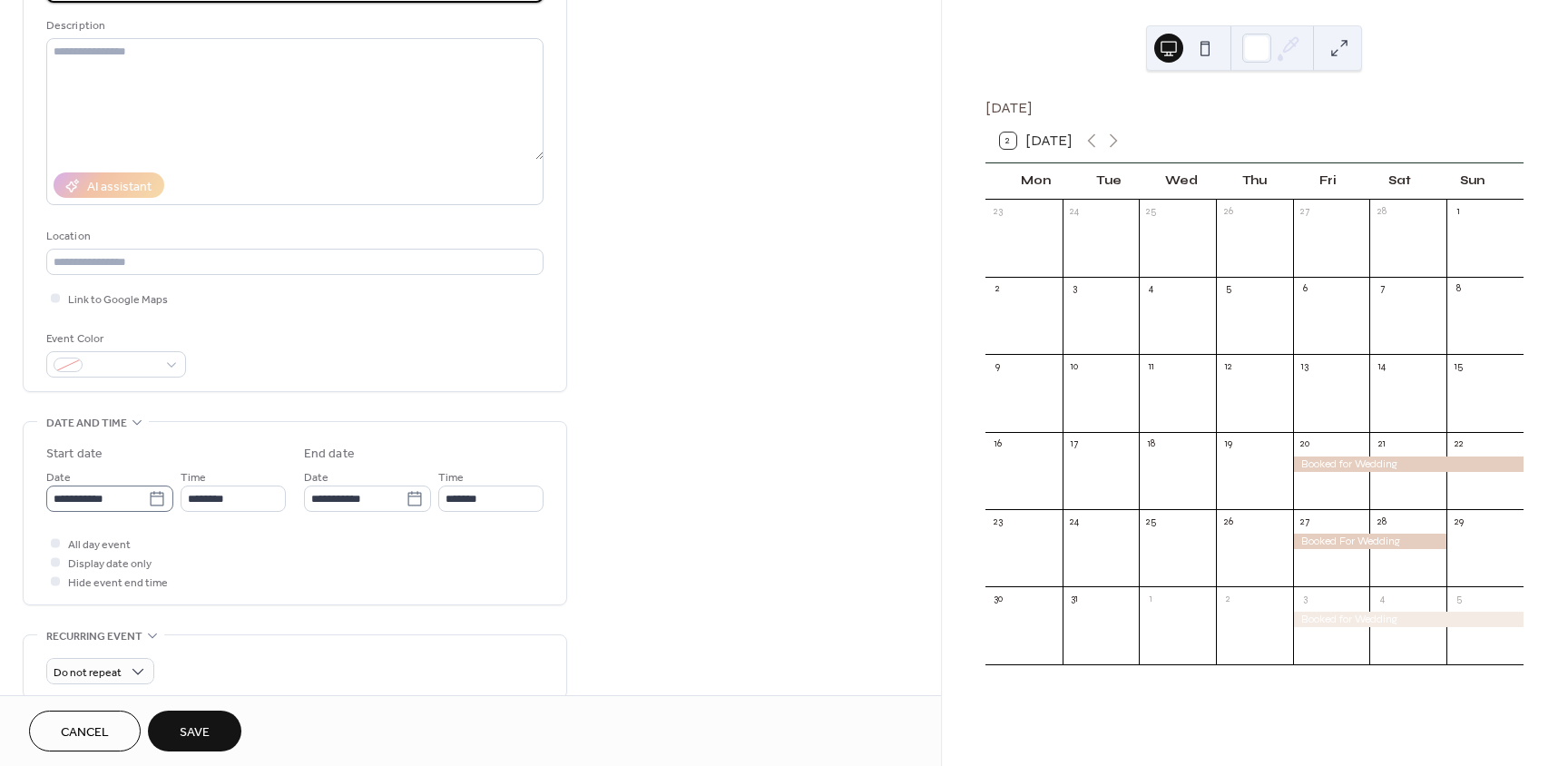 type on "**********" 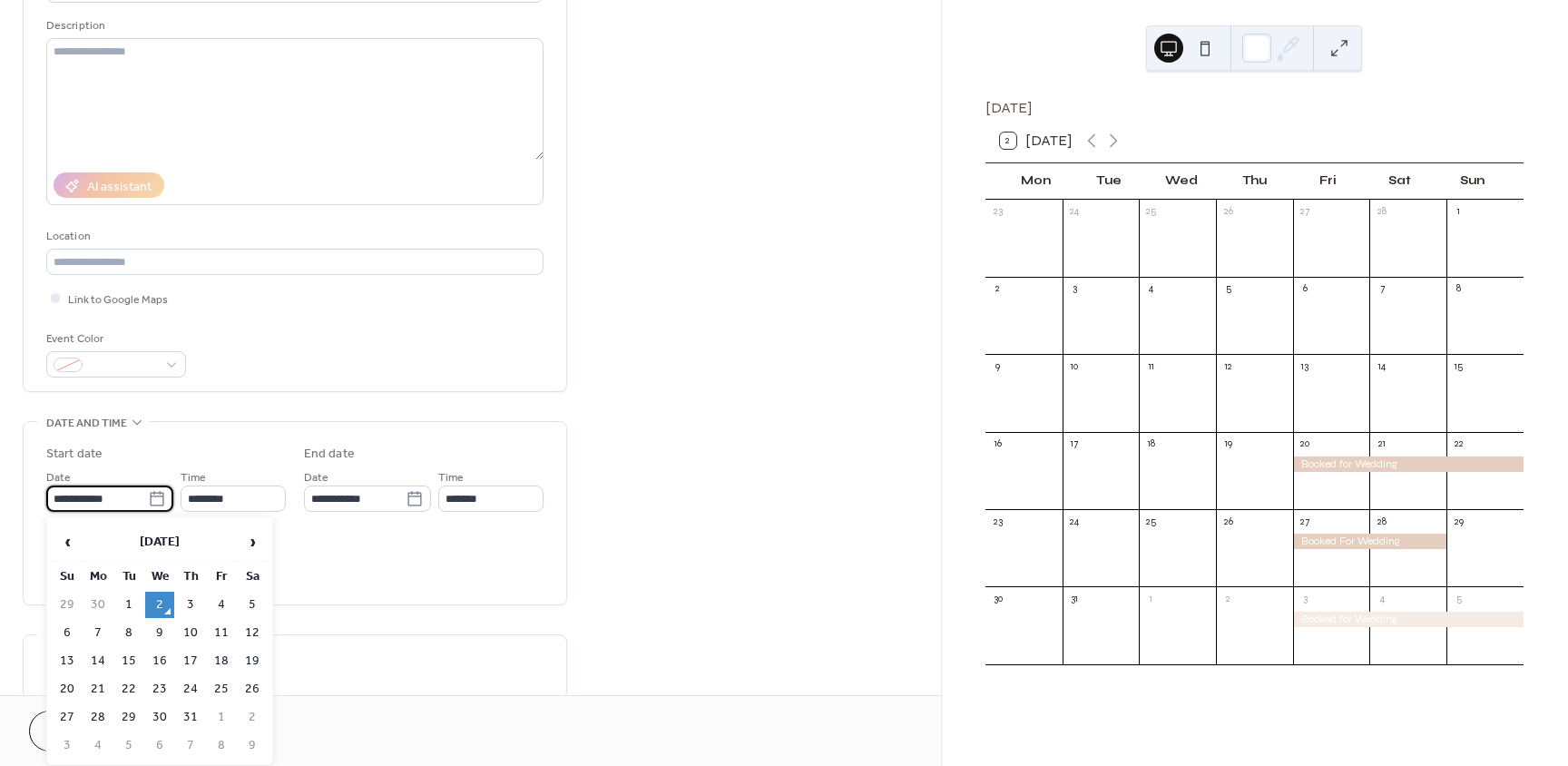 click on "**********" at bounding box center [97, 498] 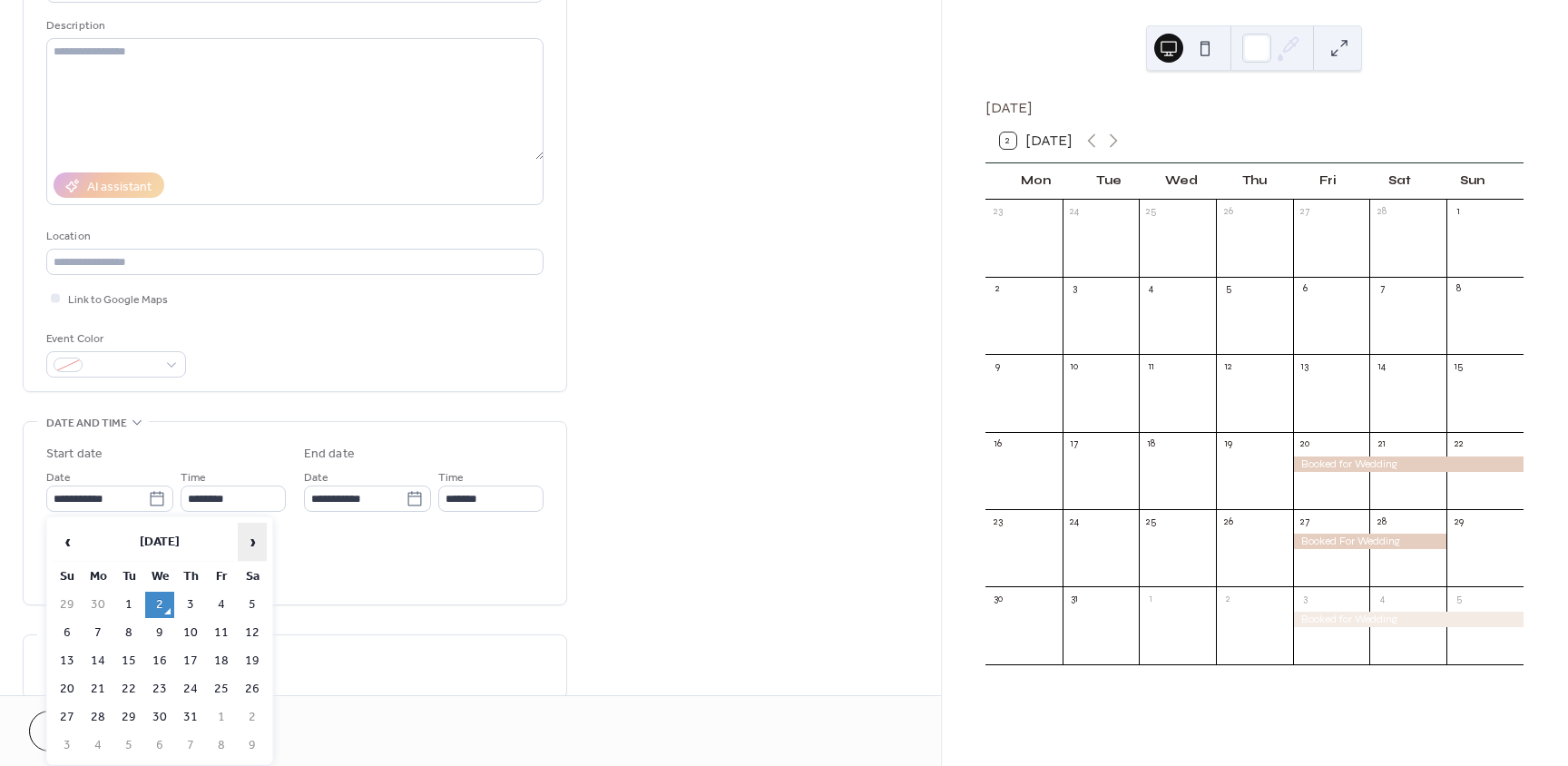 click on "›" at bounding box center (252, 542) 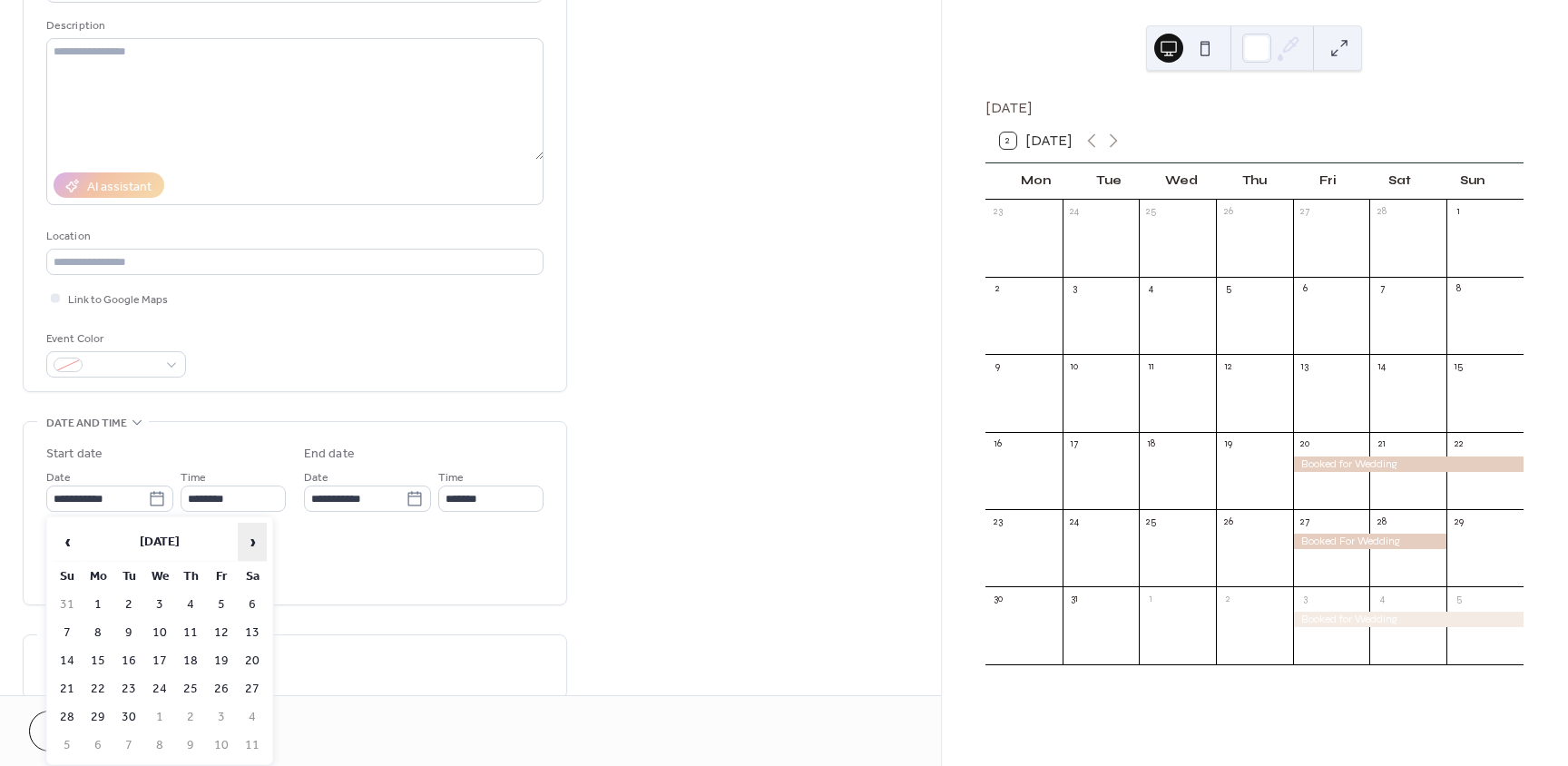 click on "›" at bounding box center (252, 542) 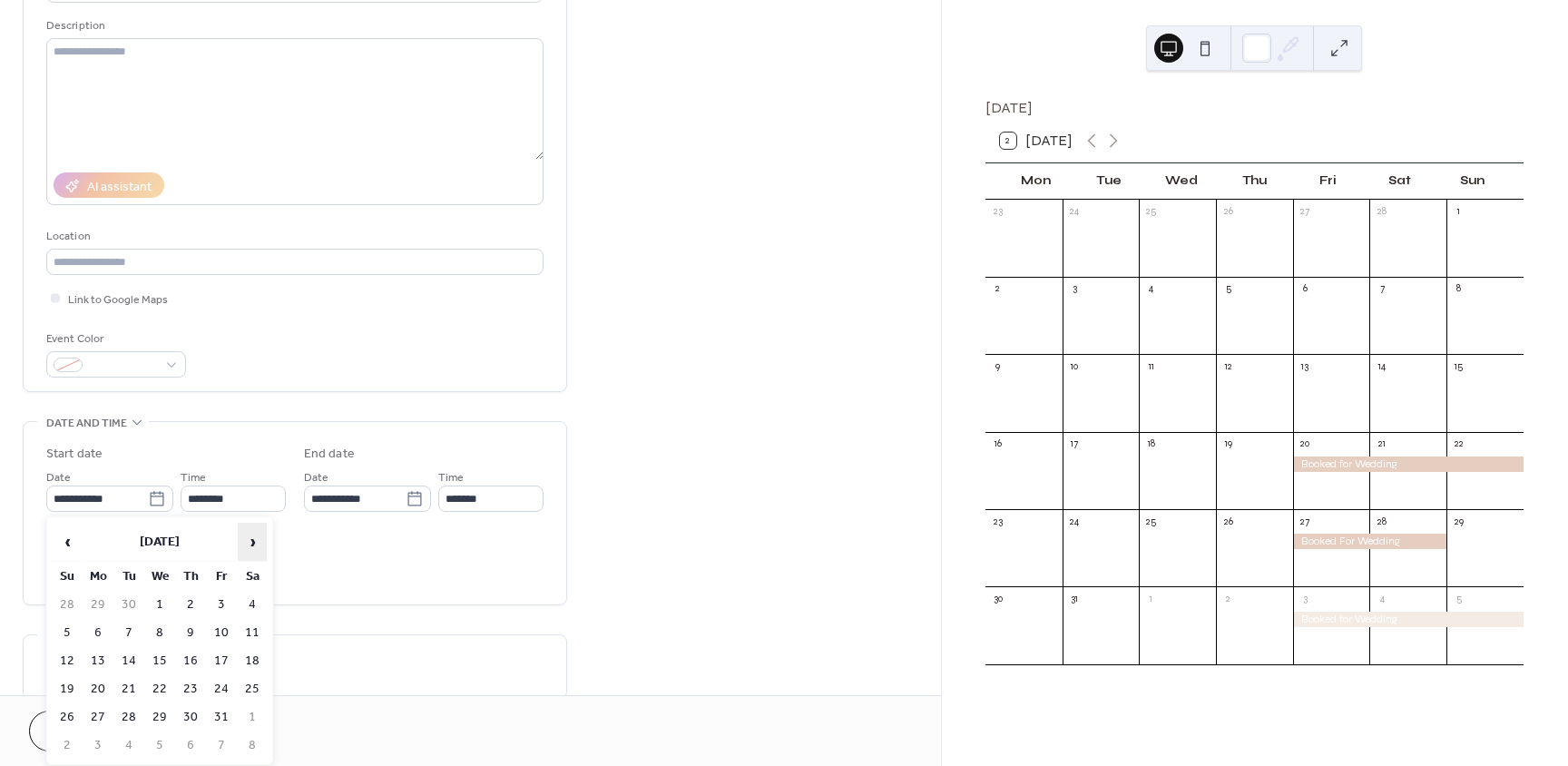 click on "›" at bounding box center [252, 542] 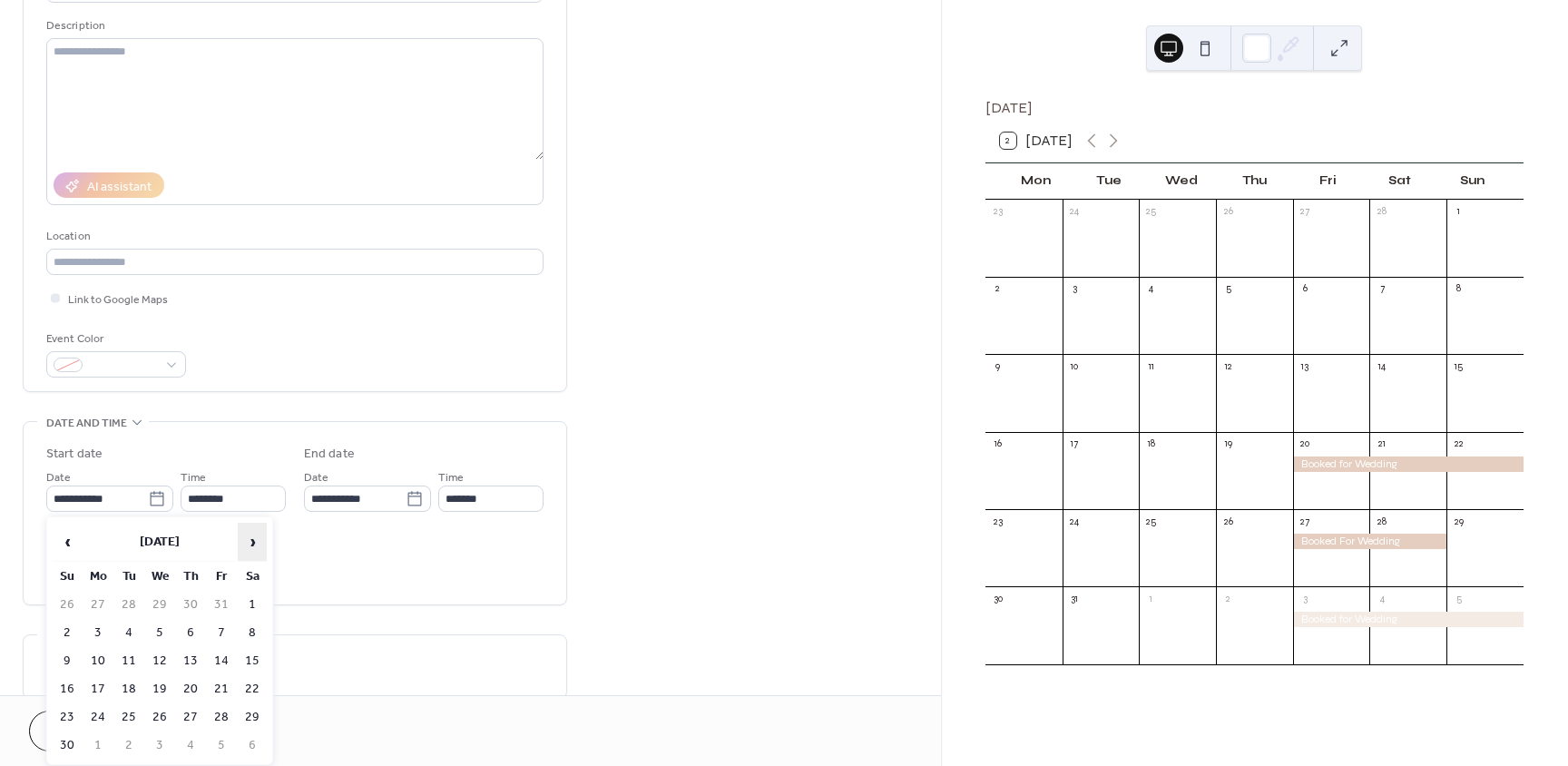 click on "›" at bounding box center (252, 542) 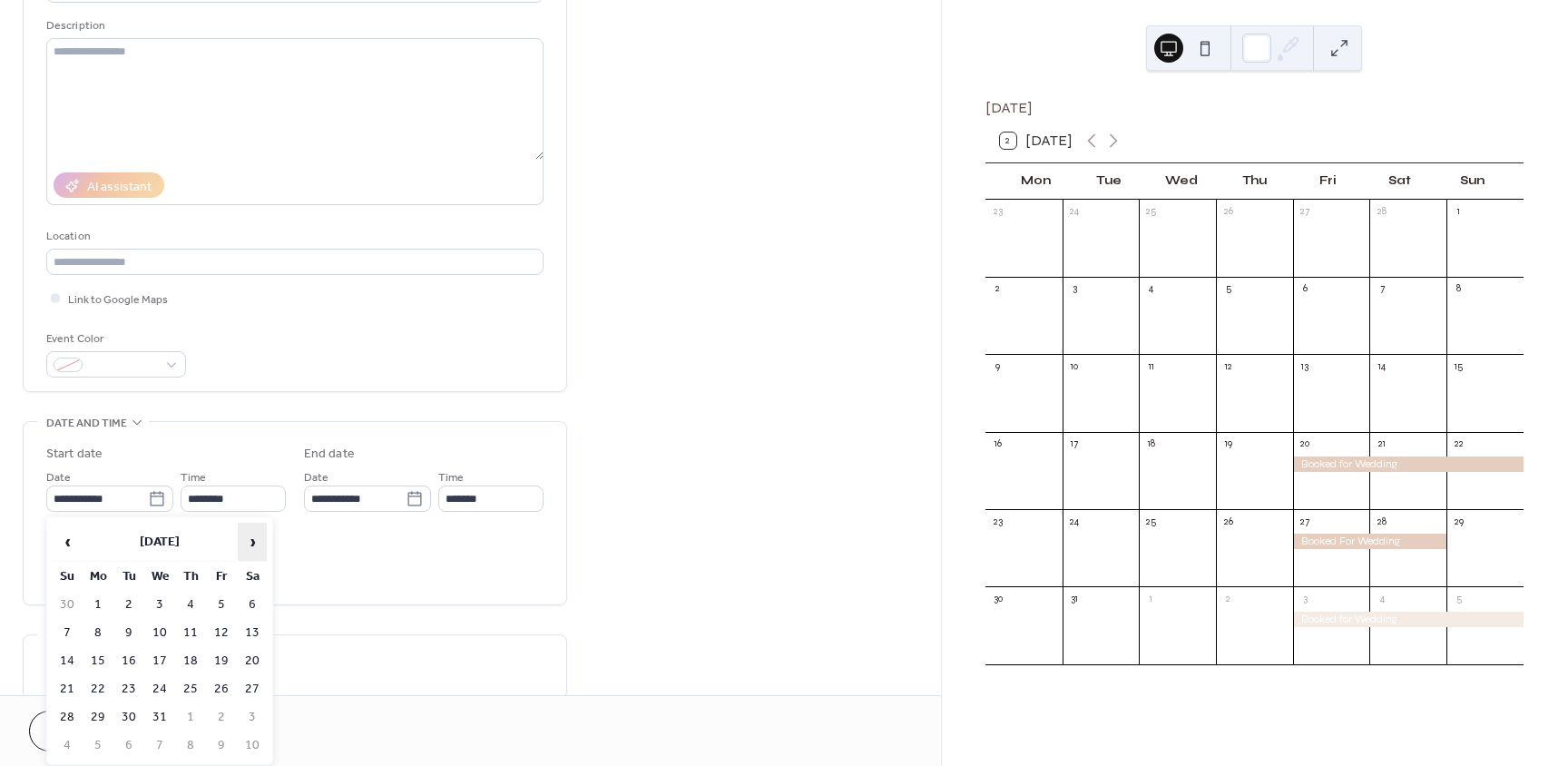 click on "›" at bounding box center [252, 542] 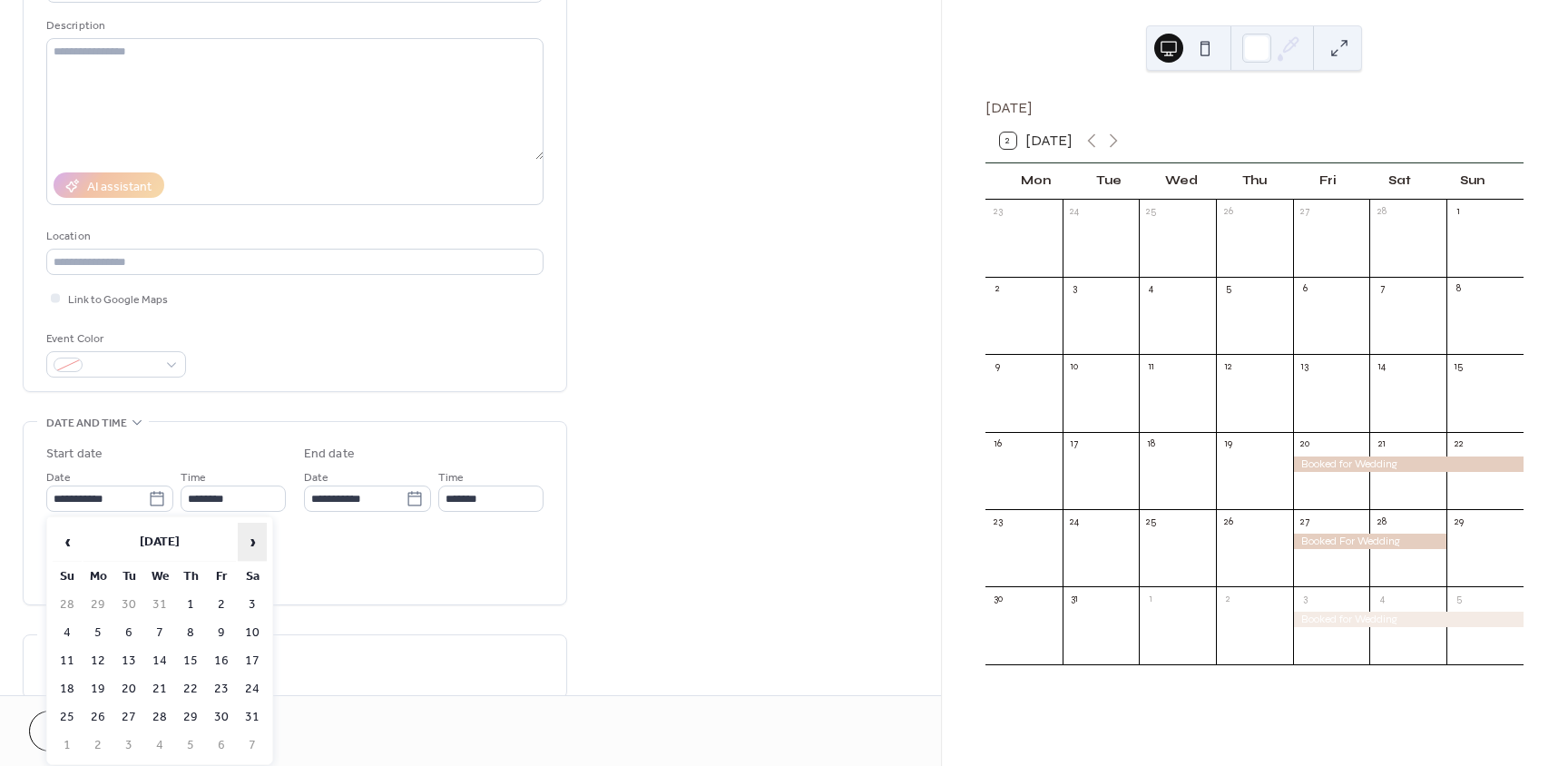 click on "›" at bounding box center [252, 542] 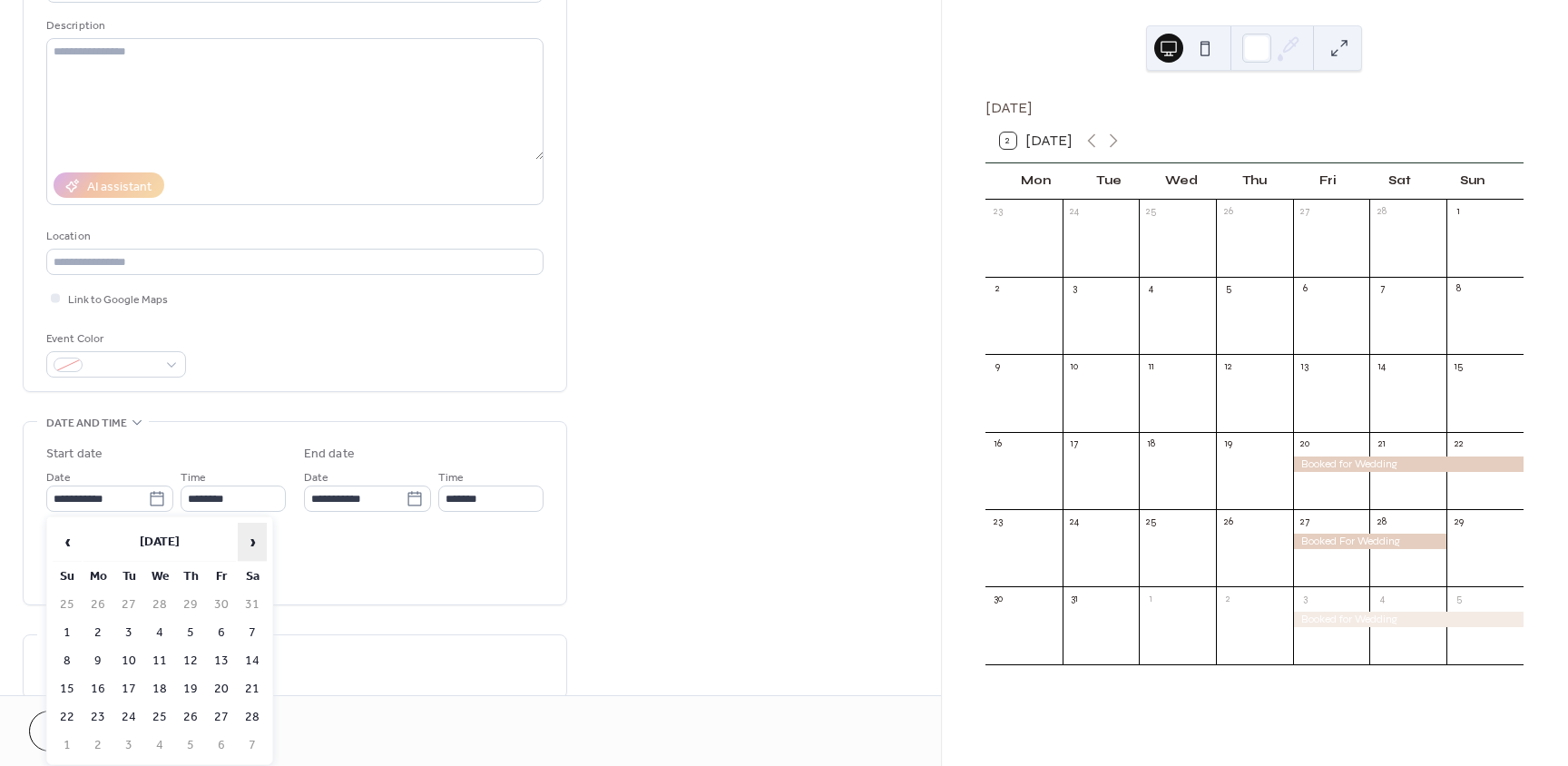 click on "›" at bounding box center (252, 542) 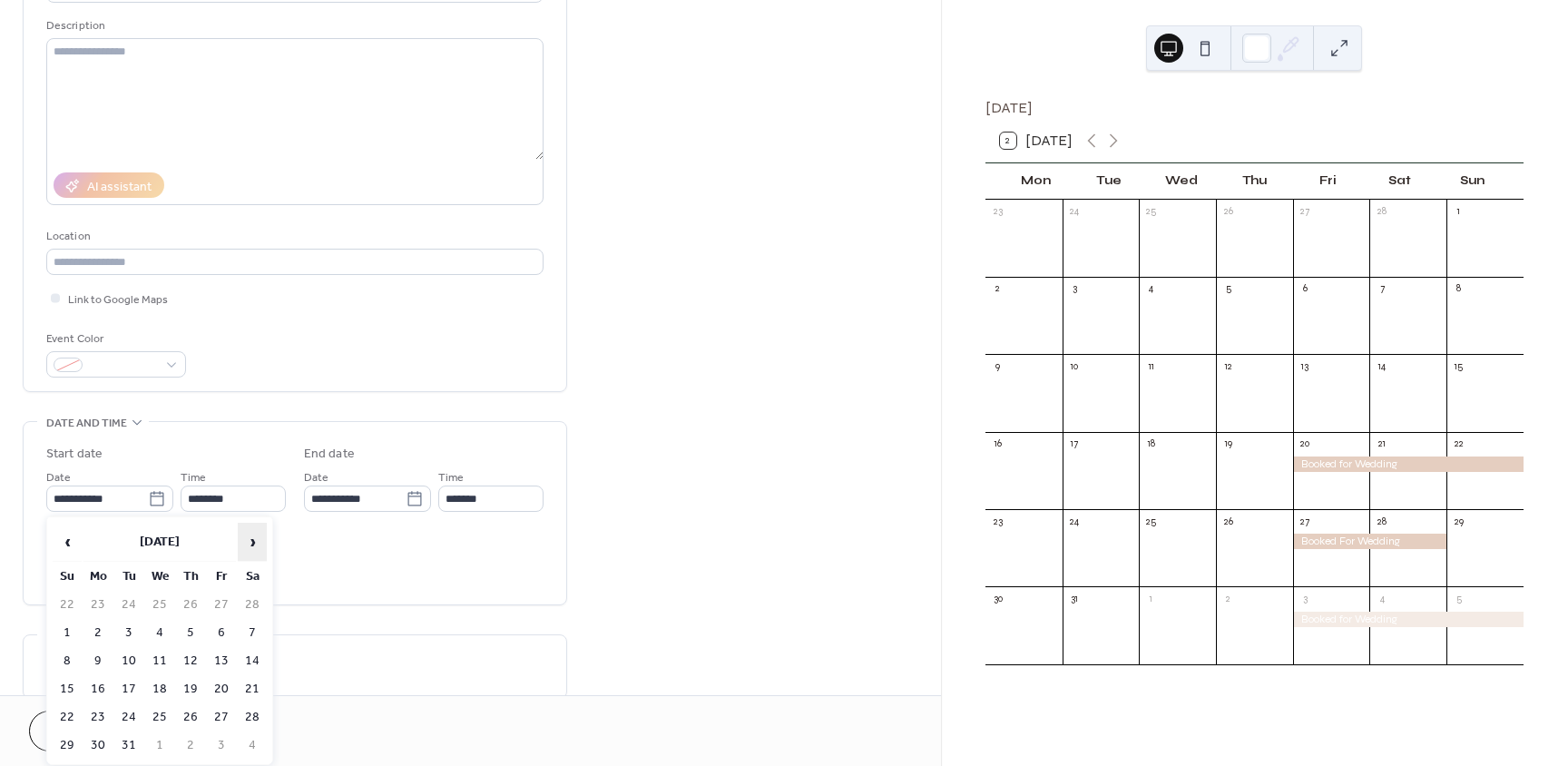click on "›" at bounding box center [252, 542] 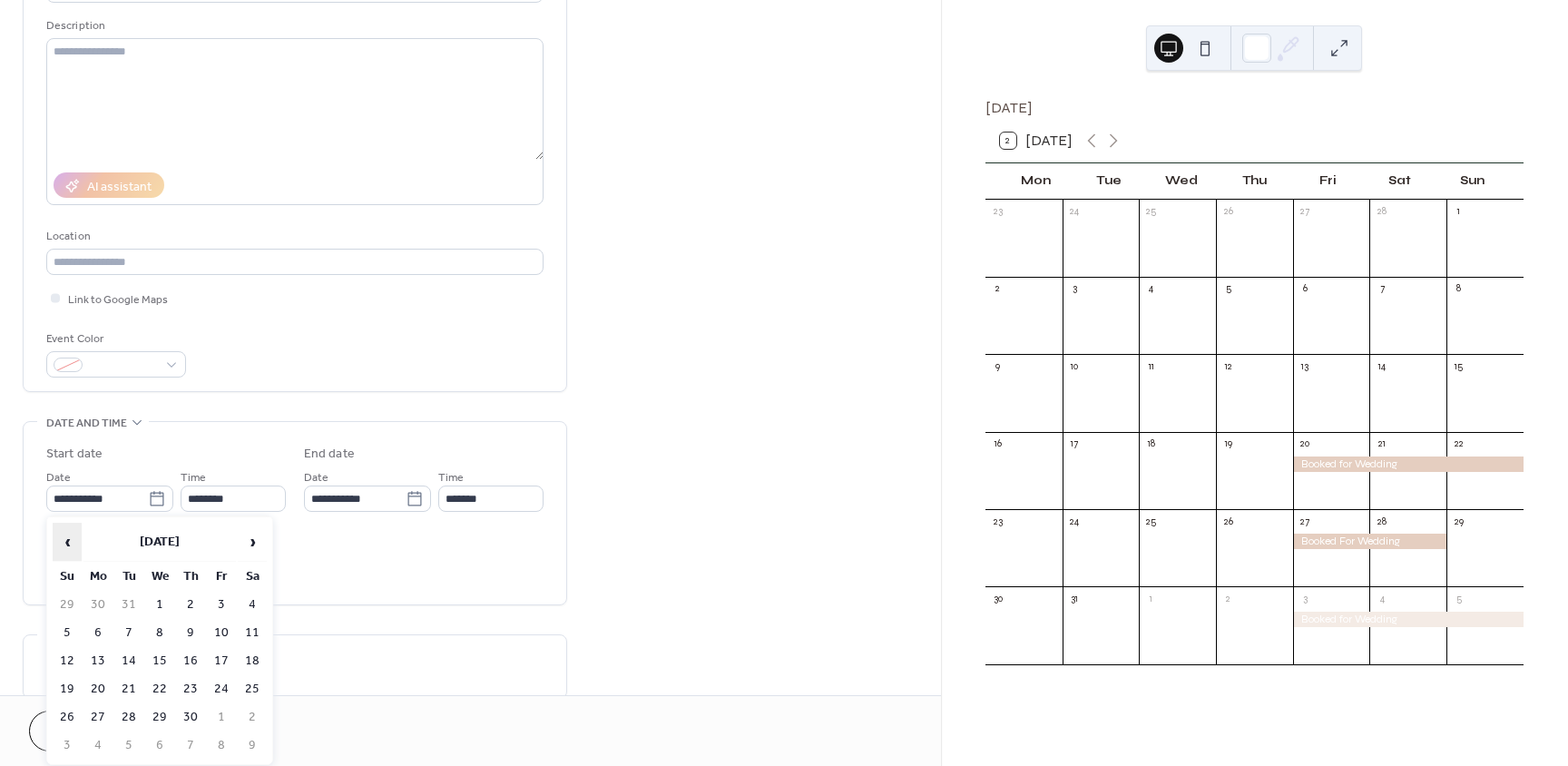 click on "‹" at bounding box center (67, 542) 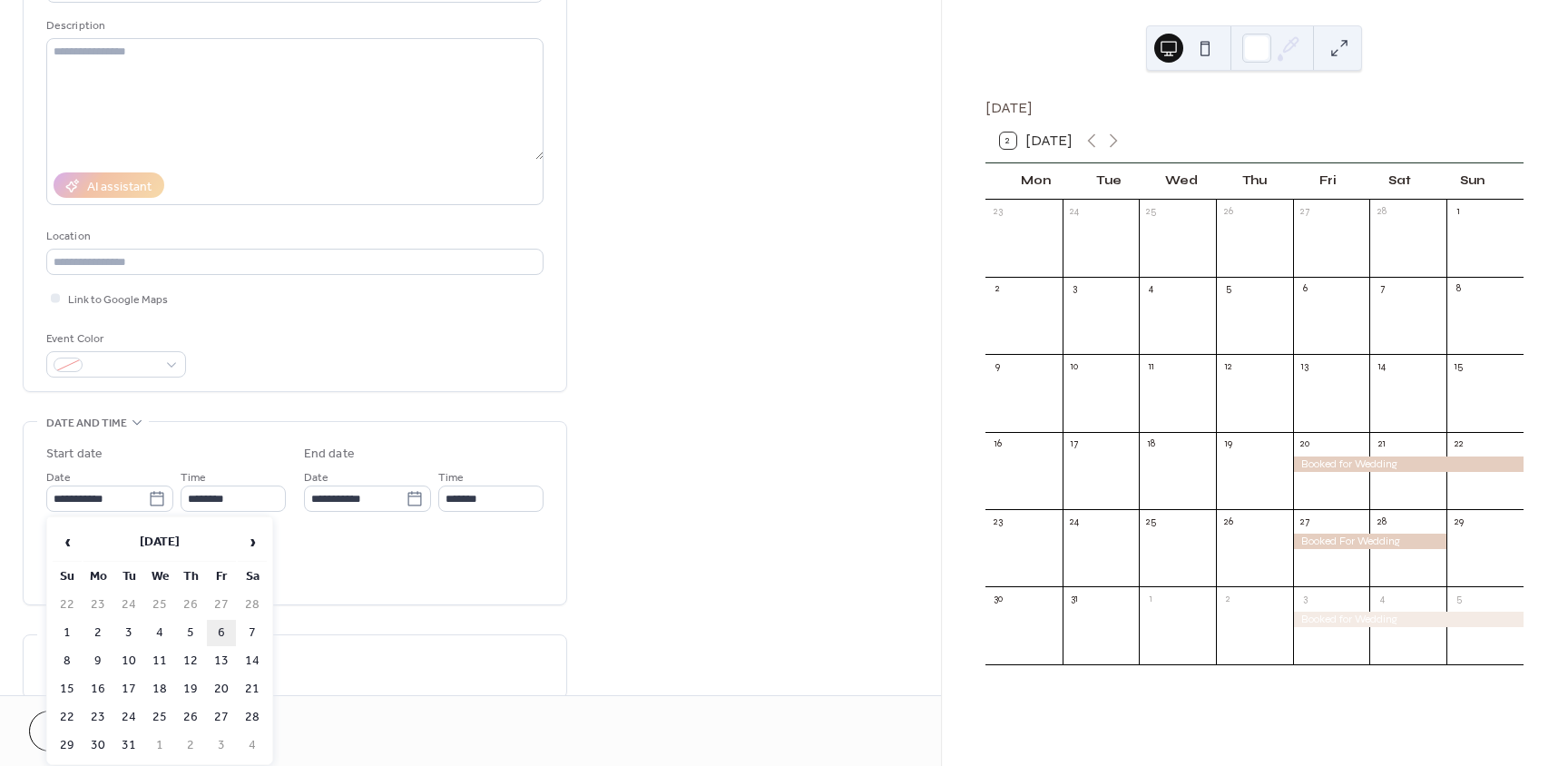 click on "6" at bounding box center [221, 633] 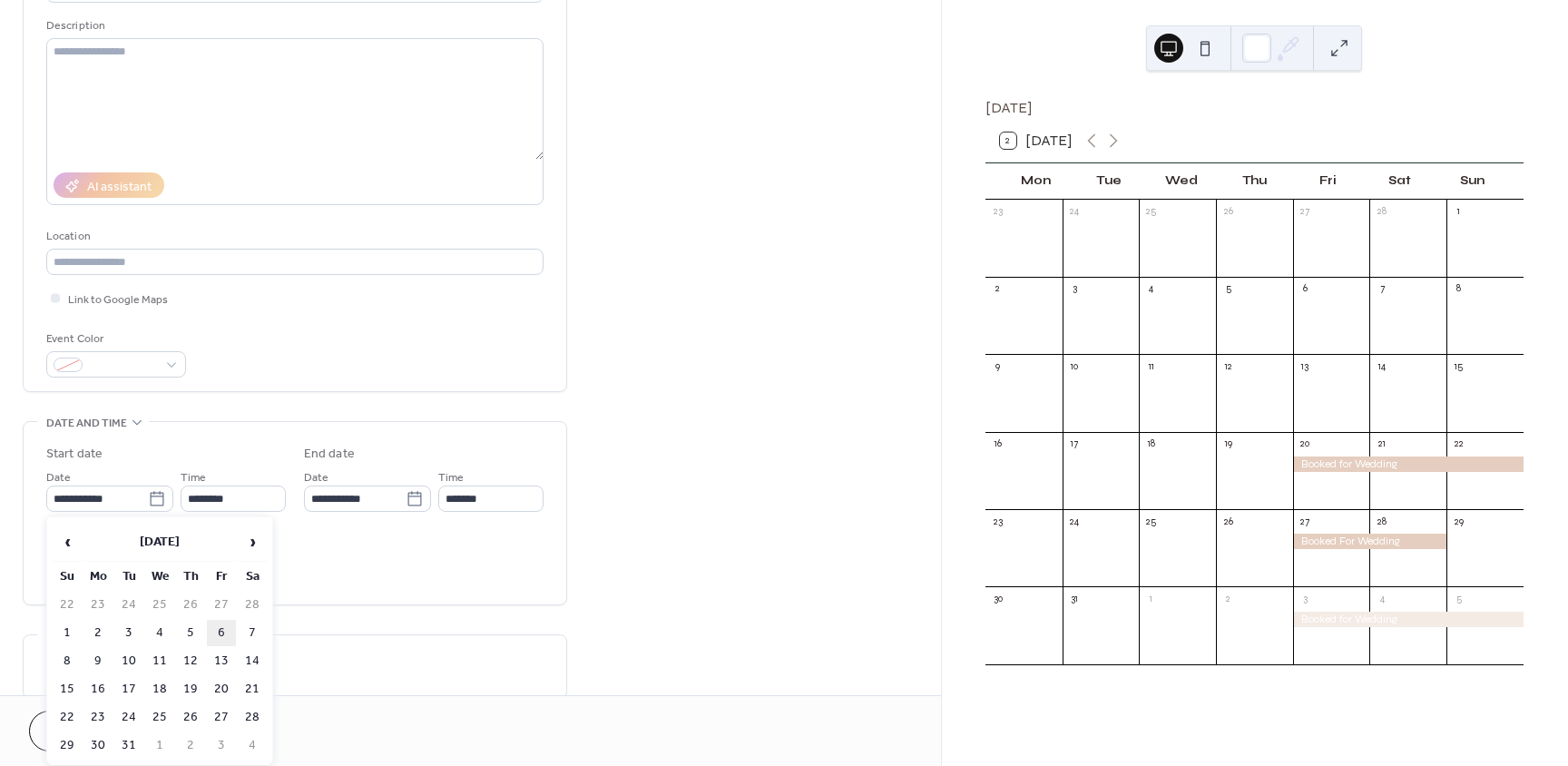 type on "**********" 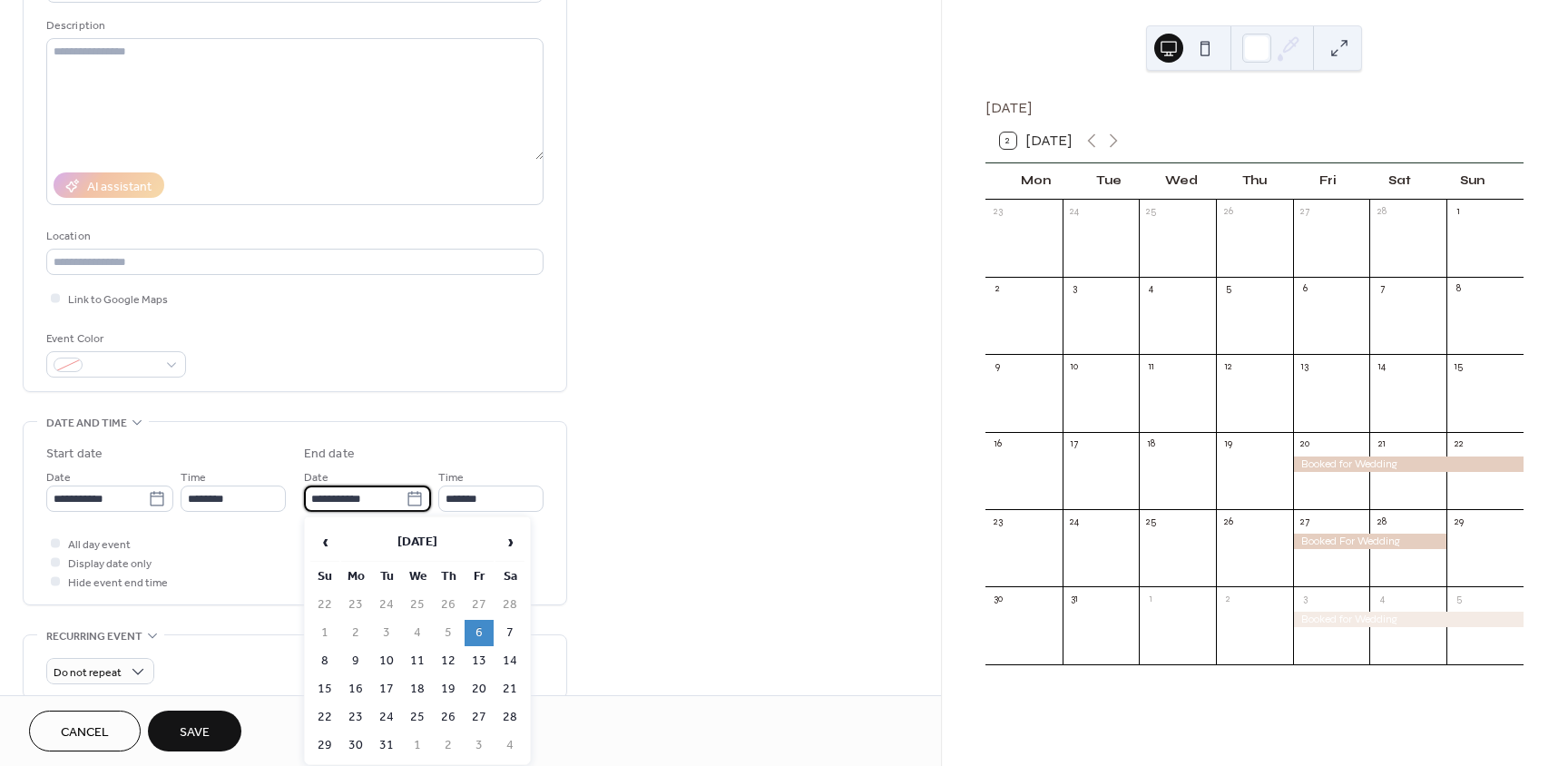 click on "**********" at bounding box center (355, 498) 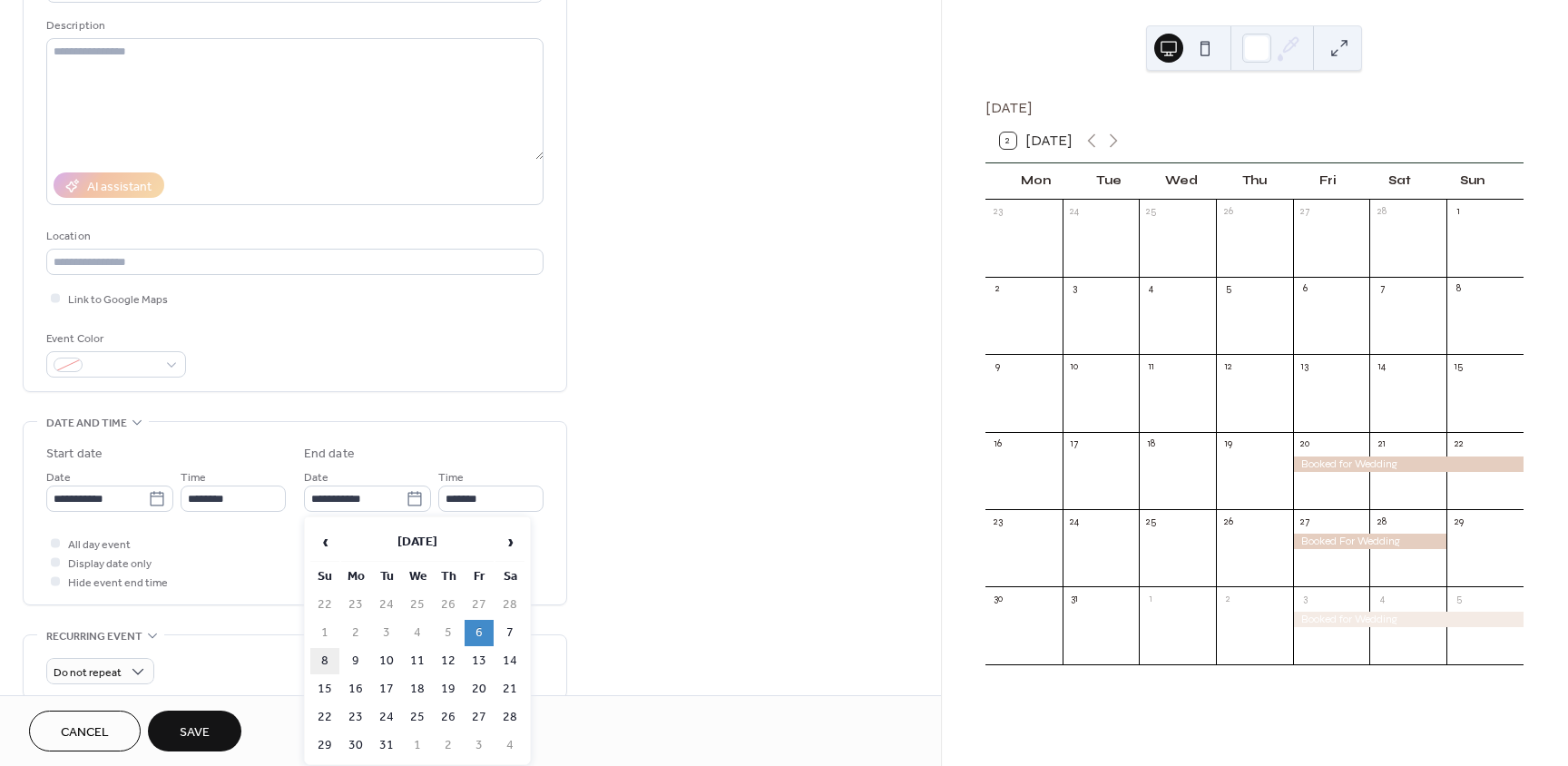 click on "8" at bounding box center [325, 661] 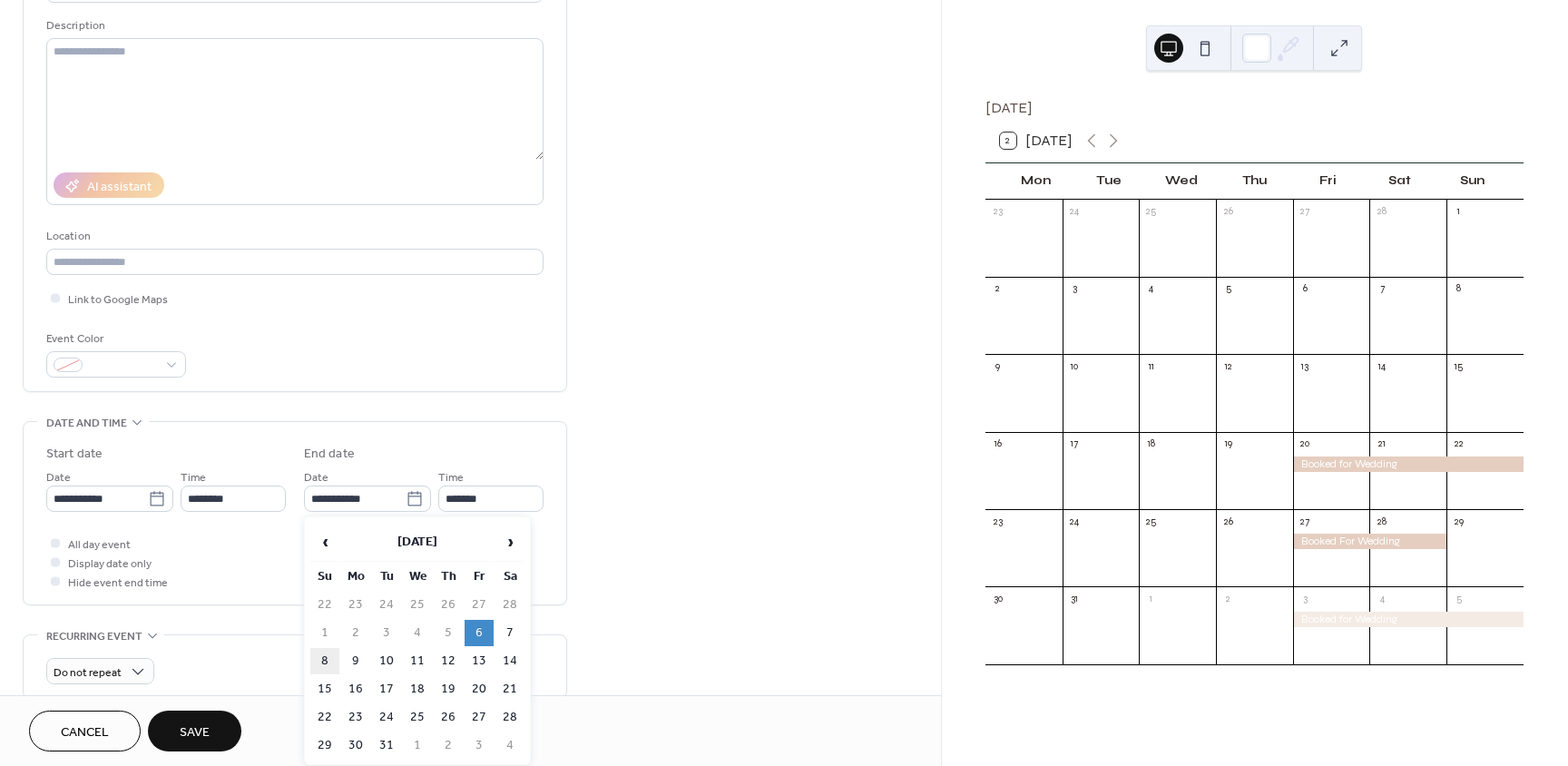 type on "**********" 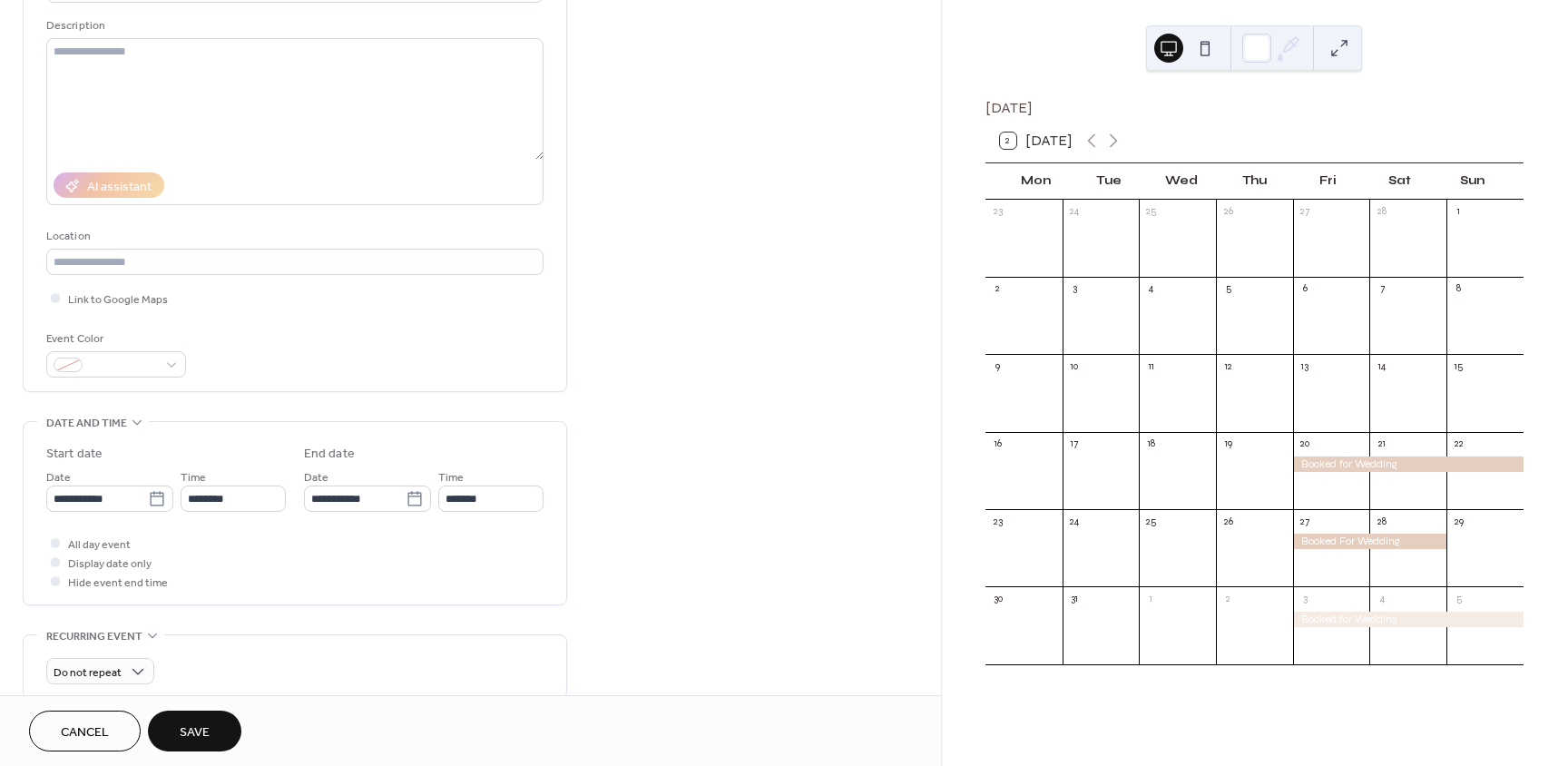 click on "Save" at bounding box center (194, 732) 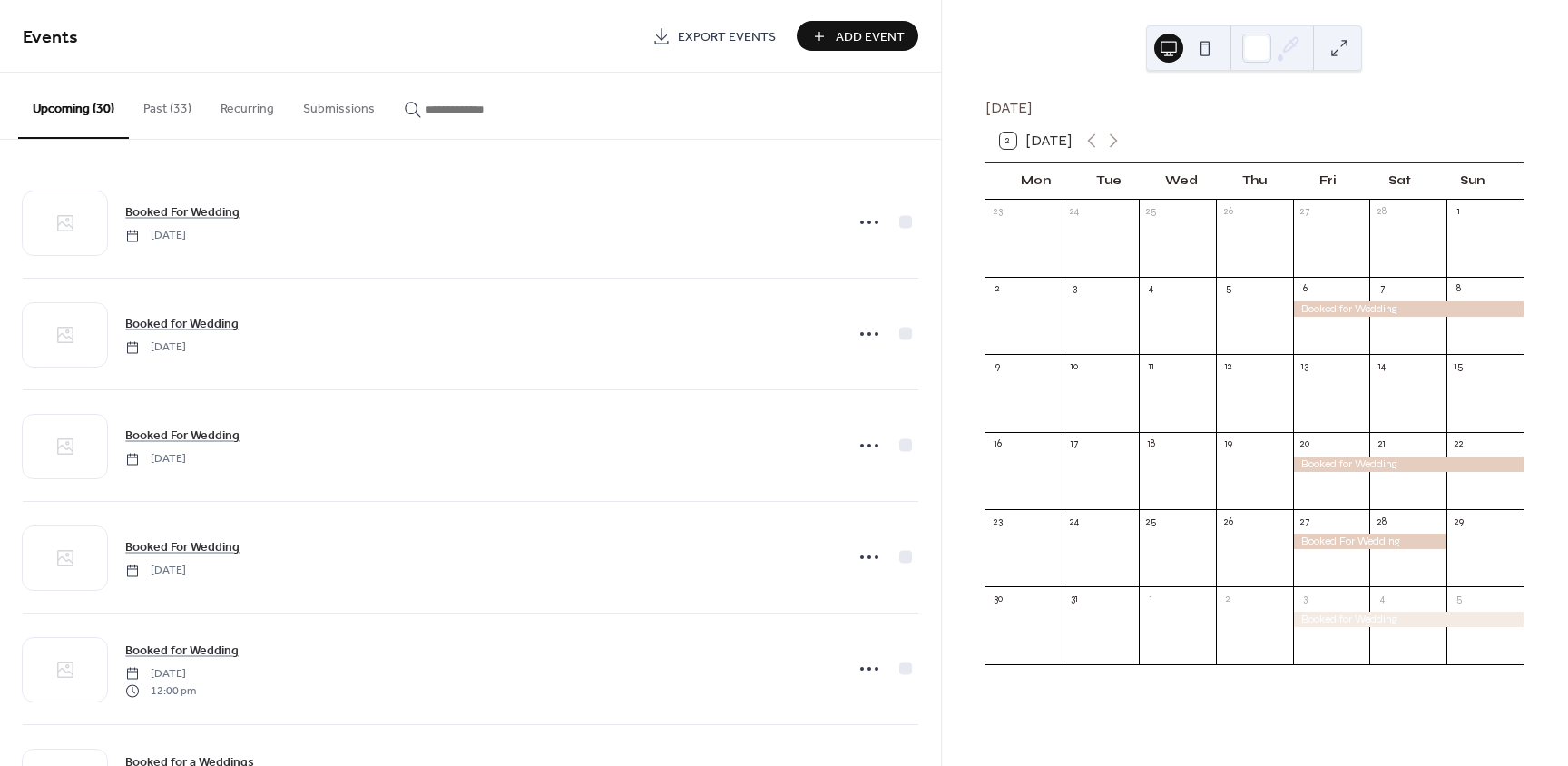 click on "Add Event" at bounding box center [870, 37] 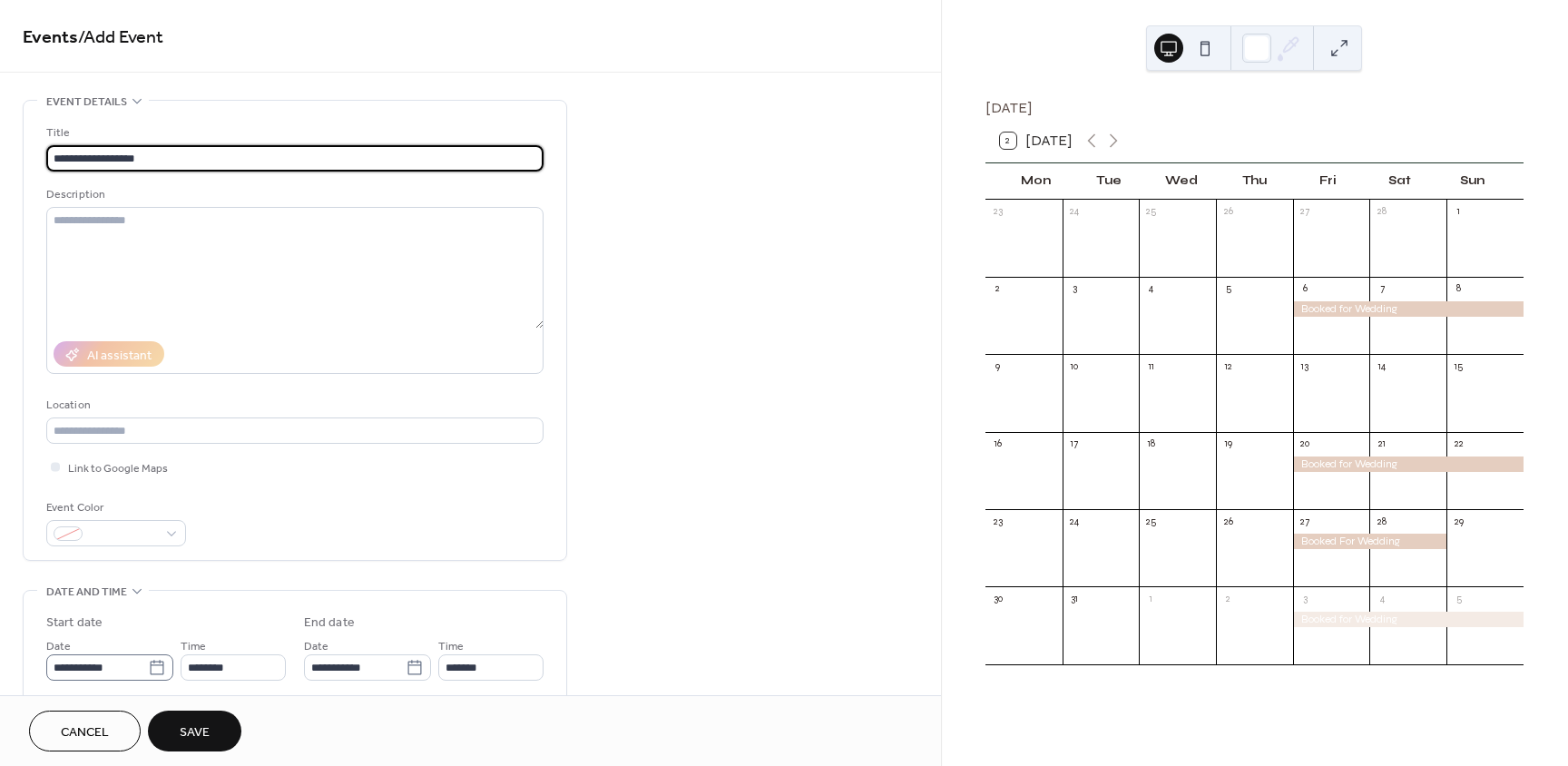 type on "**********" 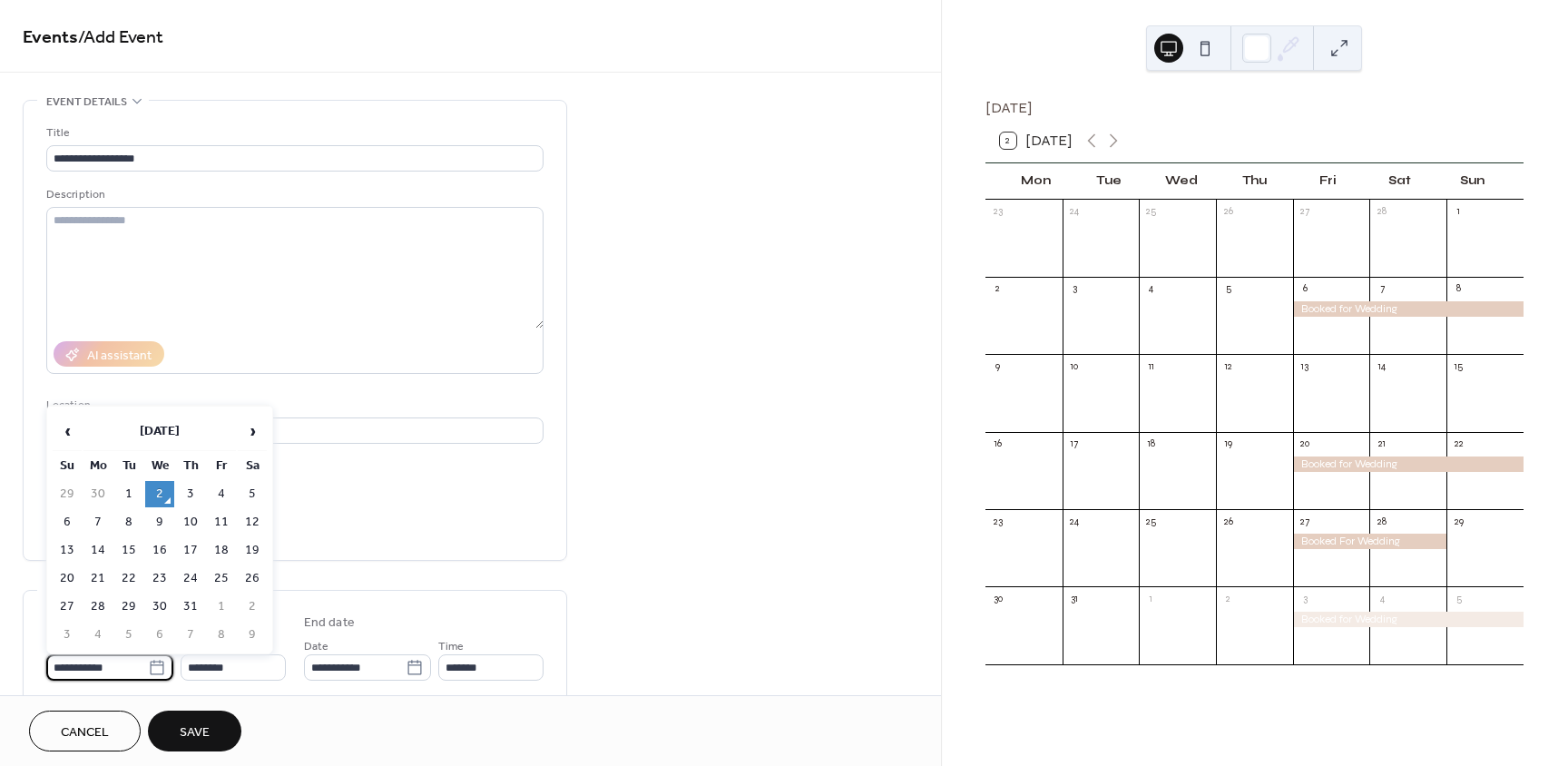 click on "**********" at bounding box center [97, 667] 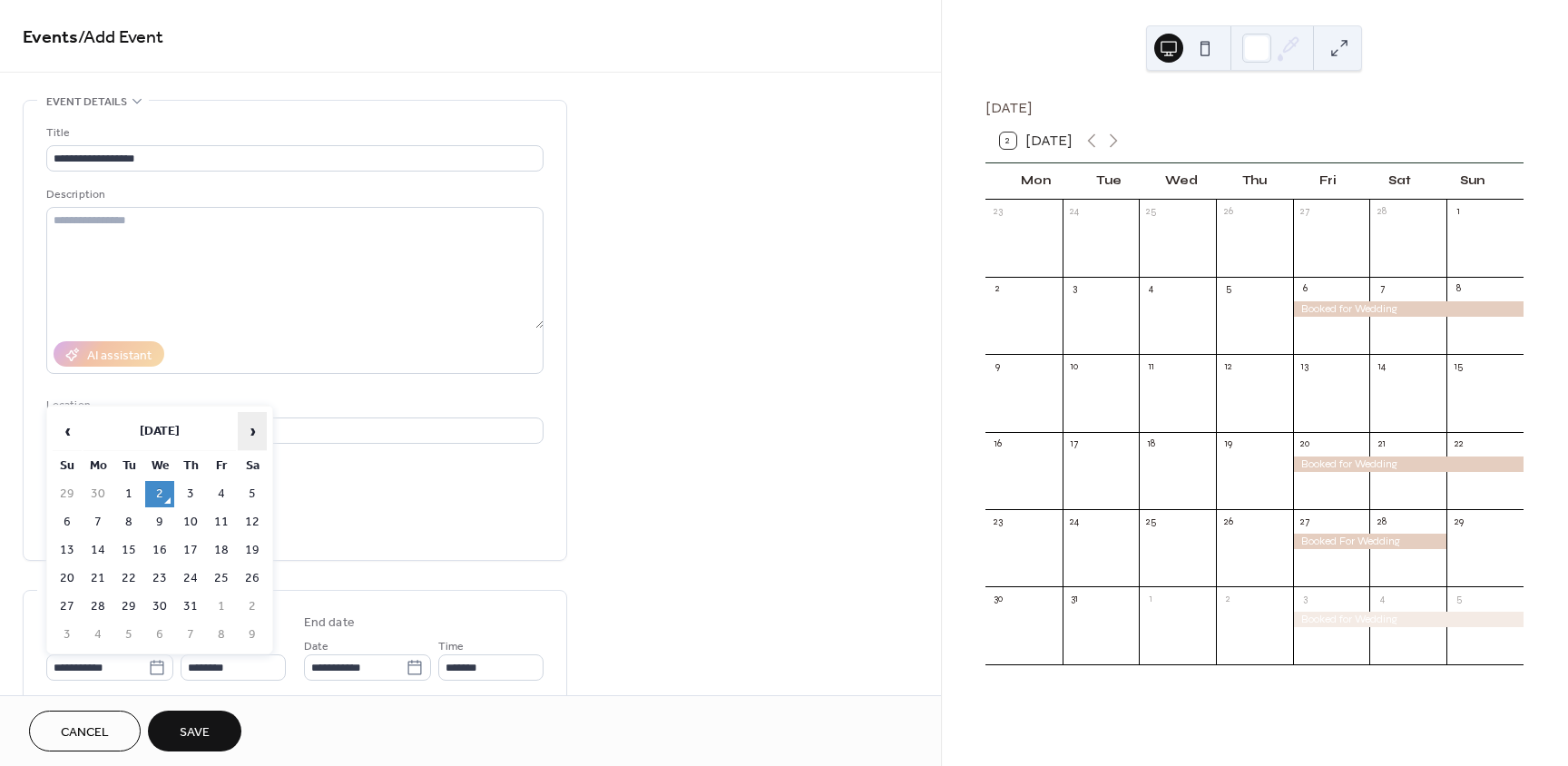 click on "›" at bounding box center [252, 431] 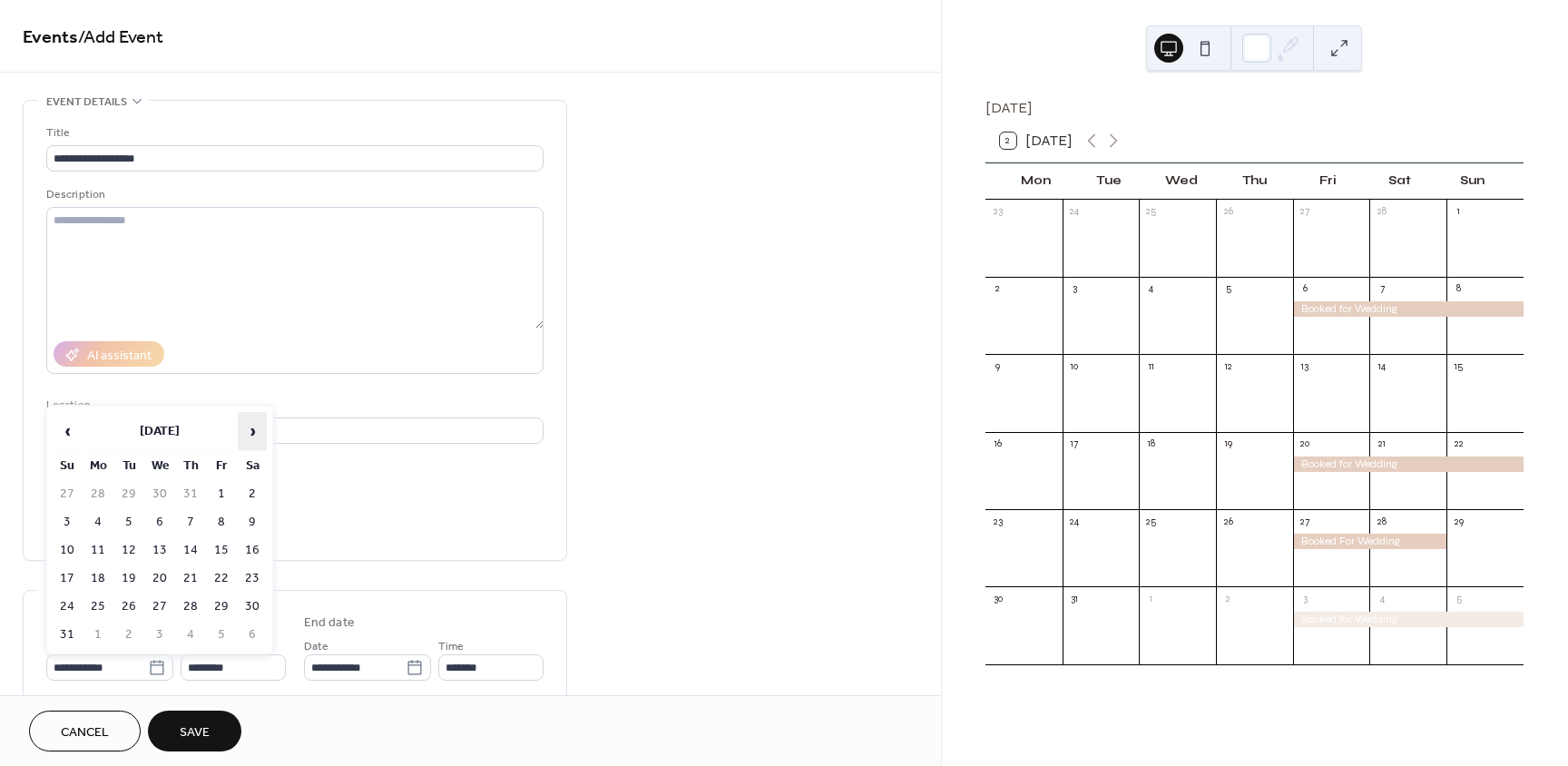 click on "›" at bounding box center [252, 431] 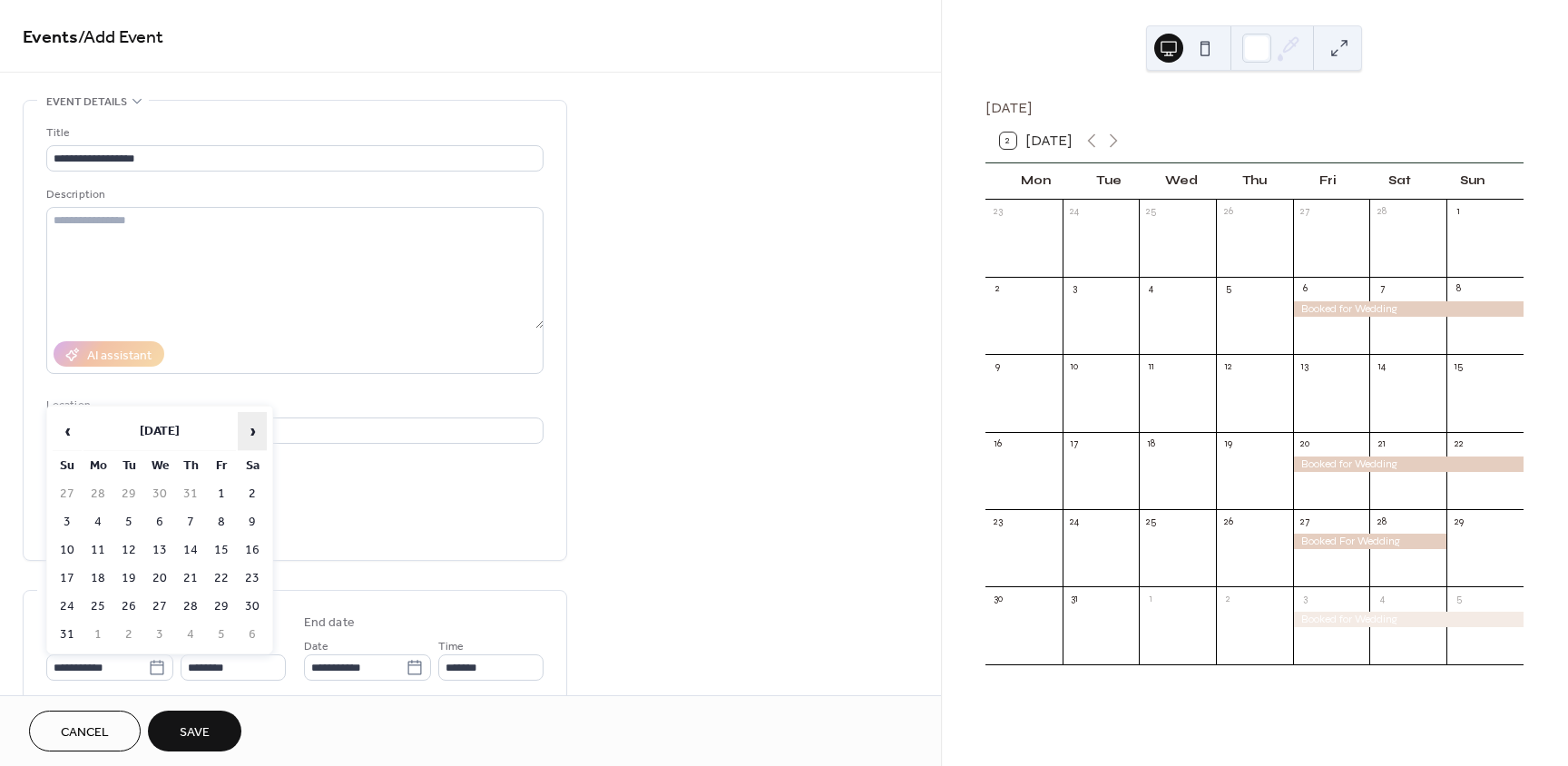 click on "›" at bounding box center [252, 431] 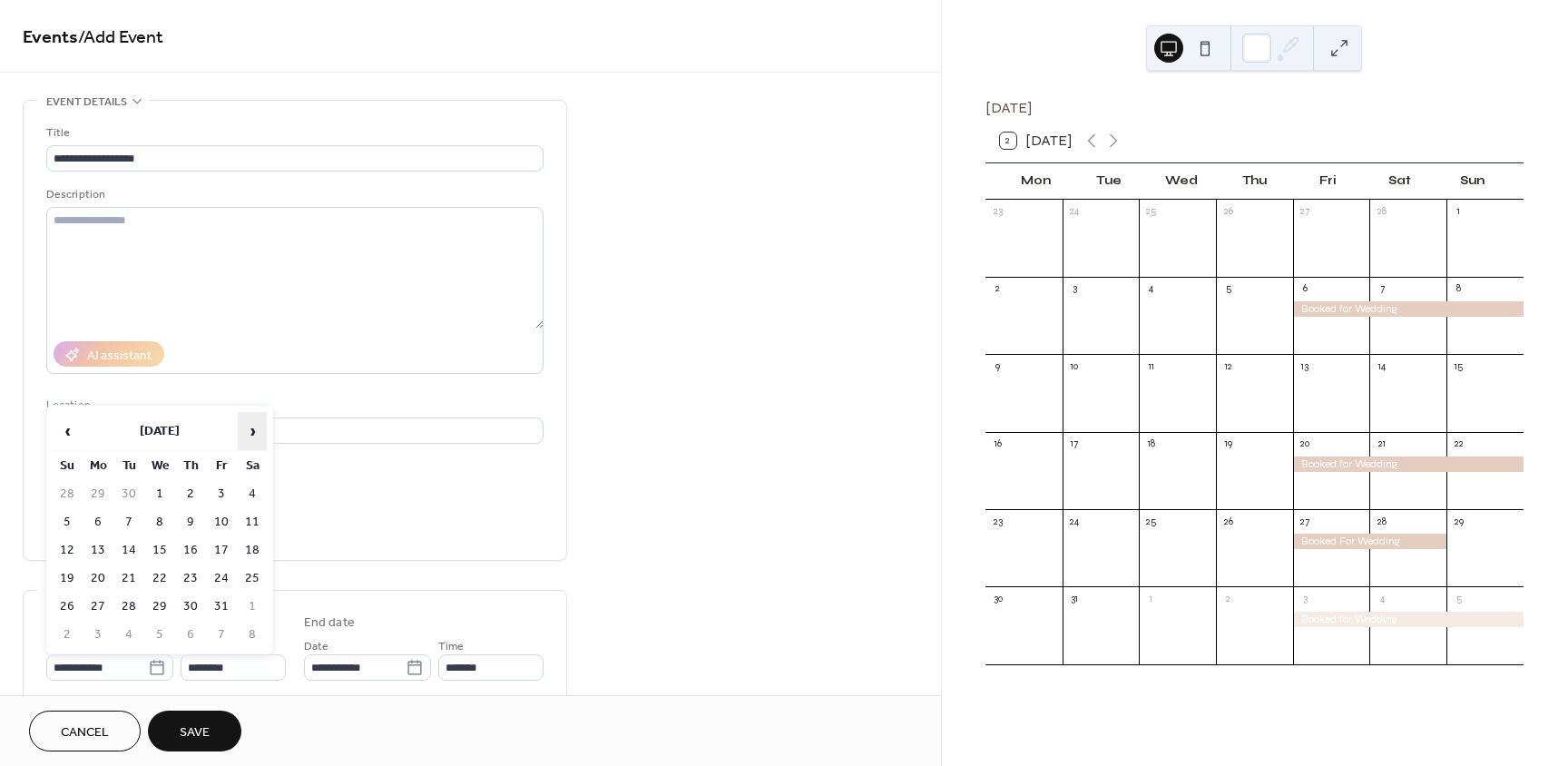click on "›" at bounding box center (252, 431) 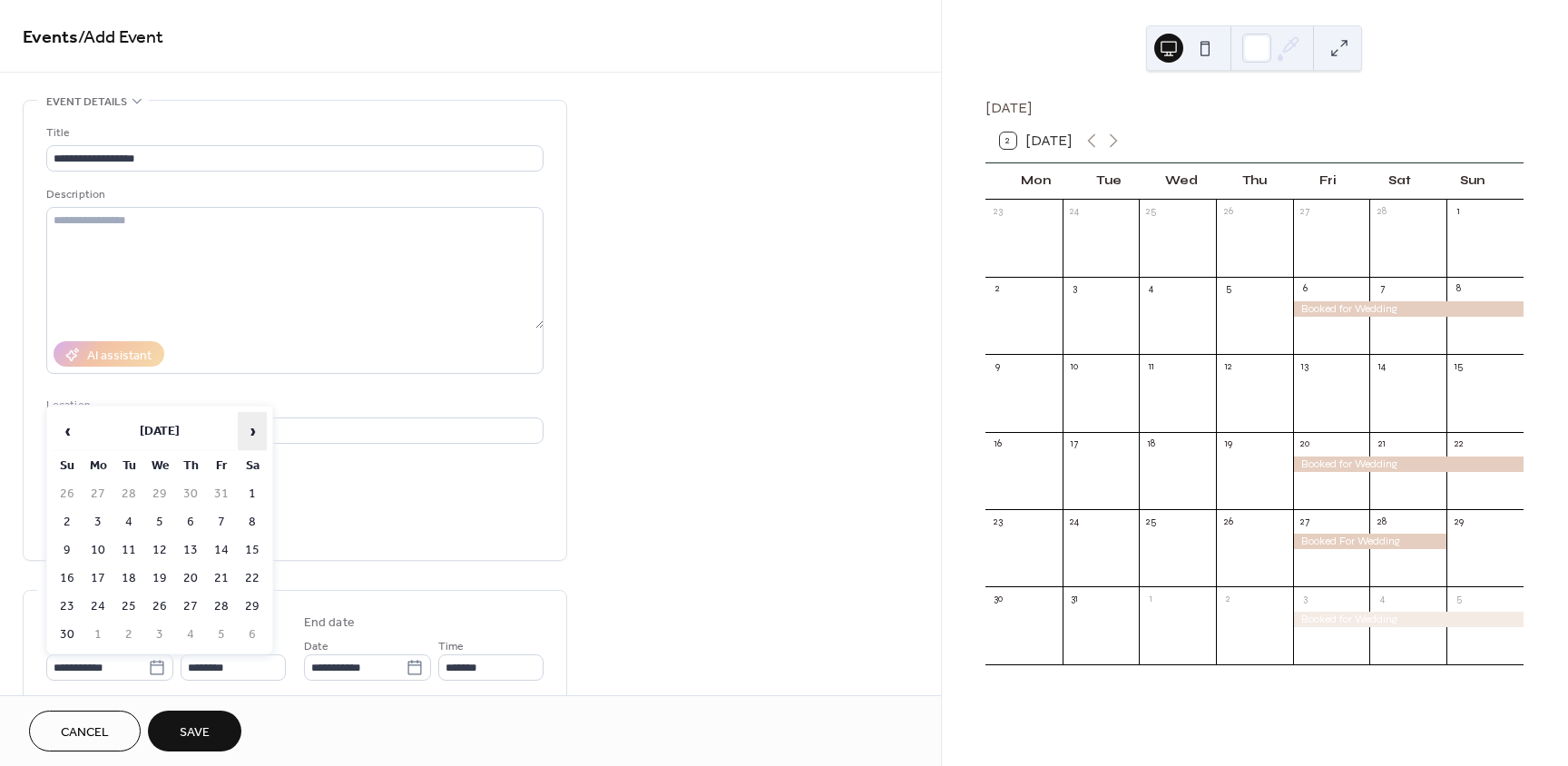 click on "›" at bounding box center (252, 431) 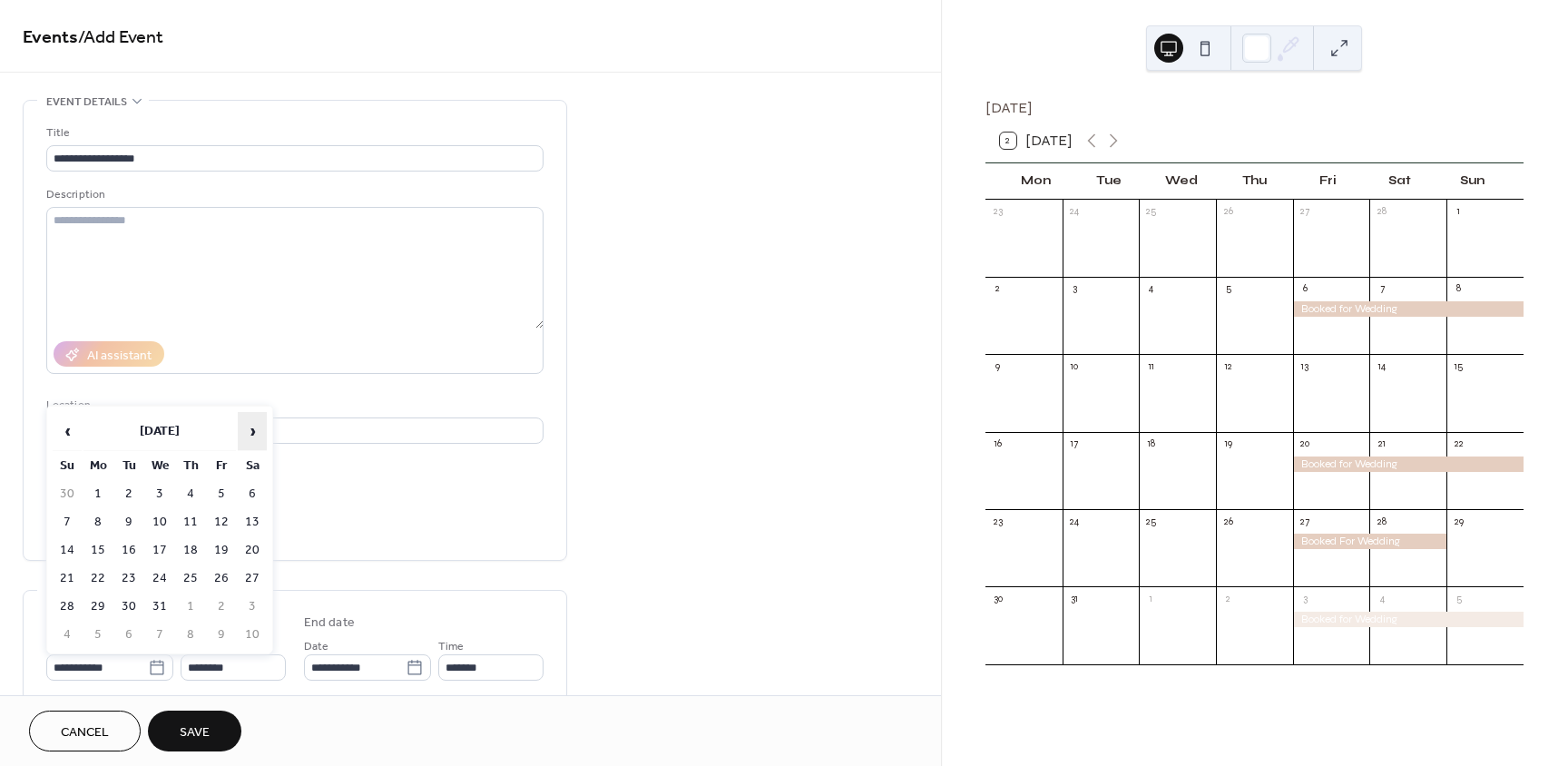 click on "›" at bounding box center [252, 431] 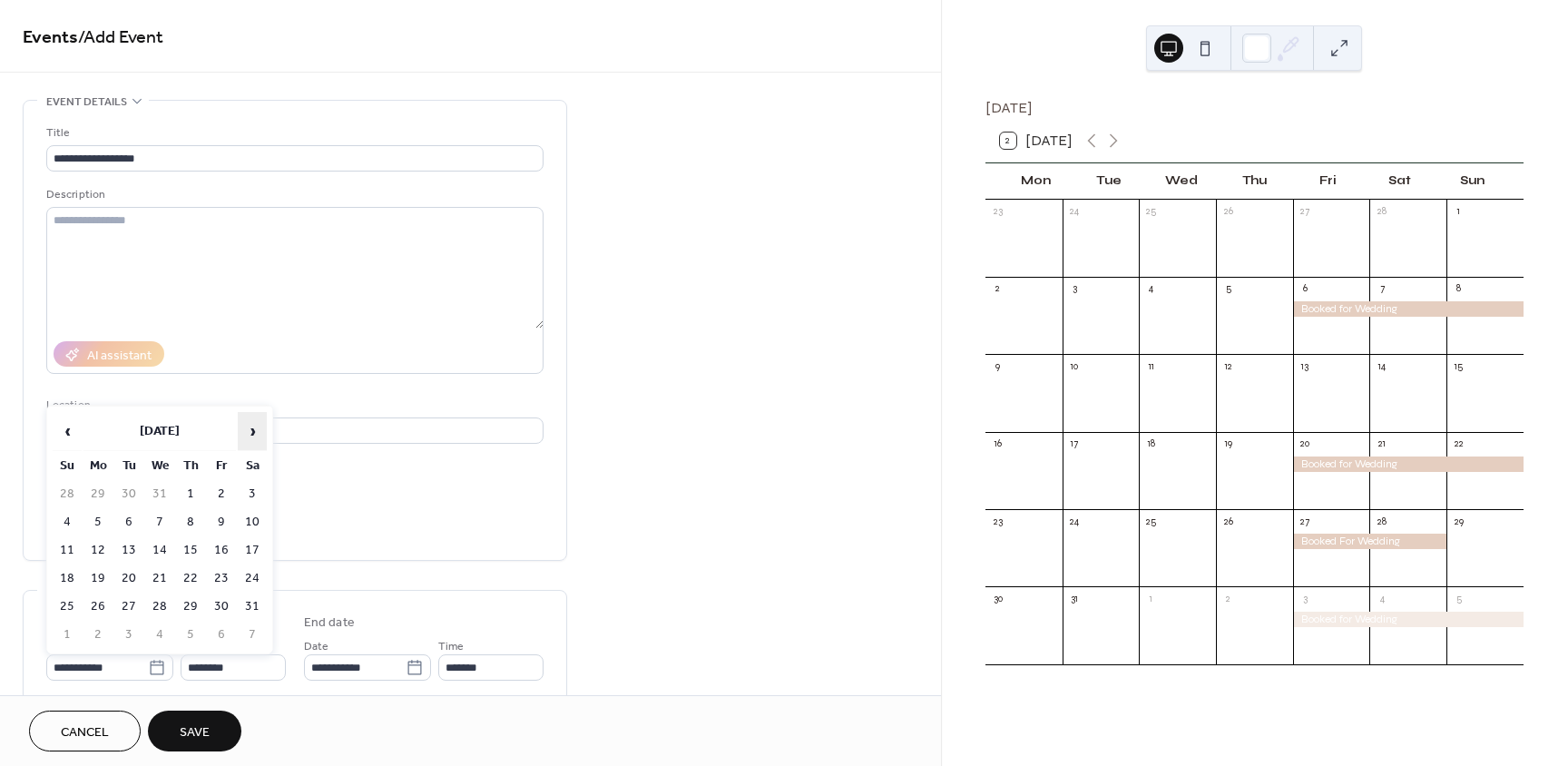 click on "›" at bounding box center (252, 431) 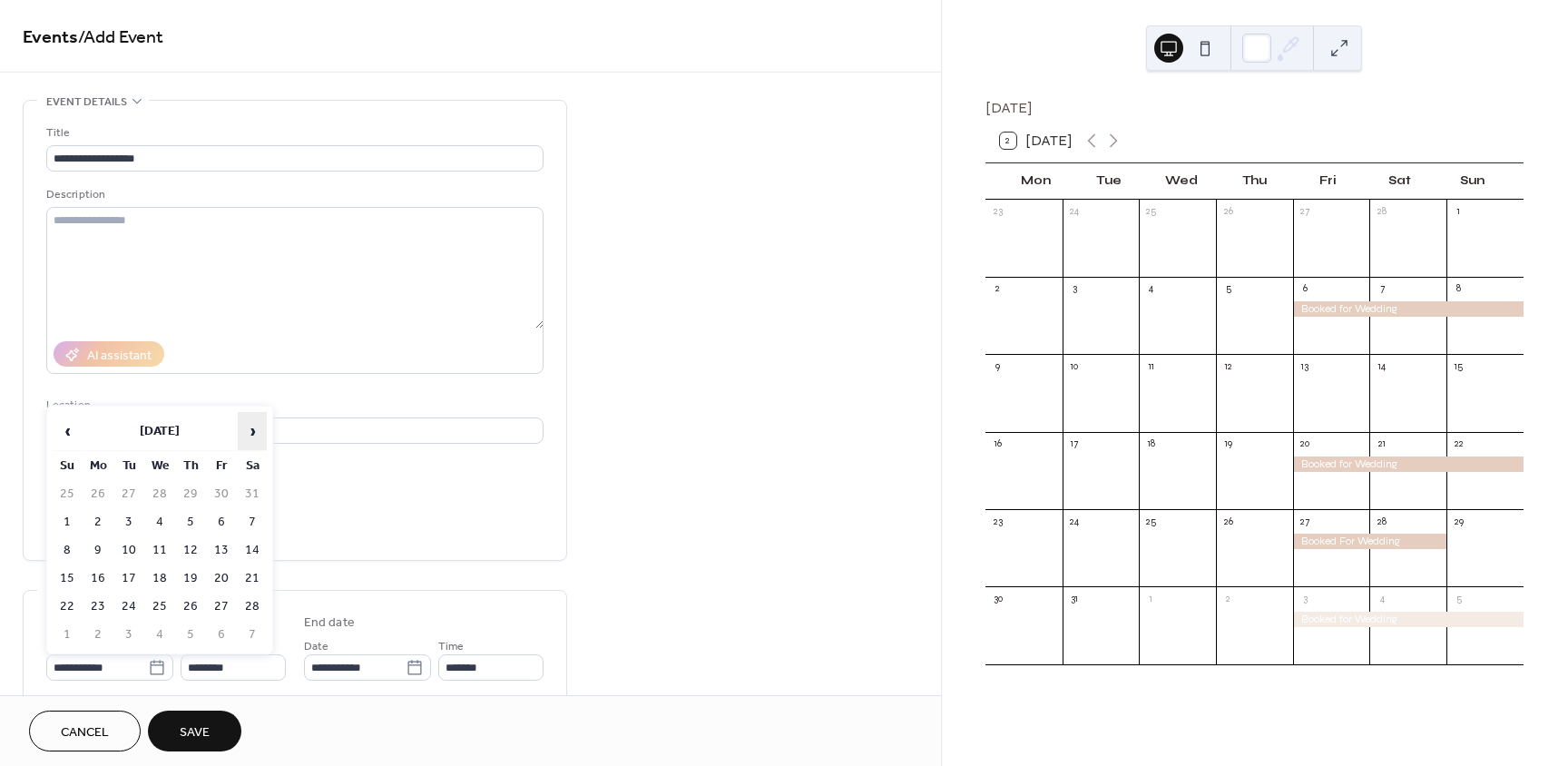 click on "›" at bounding box center (252, 431) 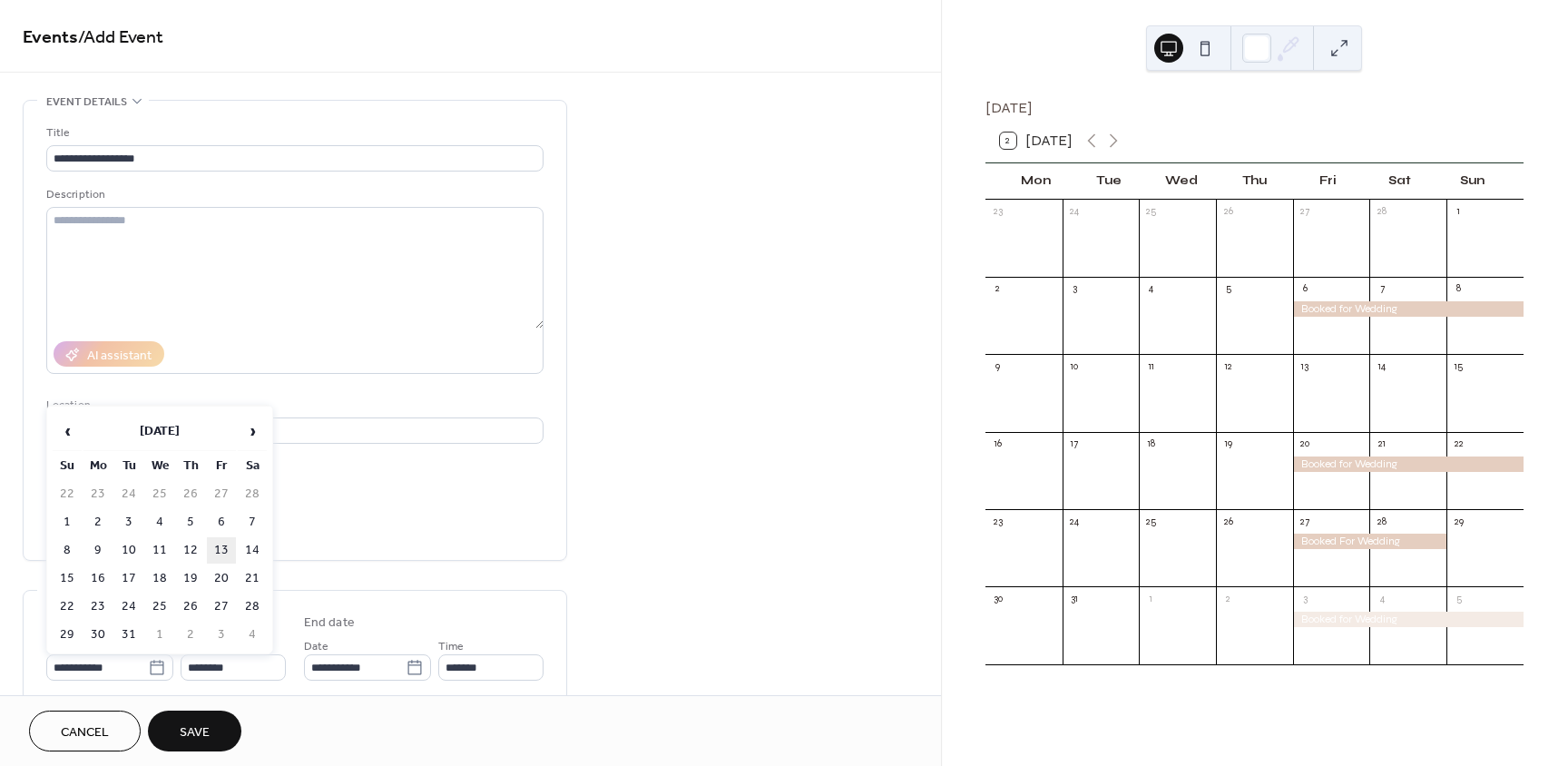 click on "13" at bounding box center (221, 550) 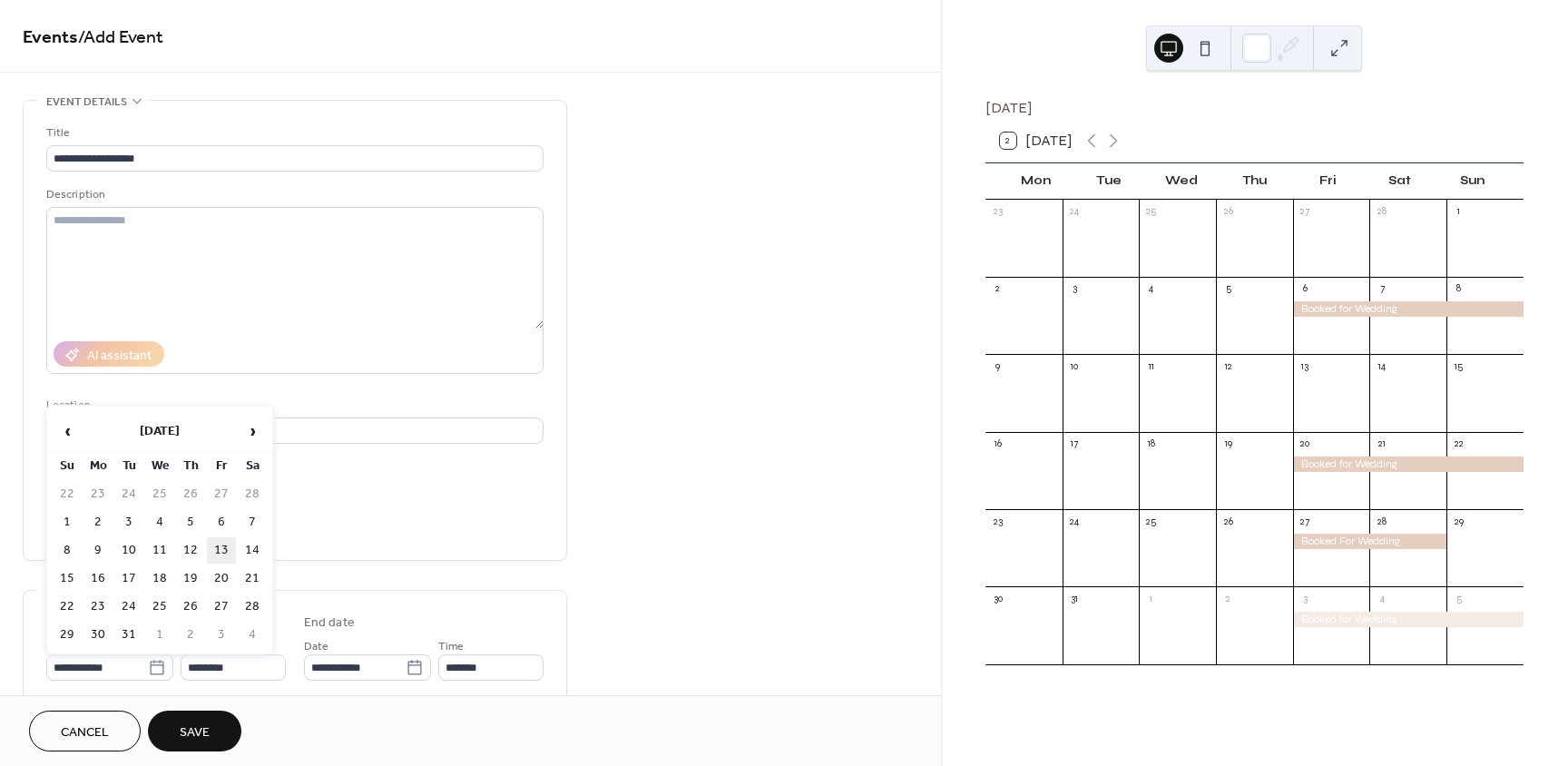 type on "**********" 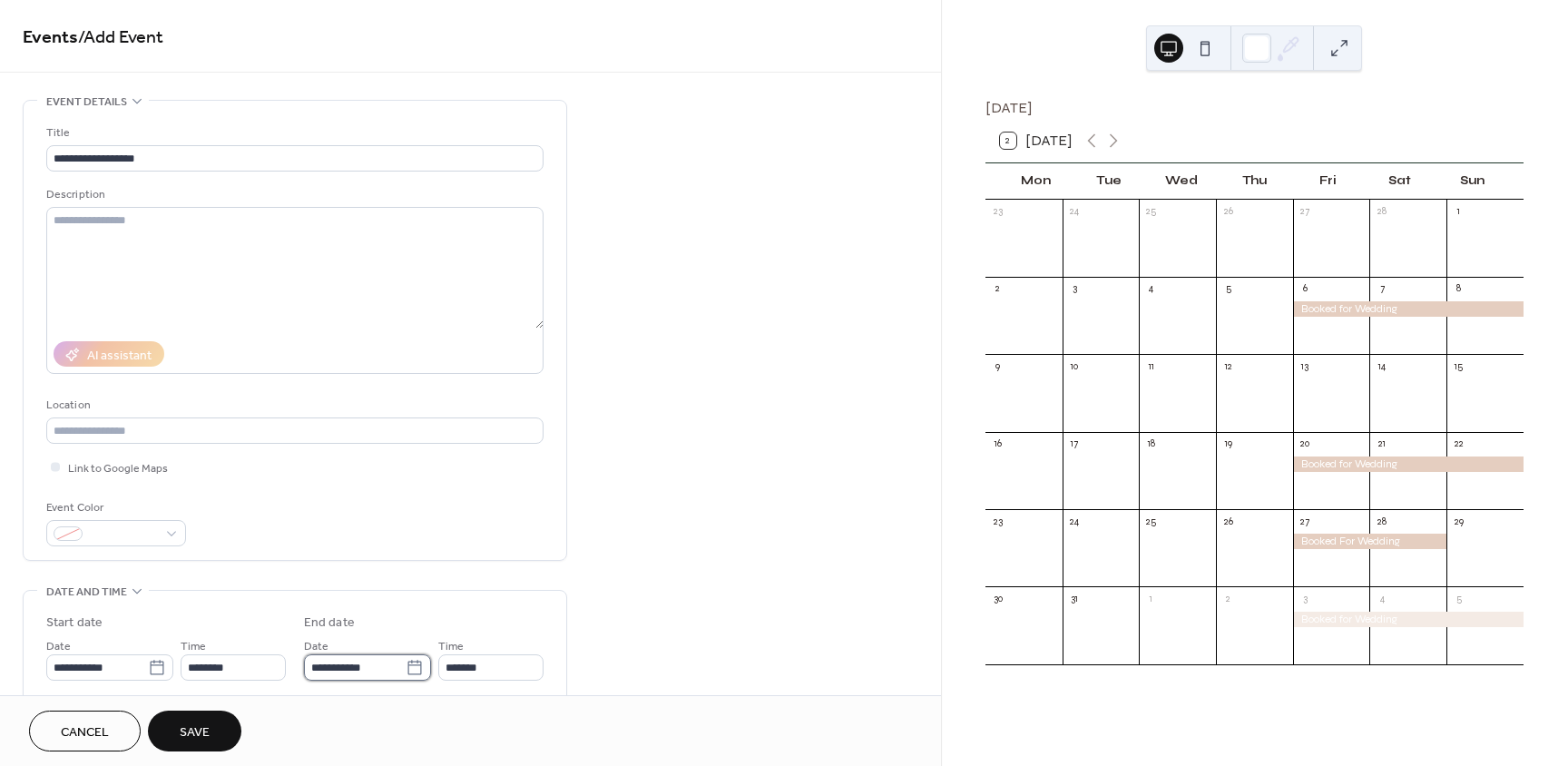 click on "**********" at bounding box center (355, 667) 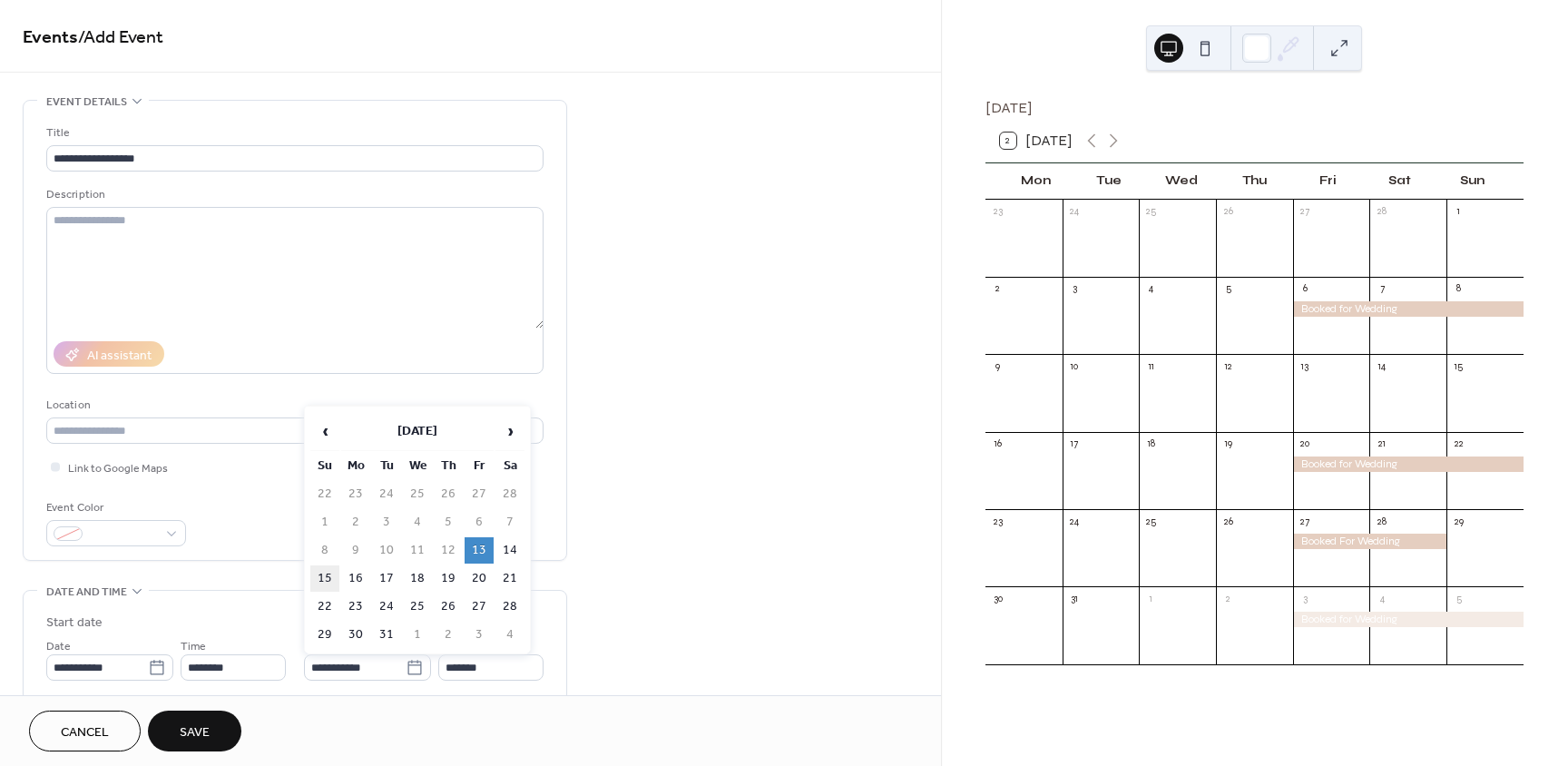 click on "15" at bounding box center (325, 578) 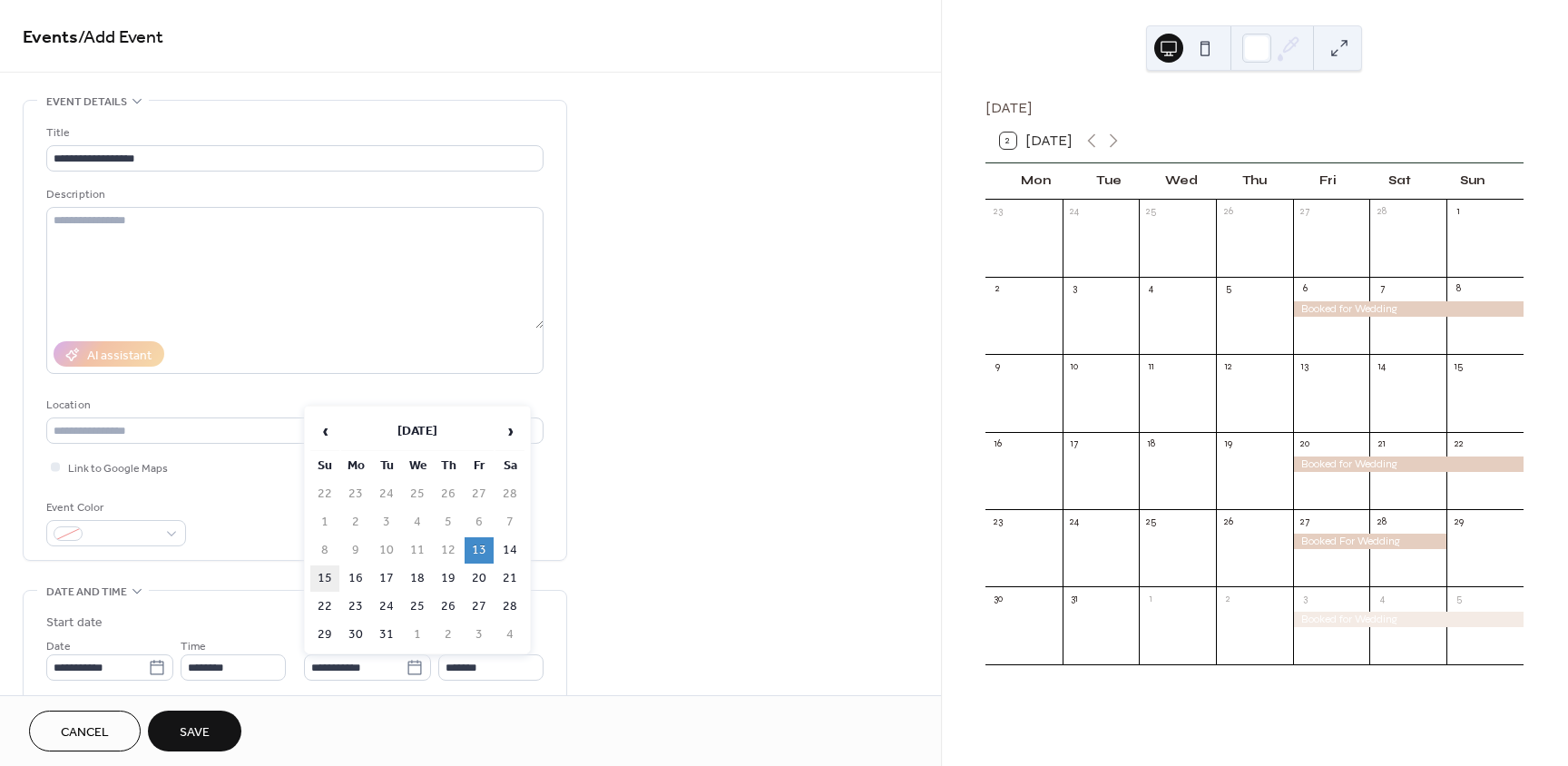 type on "**********" 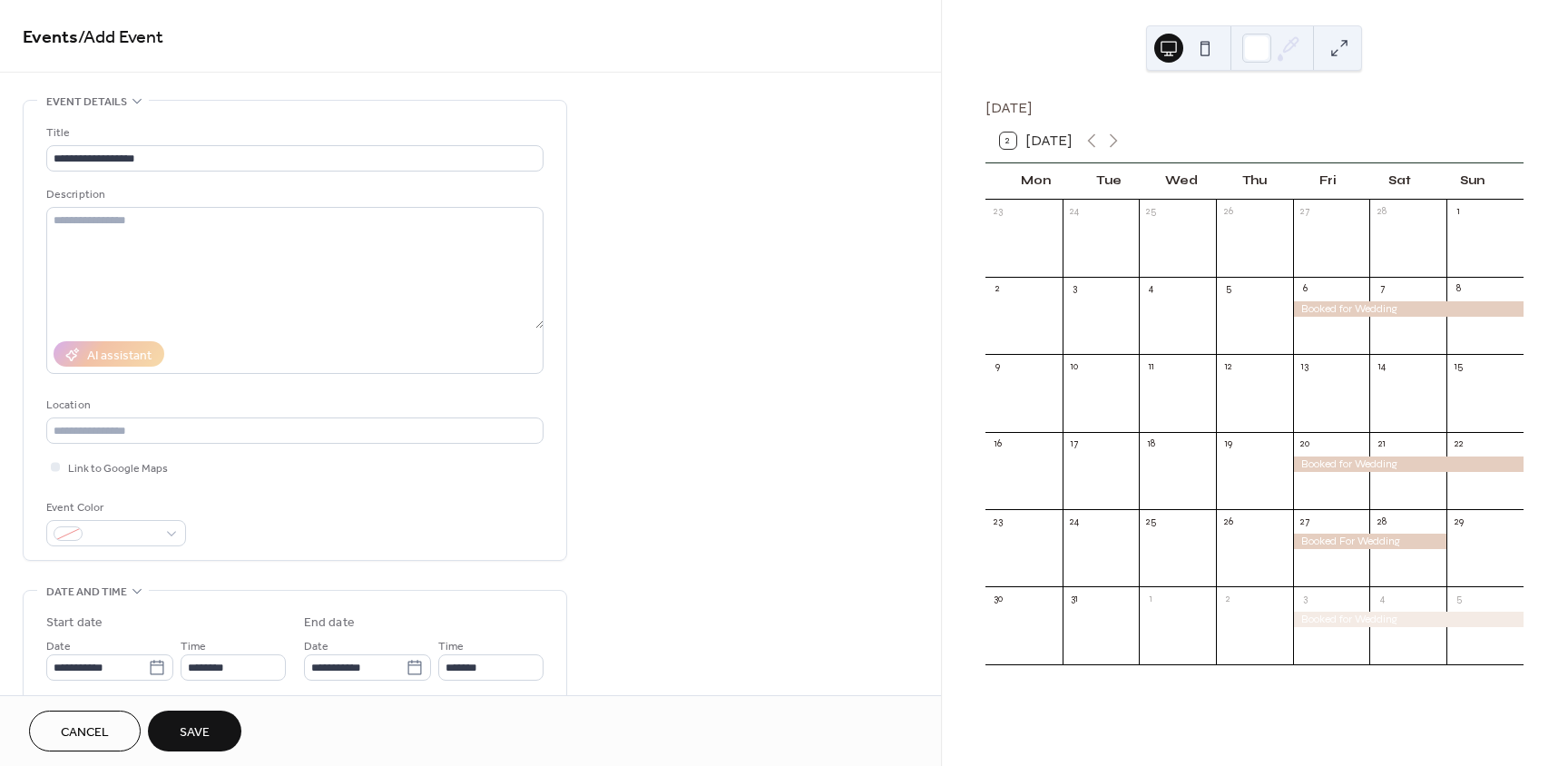 click on "Save" at bounding box center [194, 731] 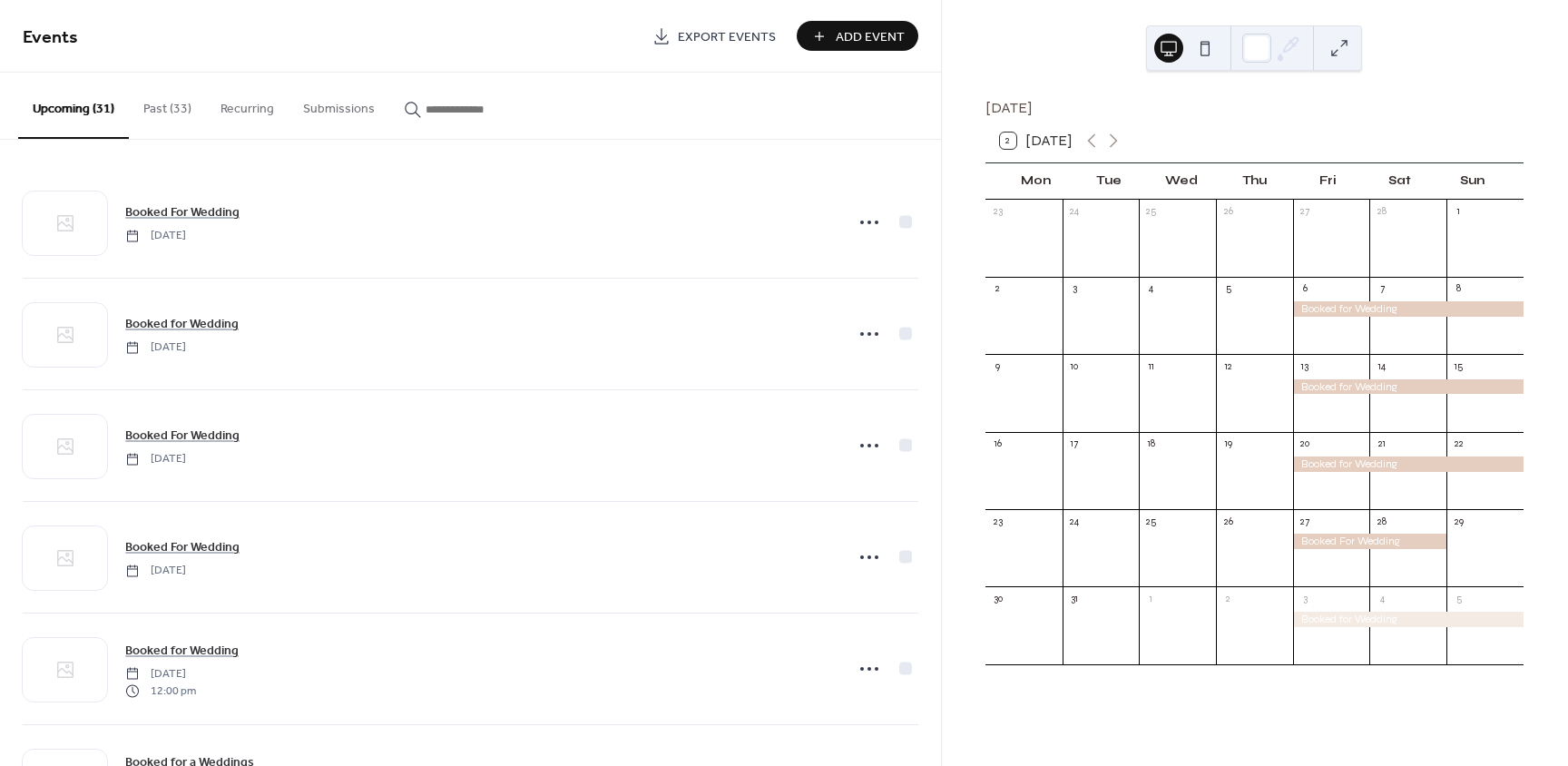 click on "Add Event" at bounding box center (870, 37) 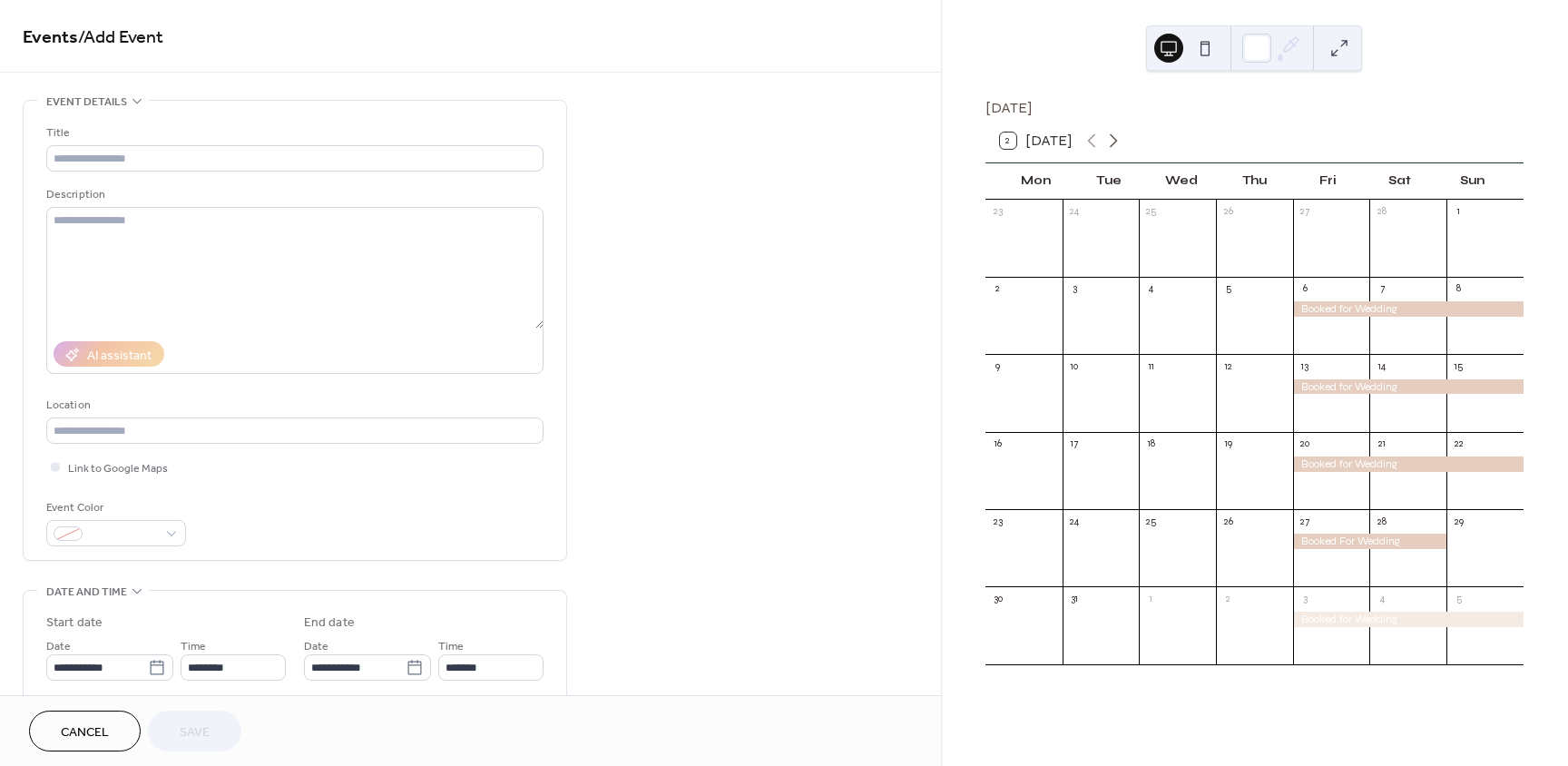 click 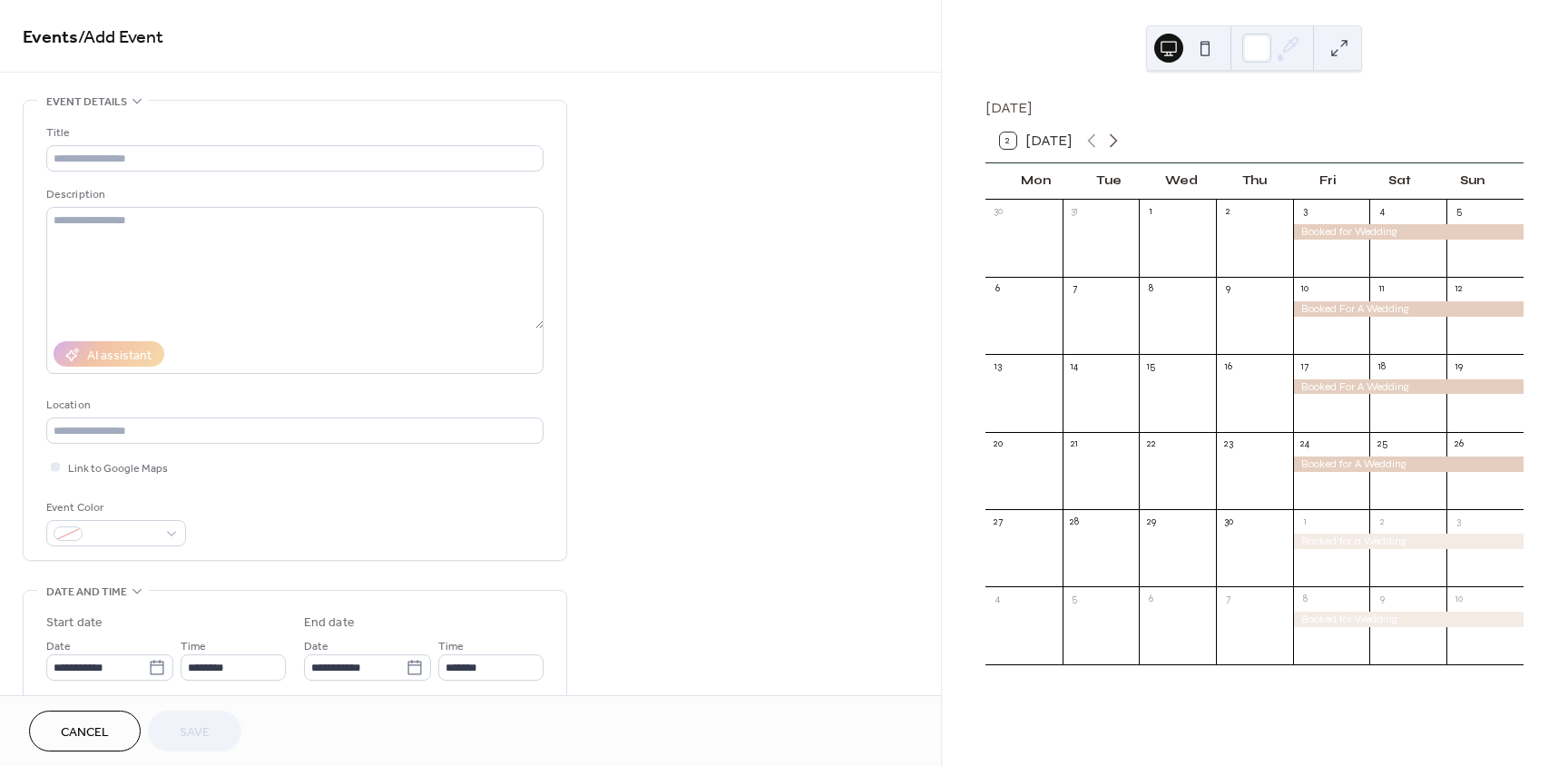 click 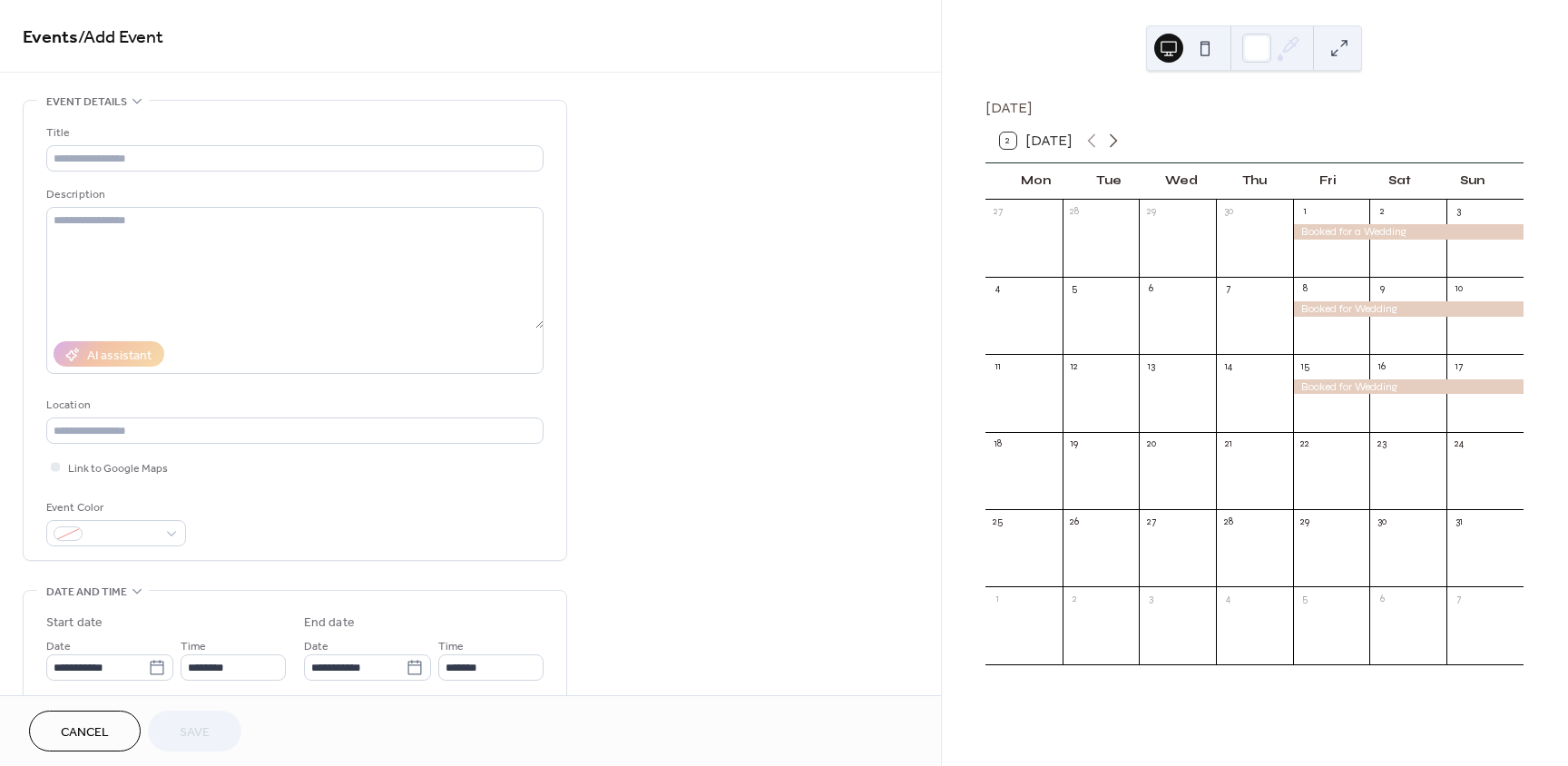 click 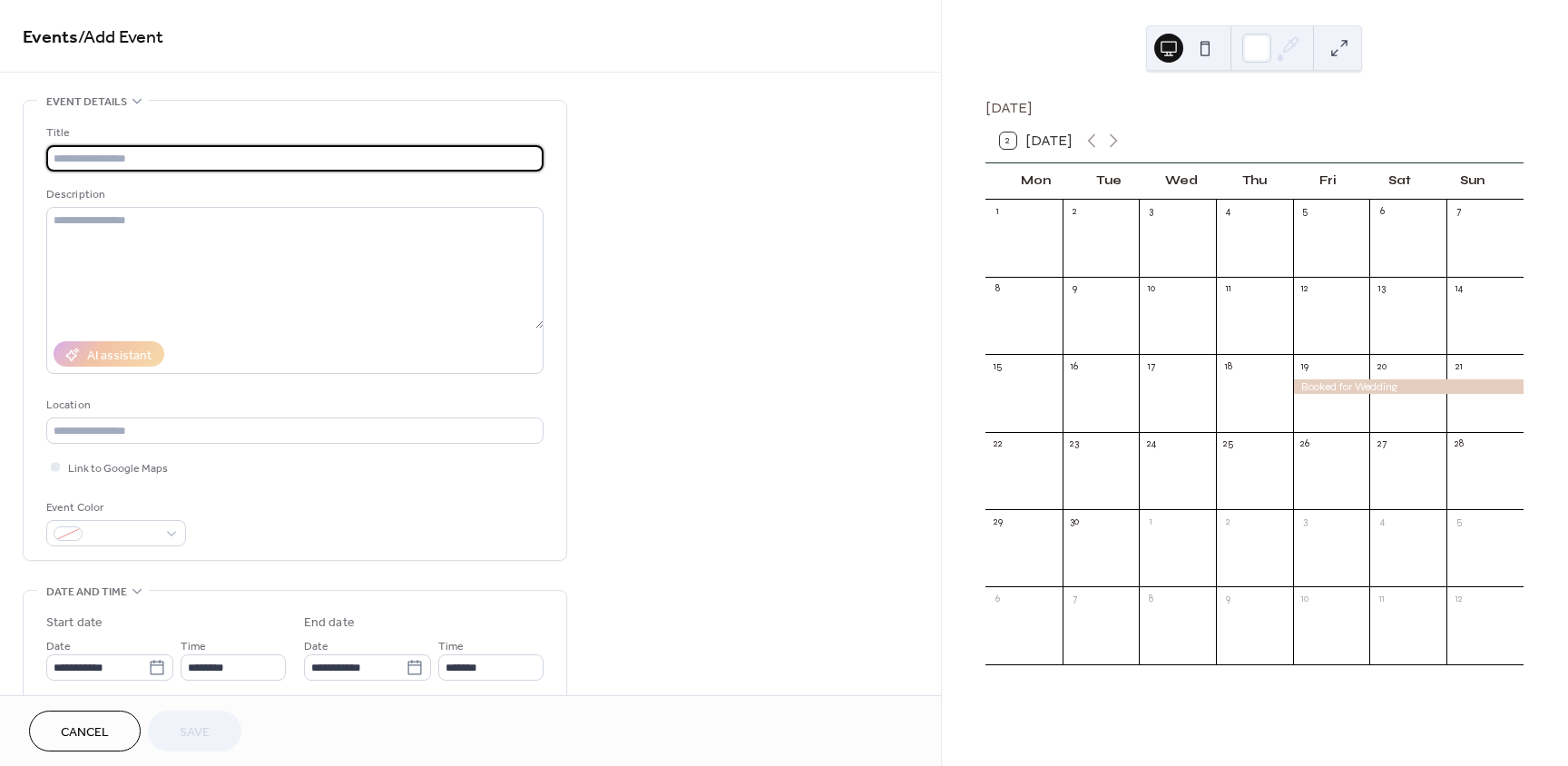 click at bounding box center [295, 158] 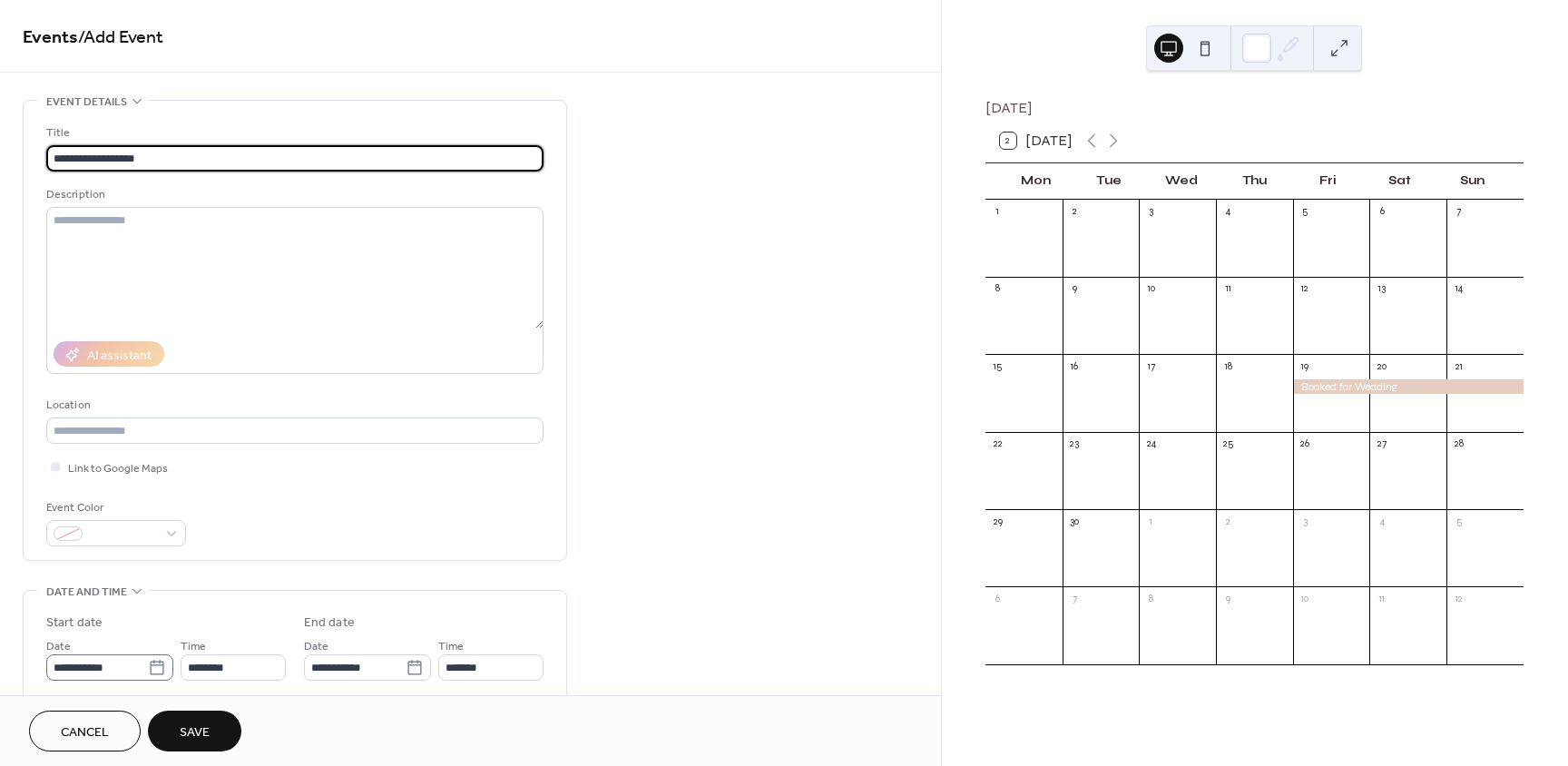 type on "**********" 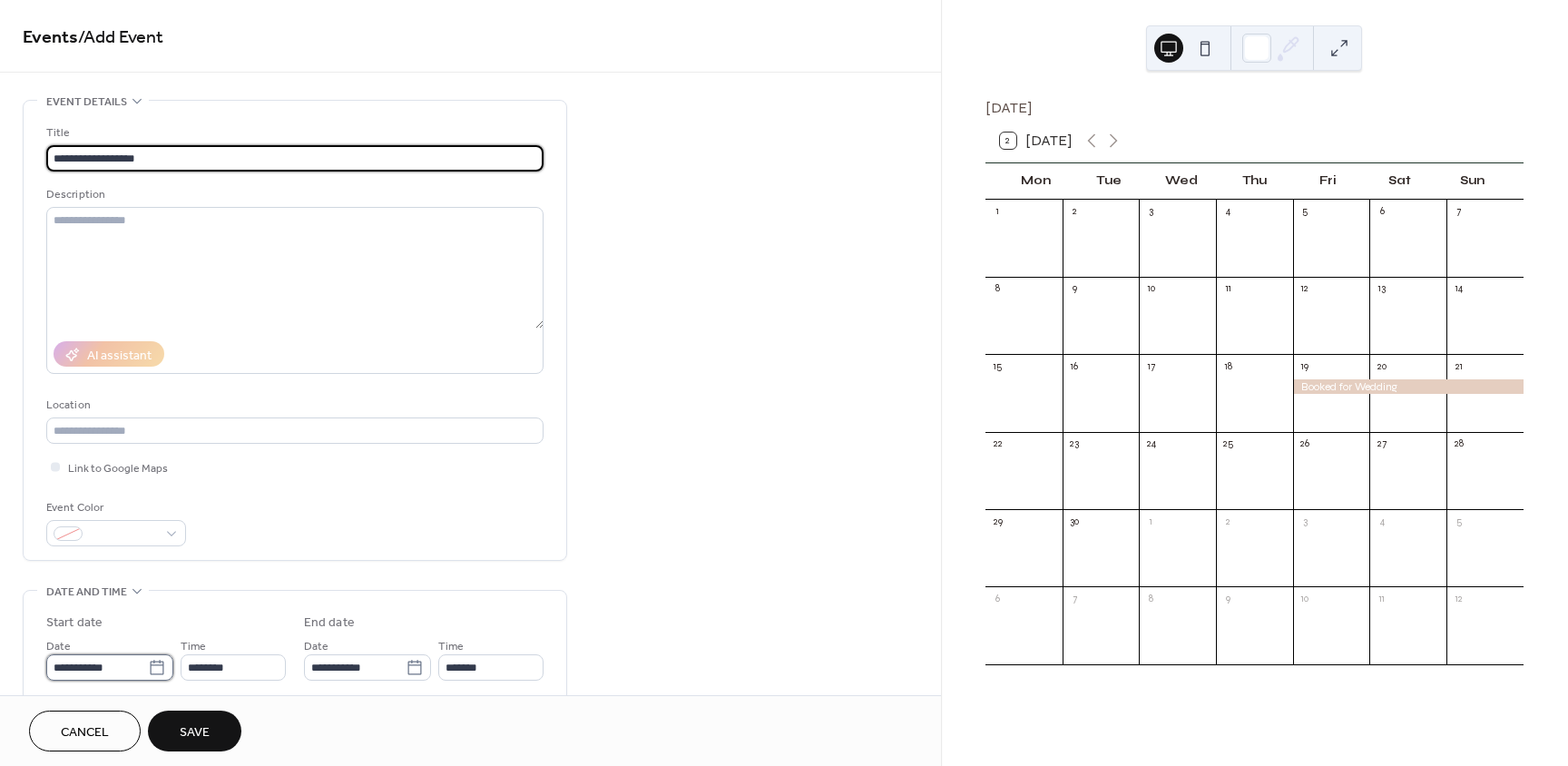 click on "**********" at bounding box center [97, 667] 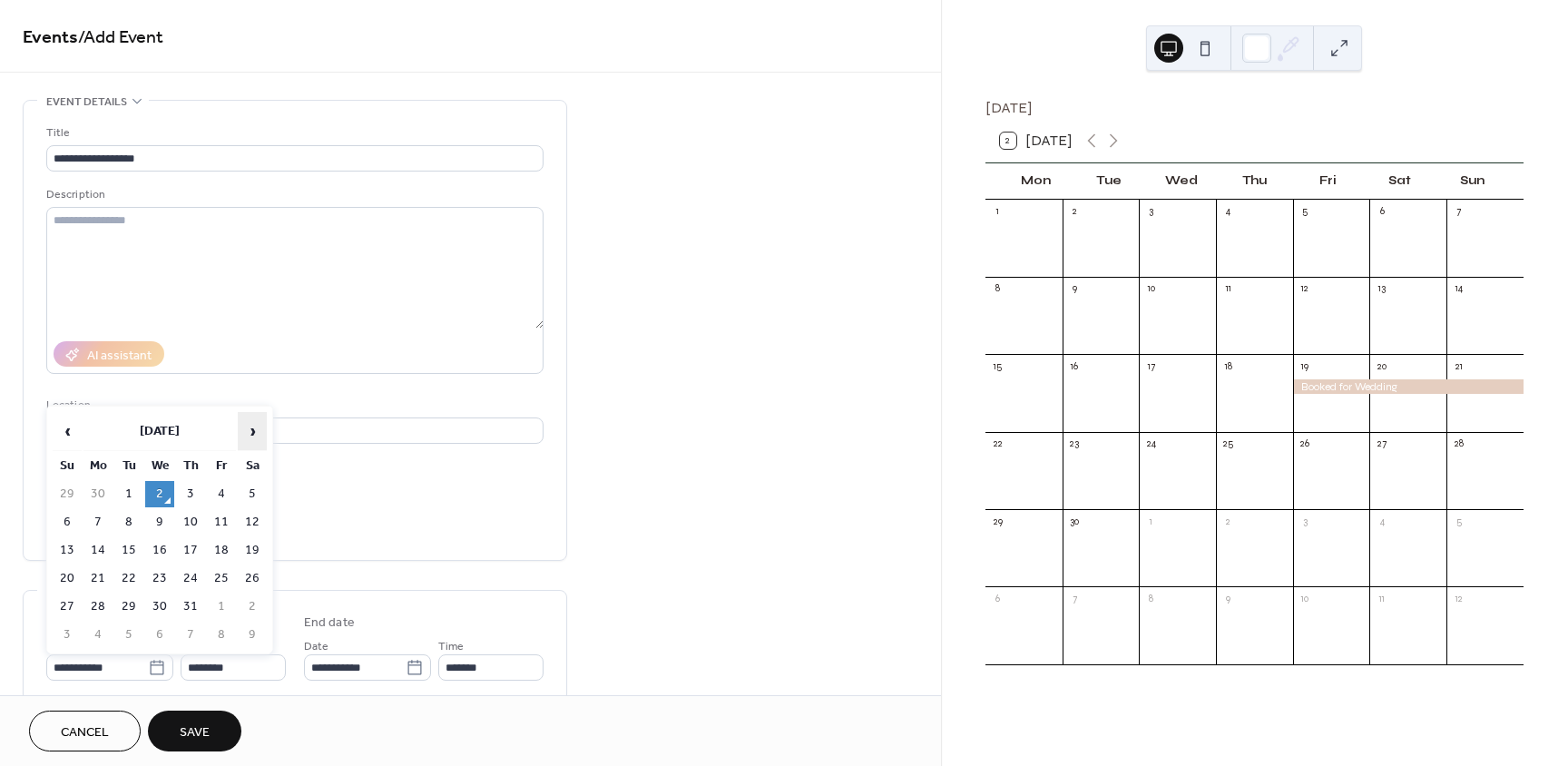 click on "›" at bounding box center [252, 431] 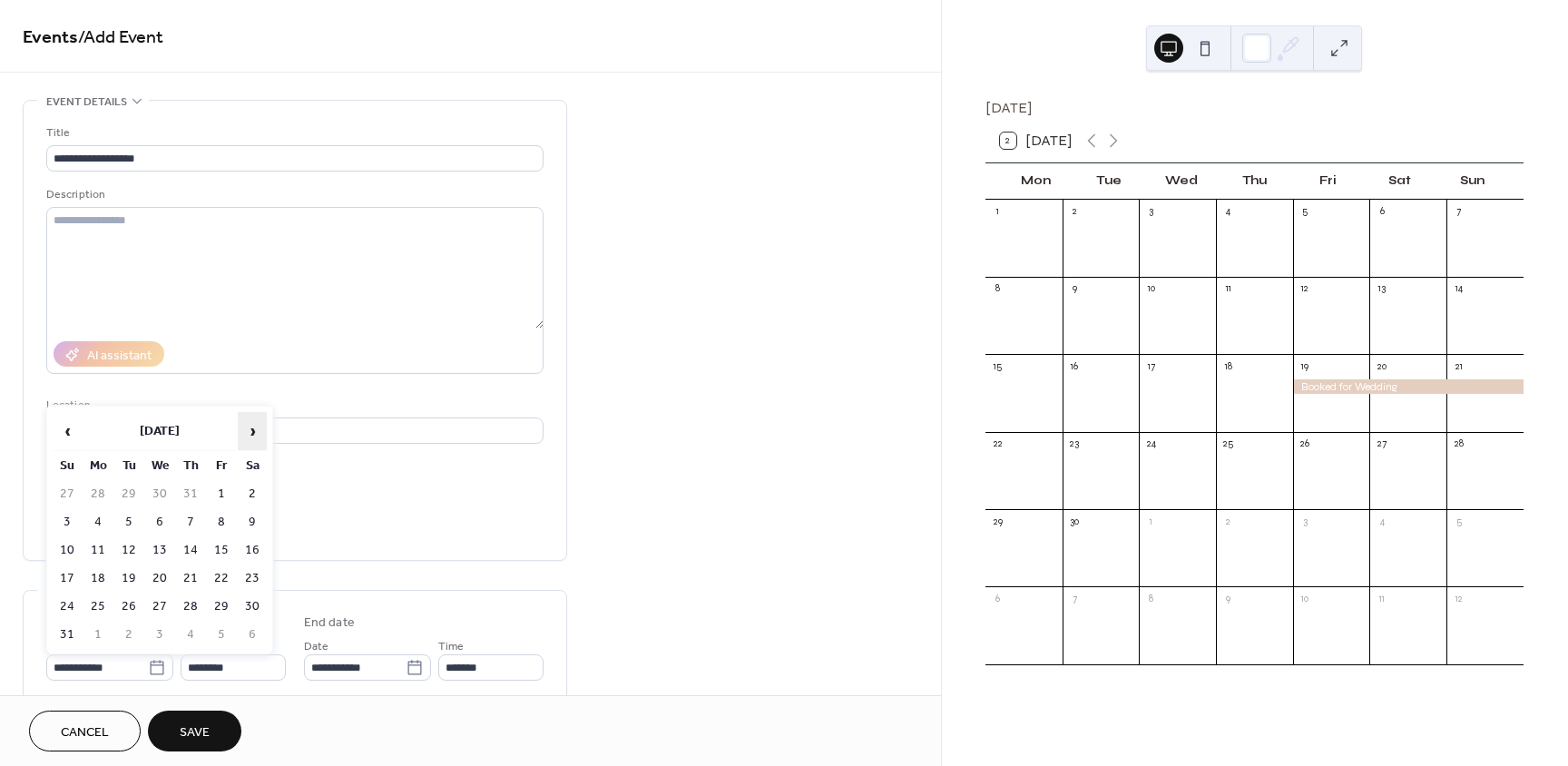 click on "›" at bounding box center [252, 431] 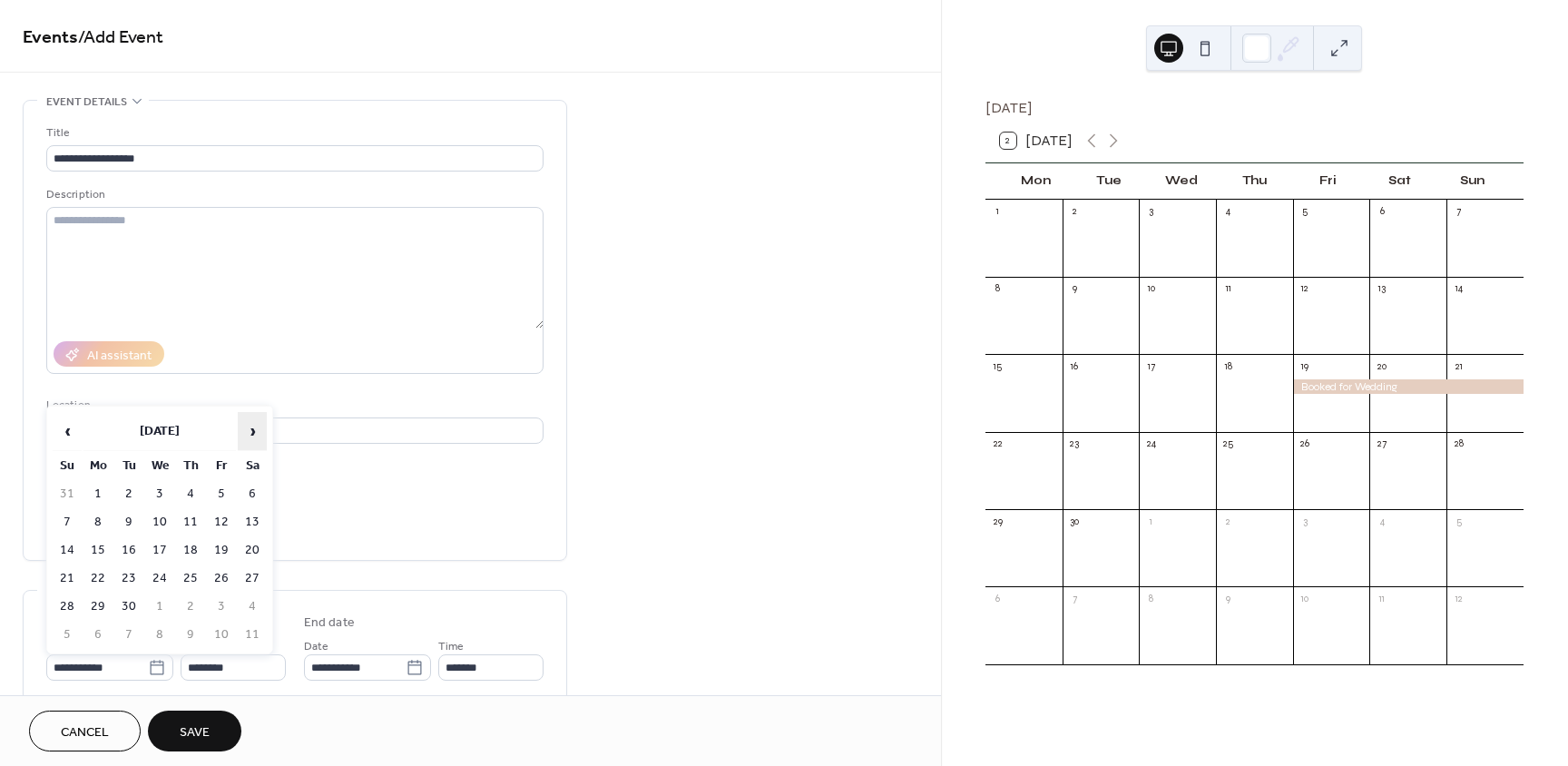 click on "›" at bounding box center [252, 431] 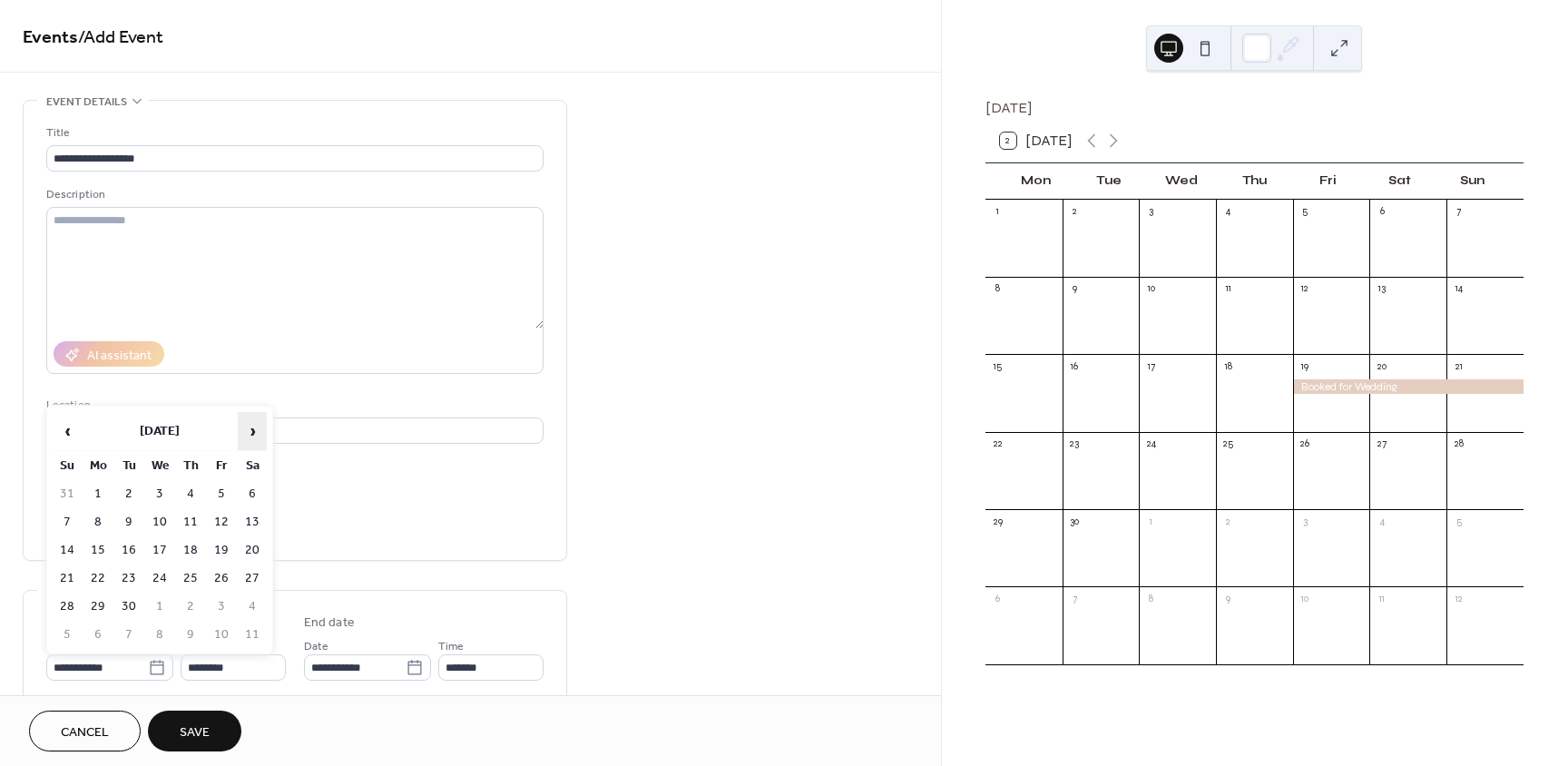 click on "›" at bounding box center (252, 431) 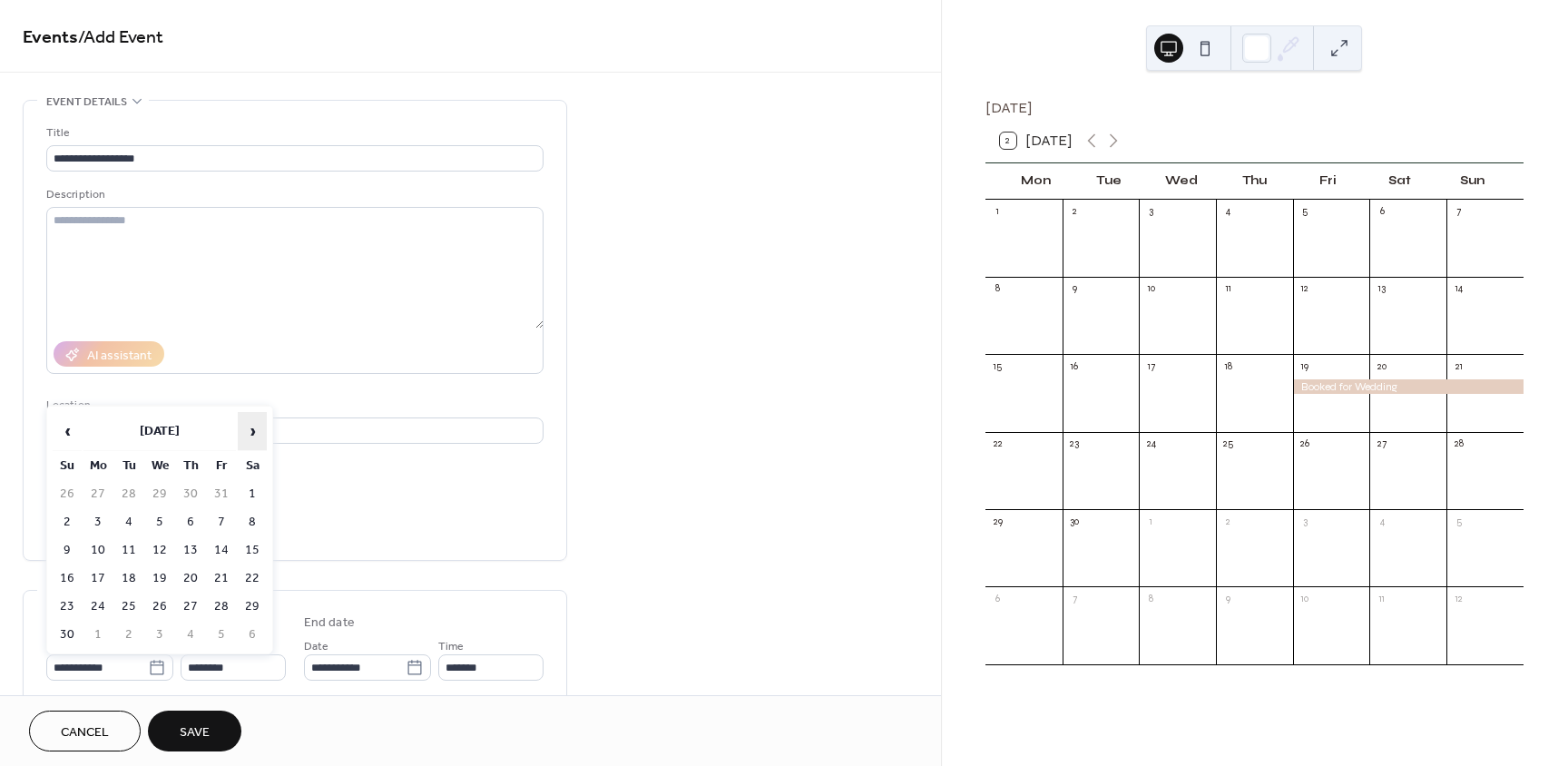 click on "›" at bounding box center (252, 431) 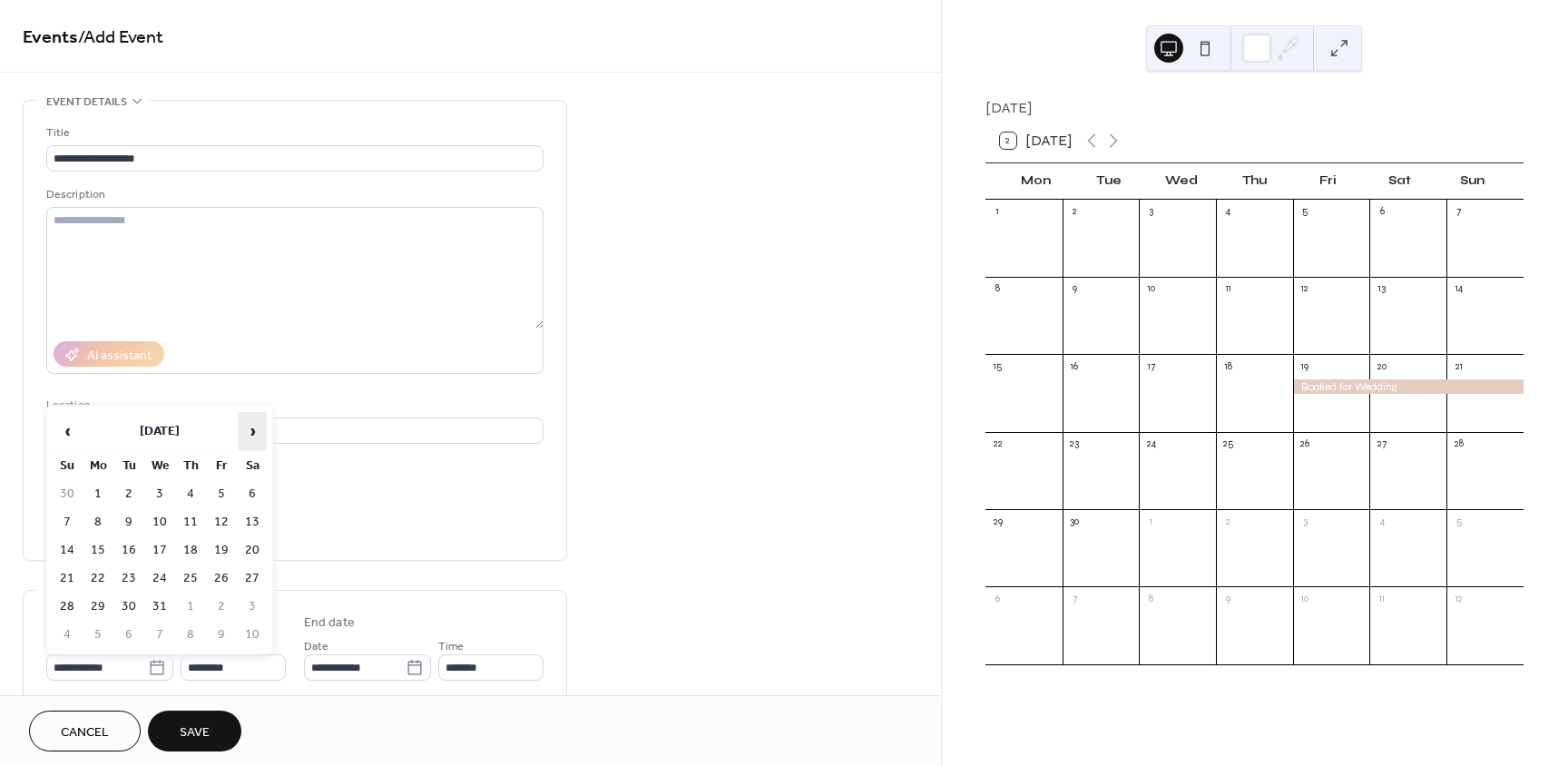 click on "›" at bounding box center (252, 431) 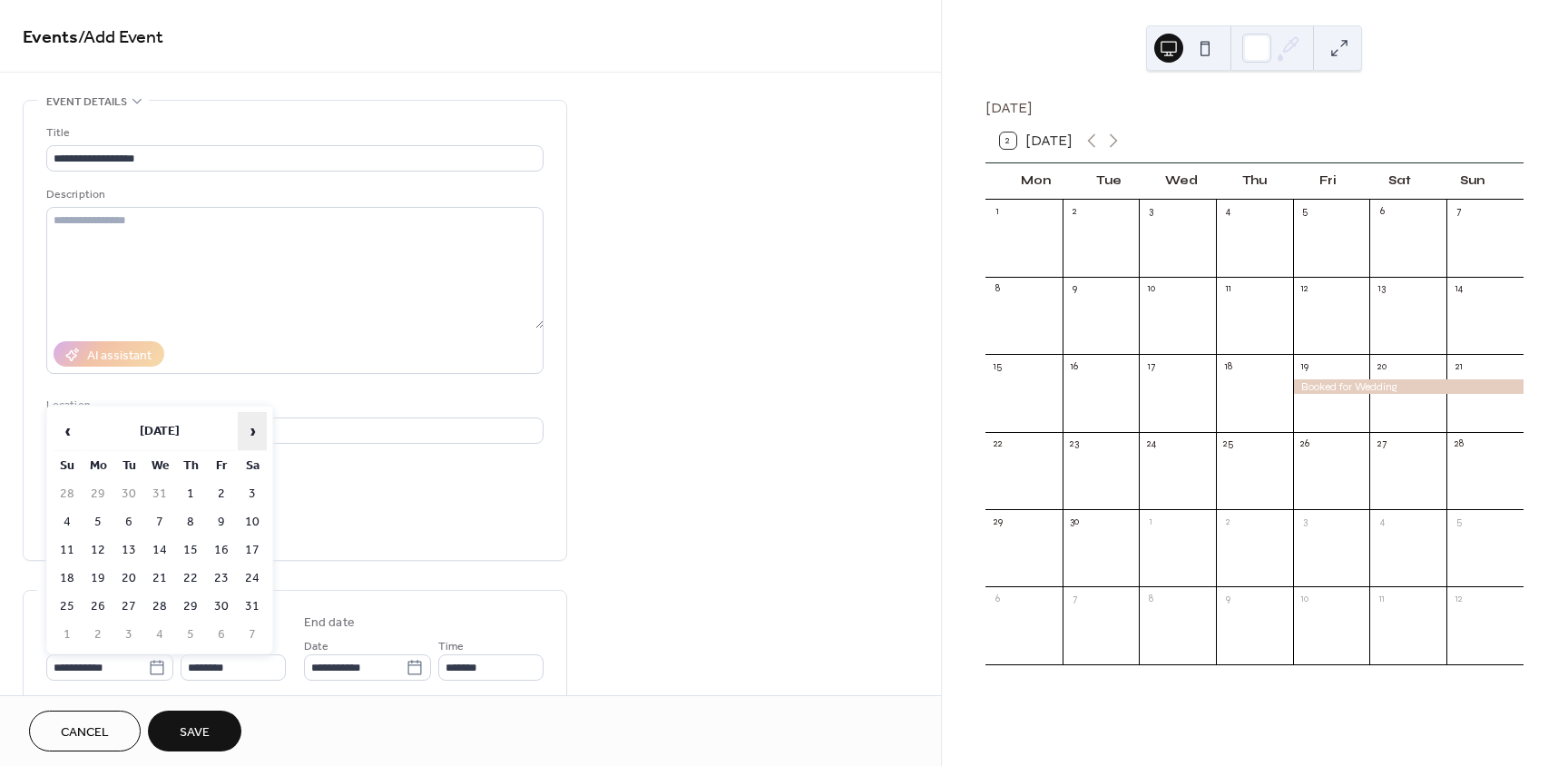 click on "›" at bounding box center [252, 431] 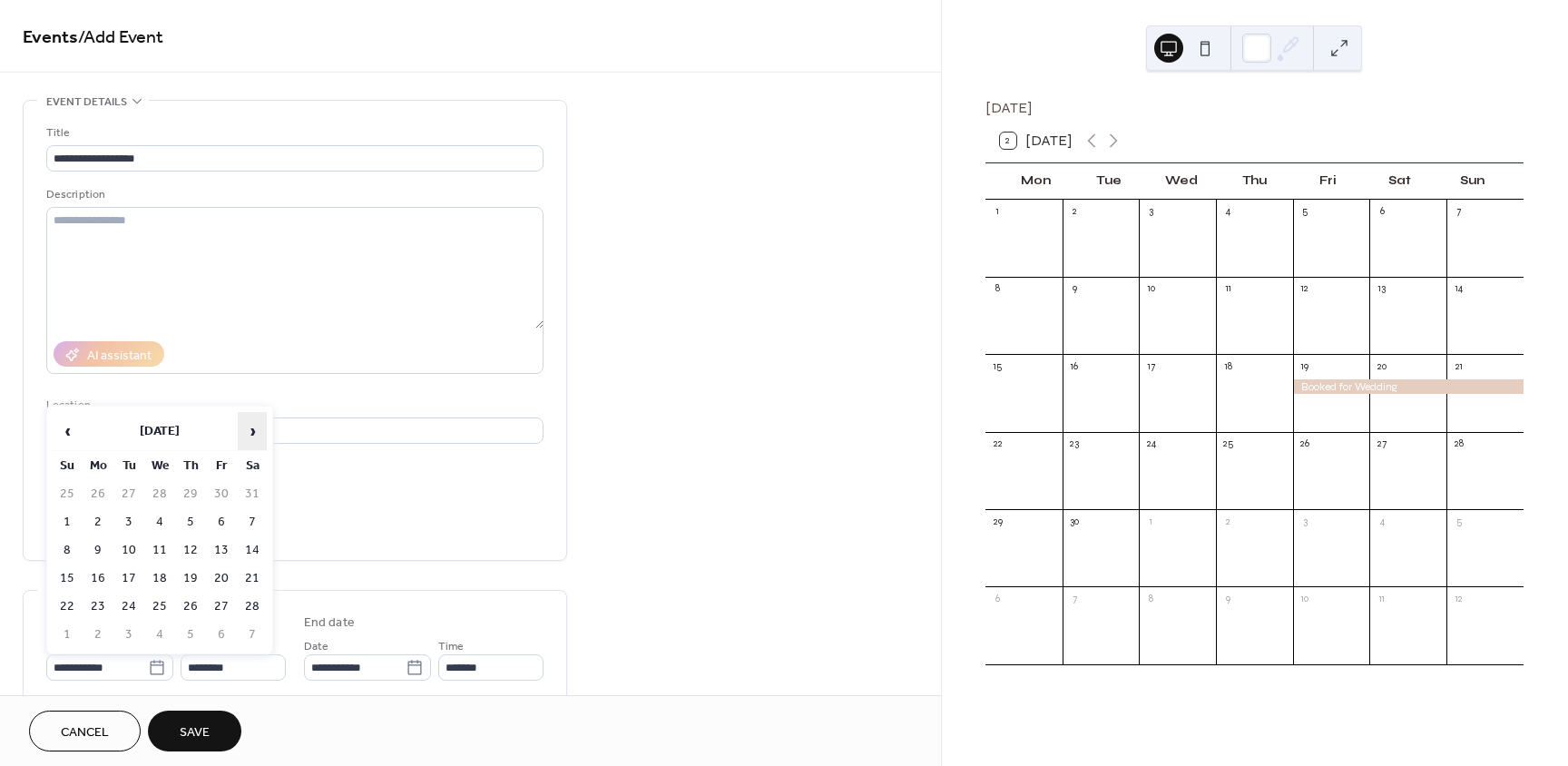 click on "›" at bounding box center [252, 431] 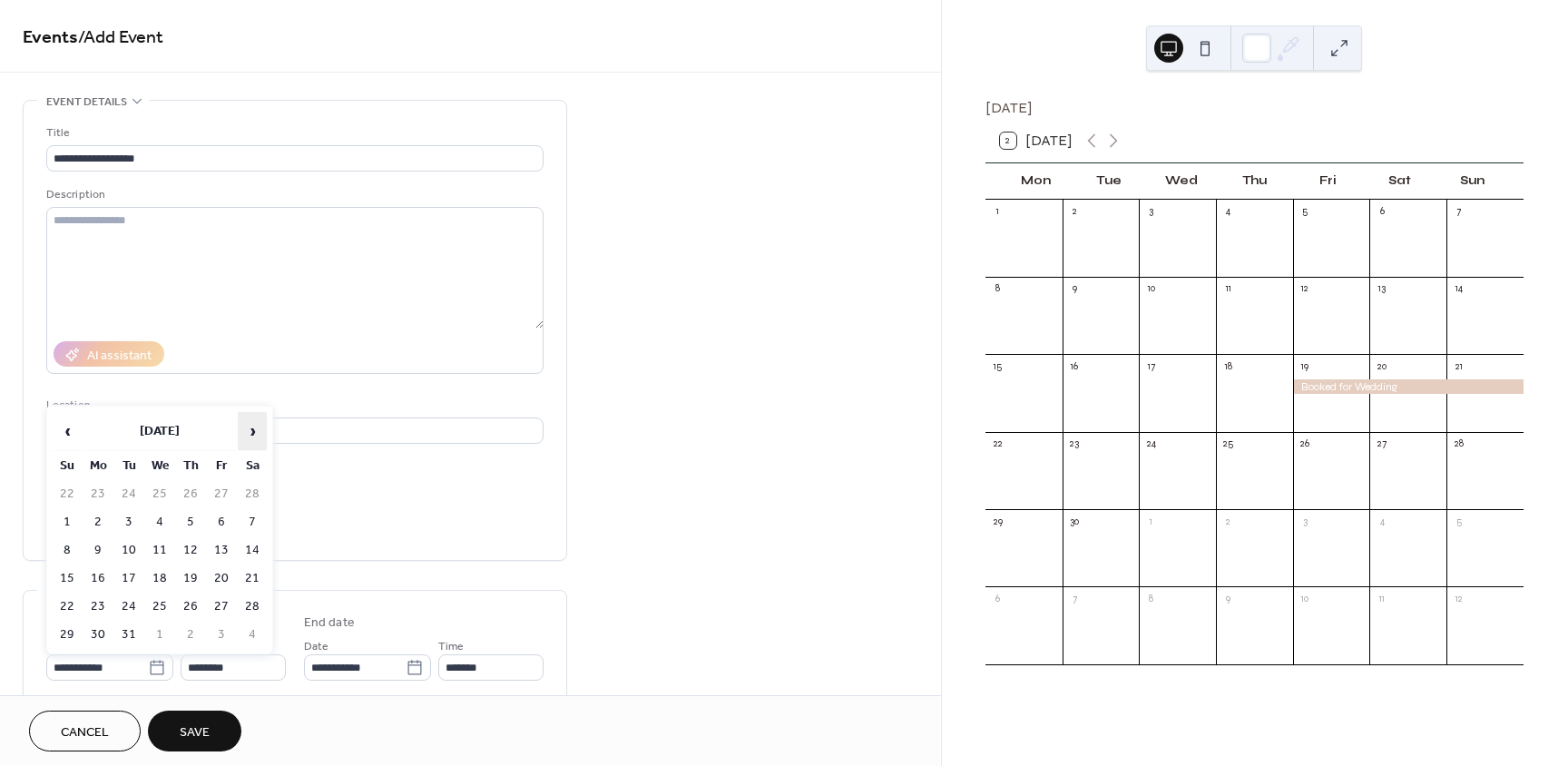 click on "›" at bounding box center (252, 431) 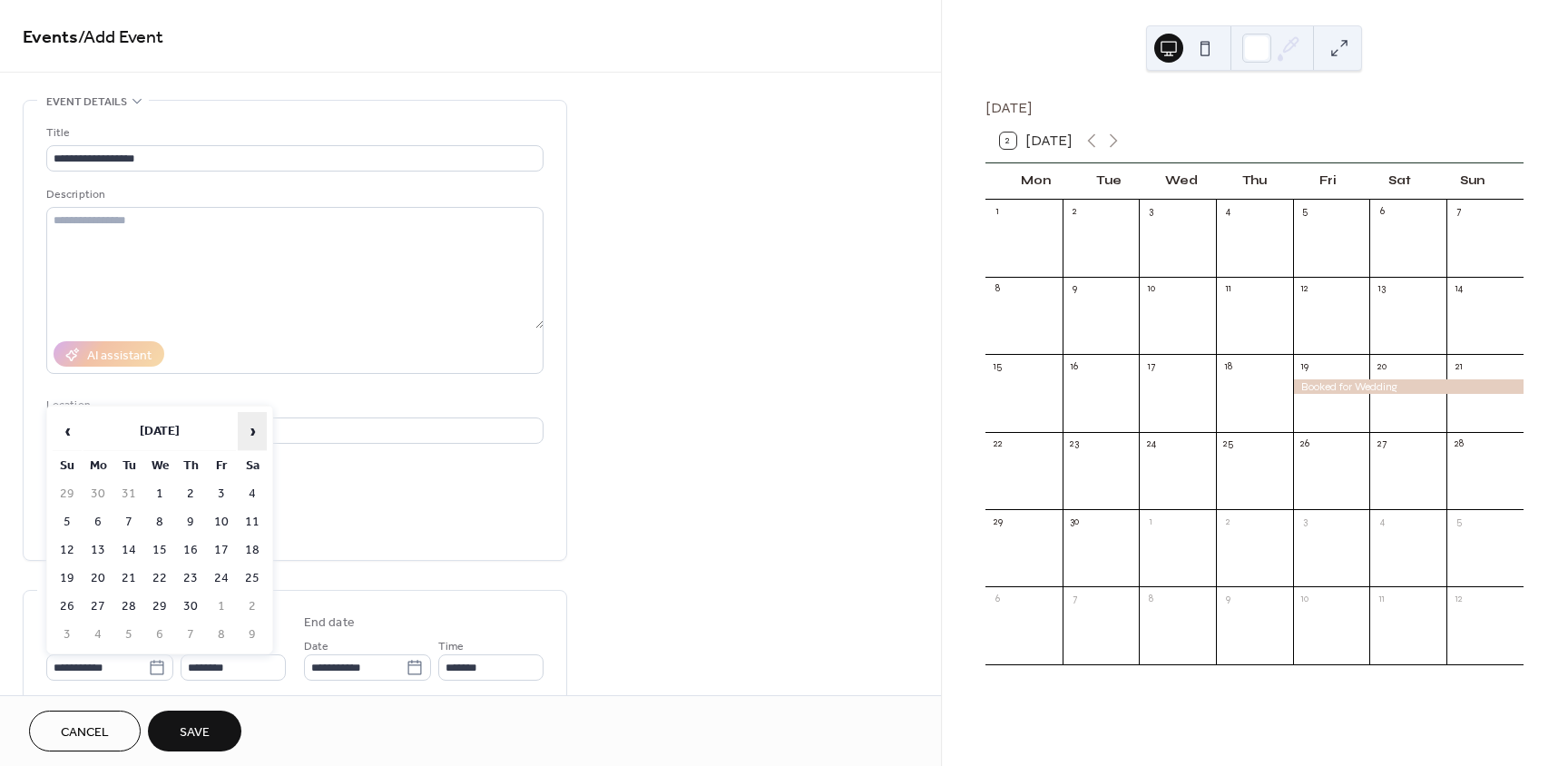 click on "›" at bounding box center (252, 431) 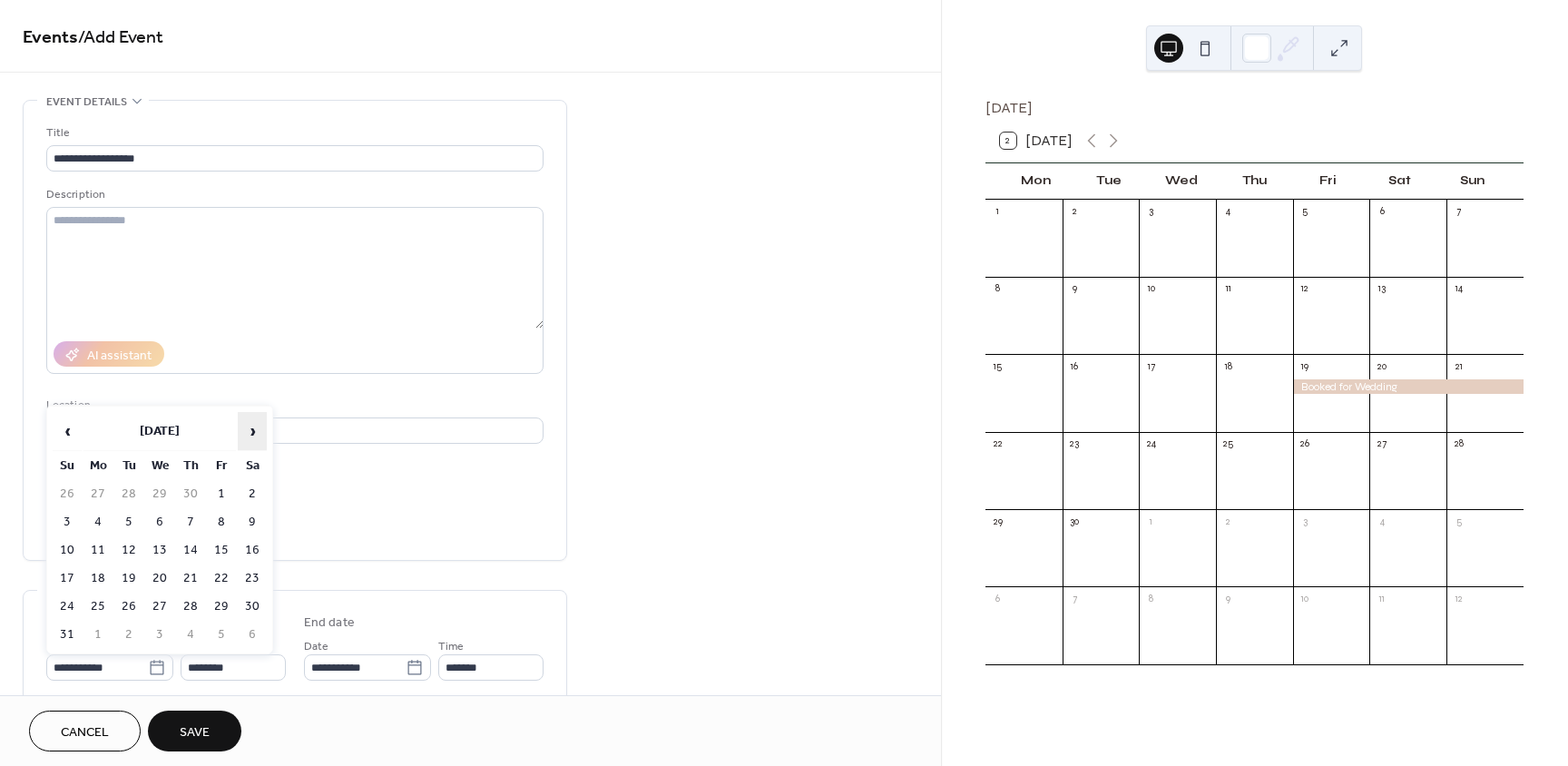 click on "›" at bounding box center (252, 431) 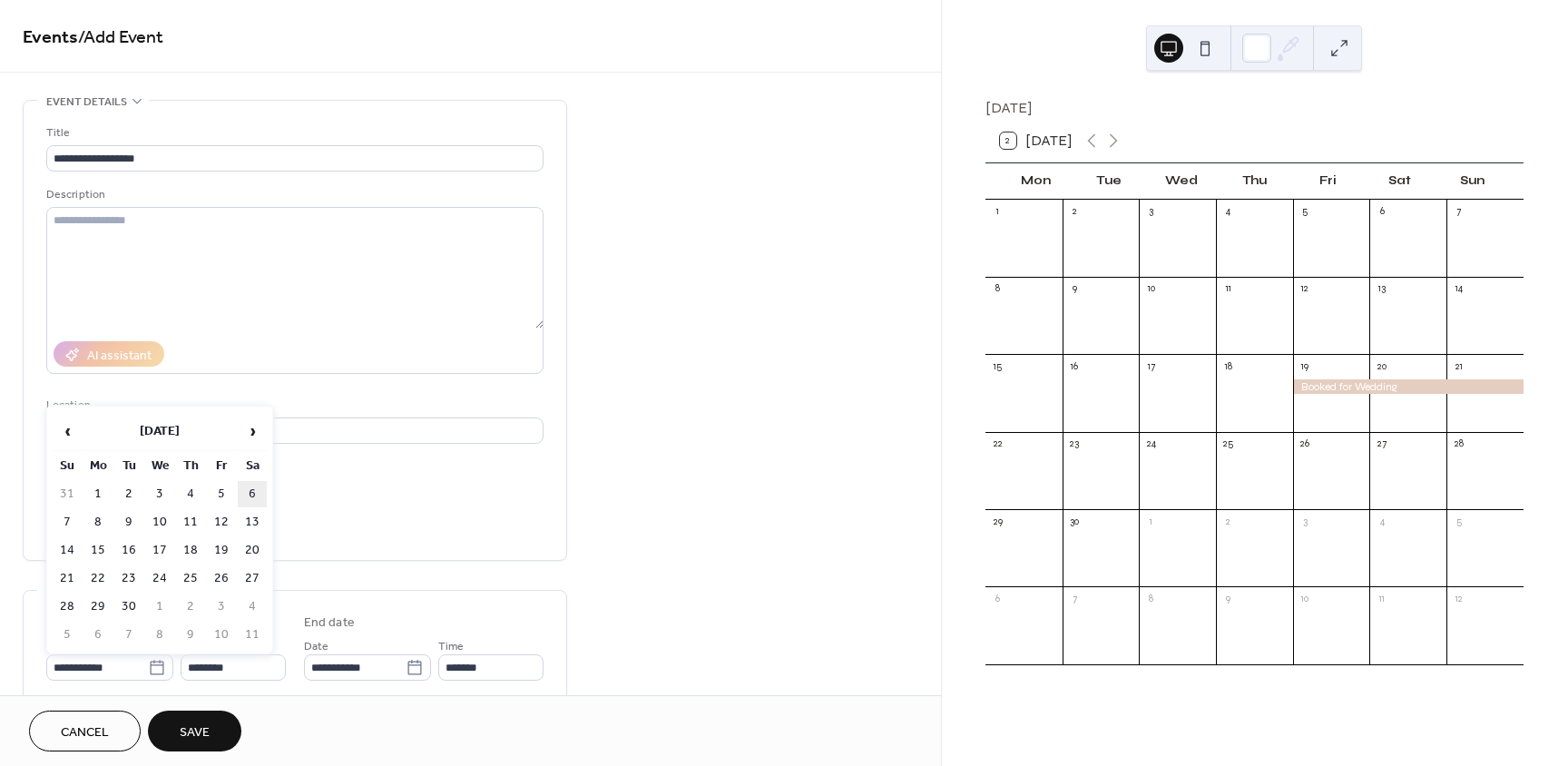 click on "6" at bounding box center [252, 494] 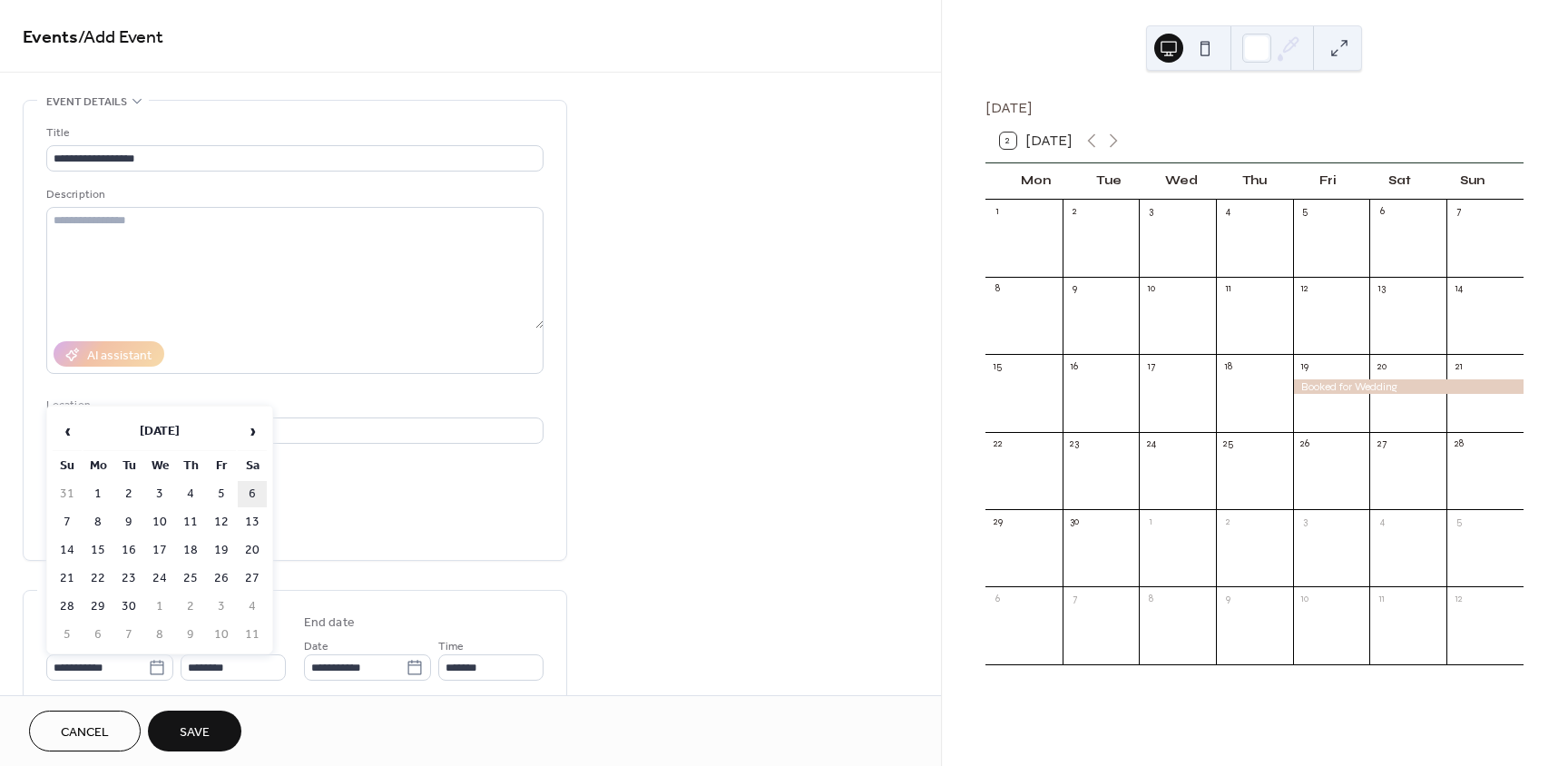 type on "**********" 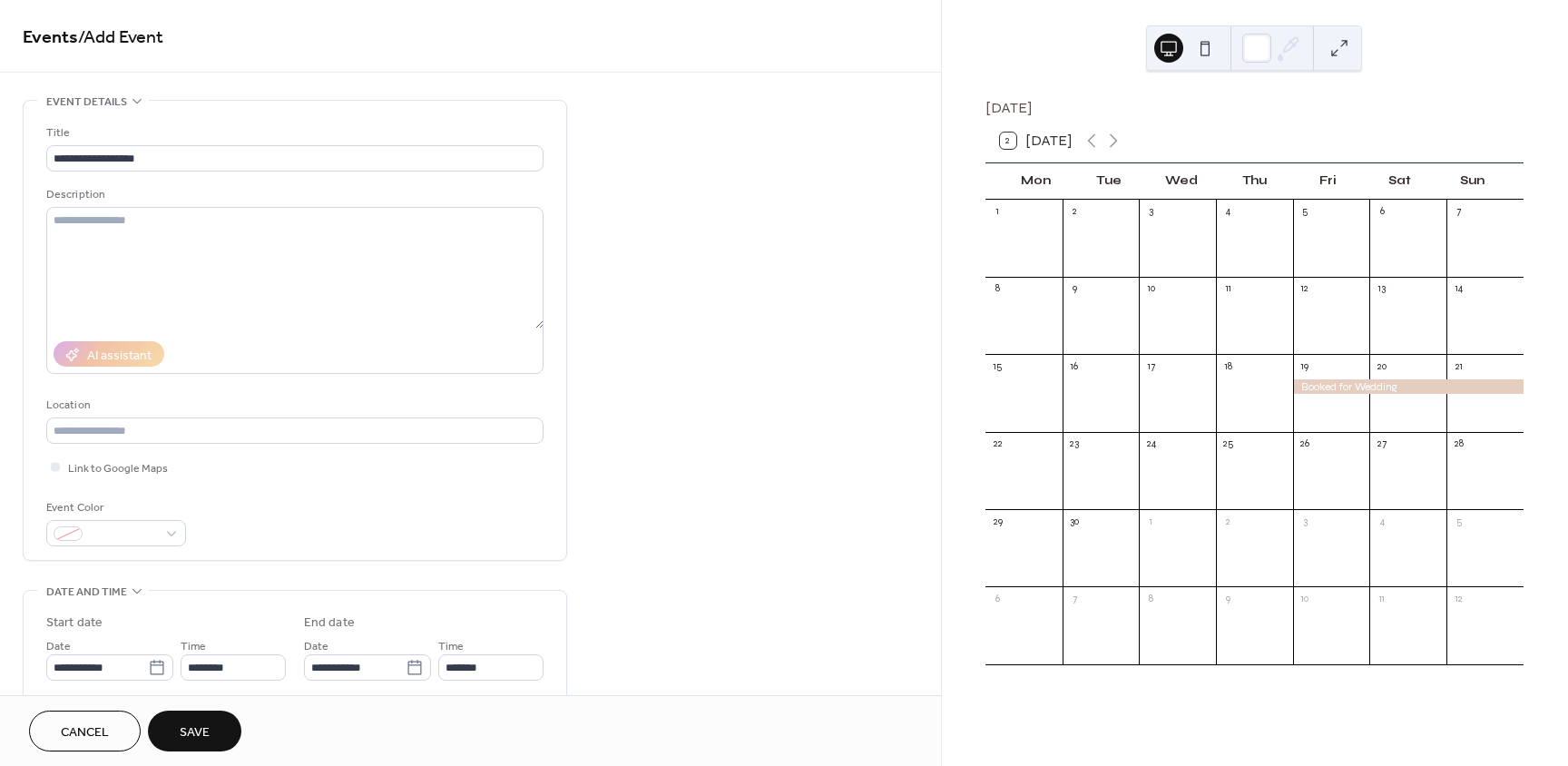 click on "Save" at bounding box center [194, 731] 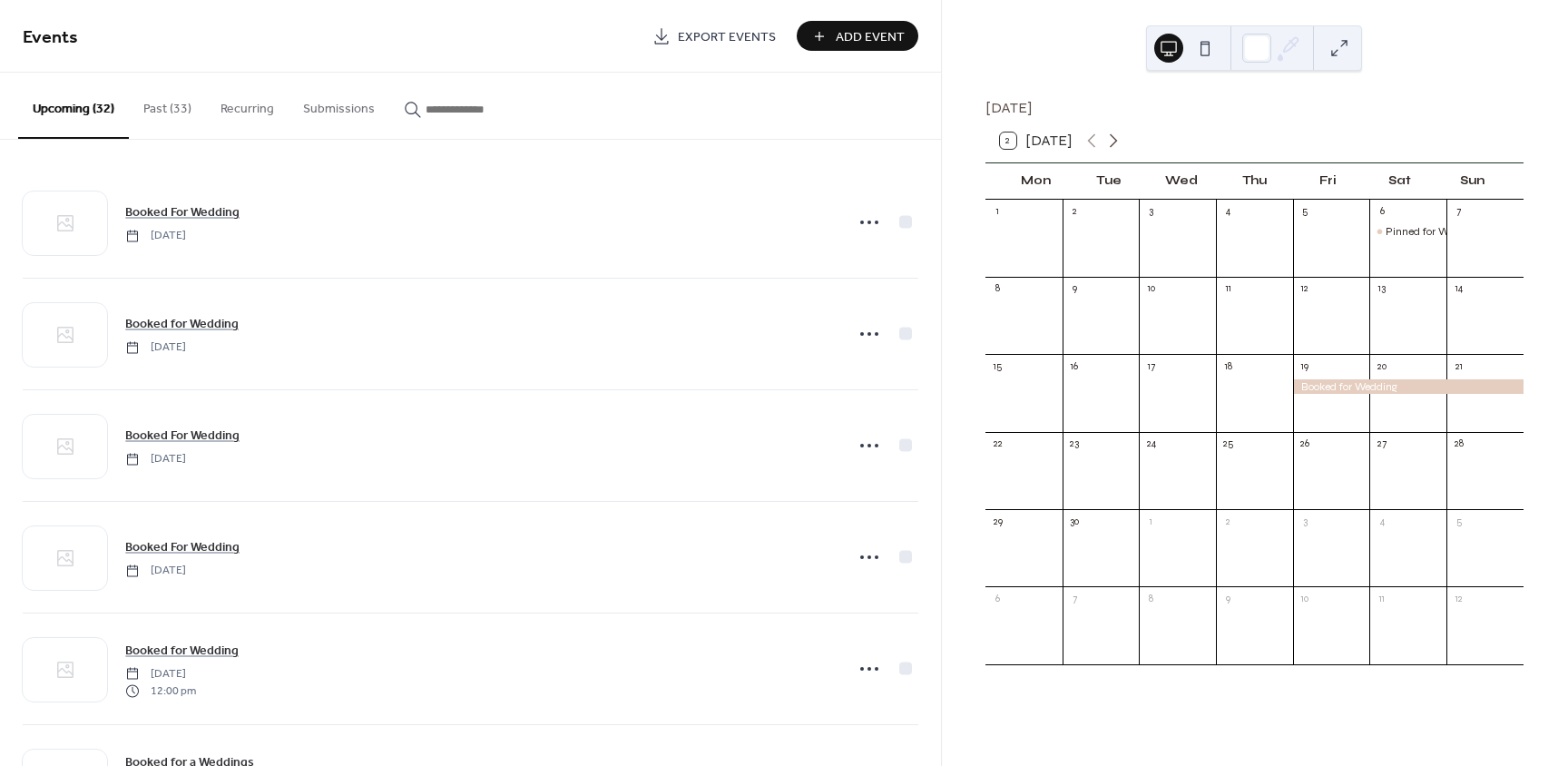 click 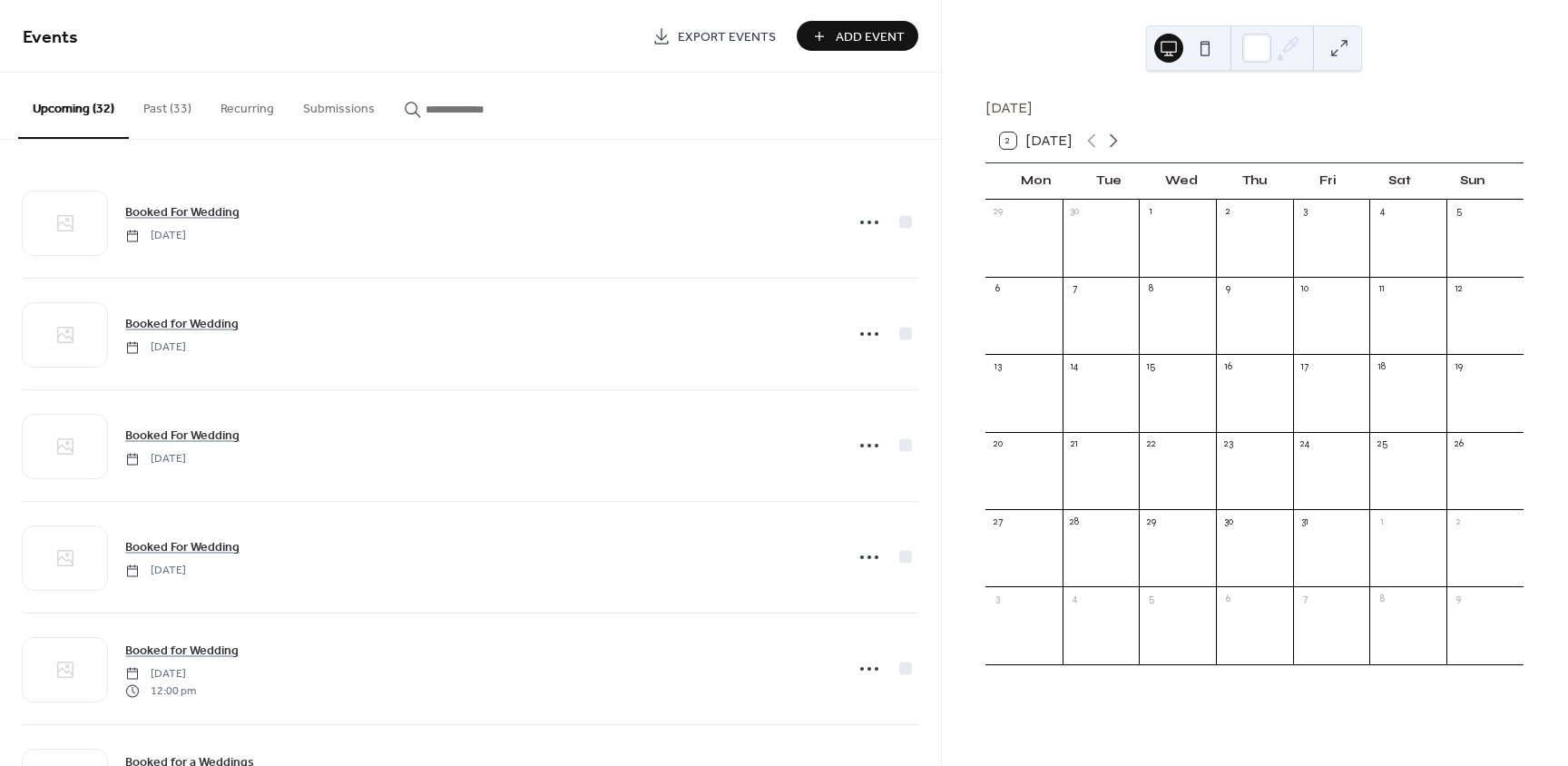 click 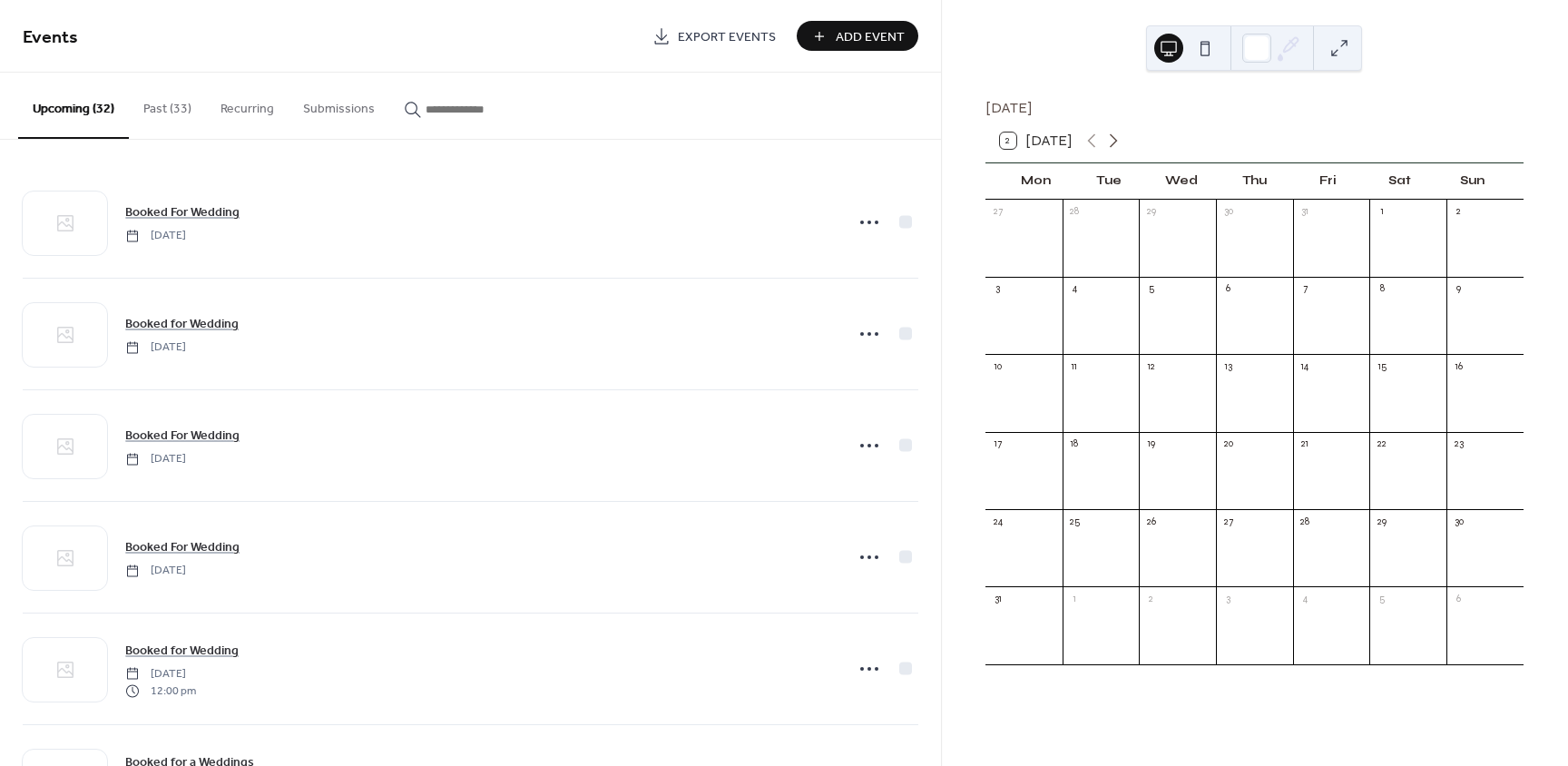 click 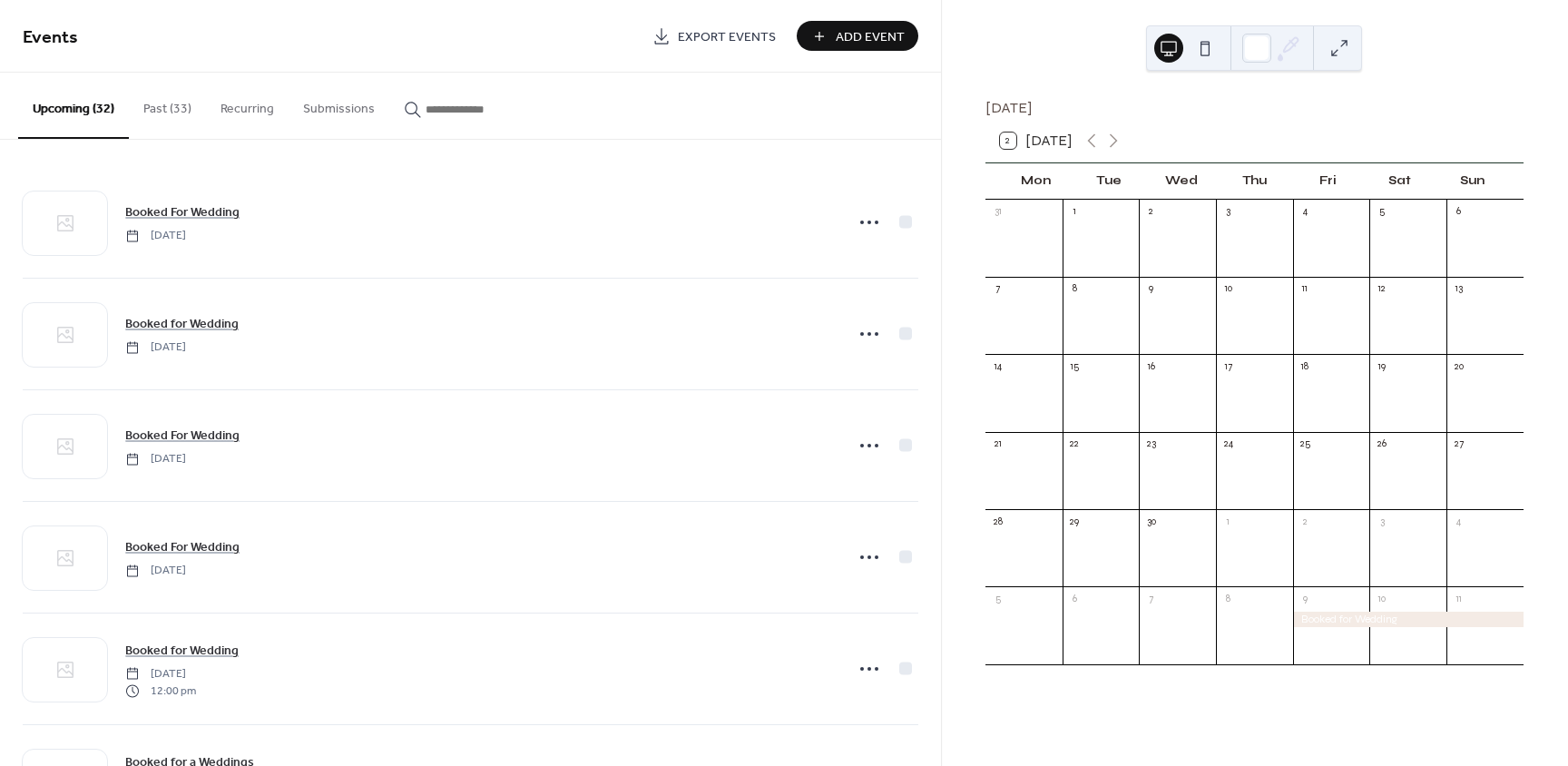 click on "Add Event" at bounding box center (870, 37) 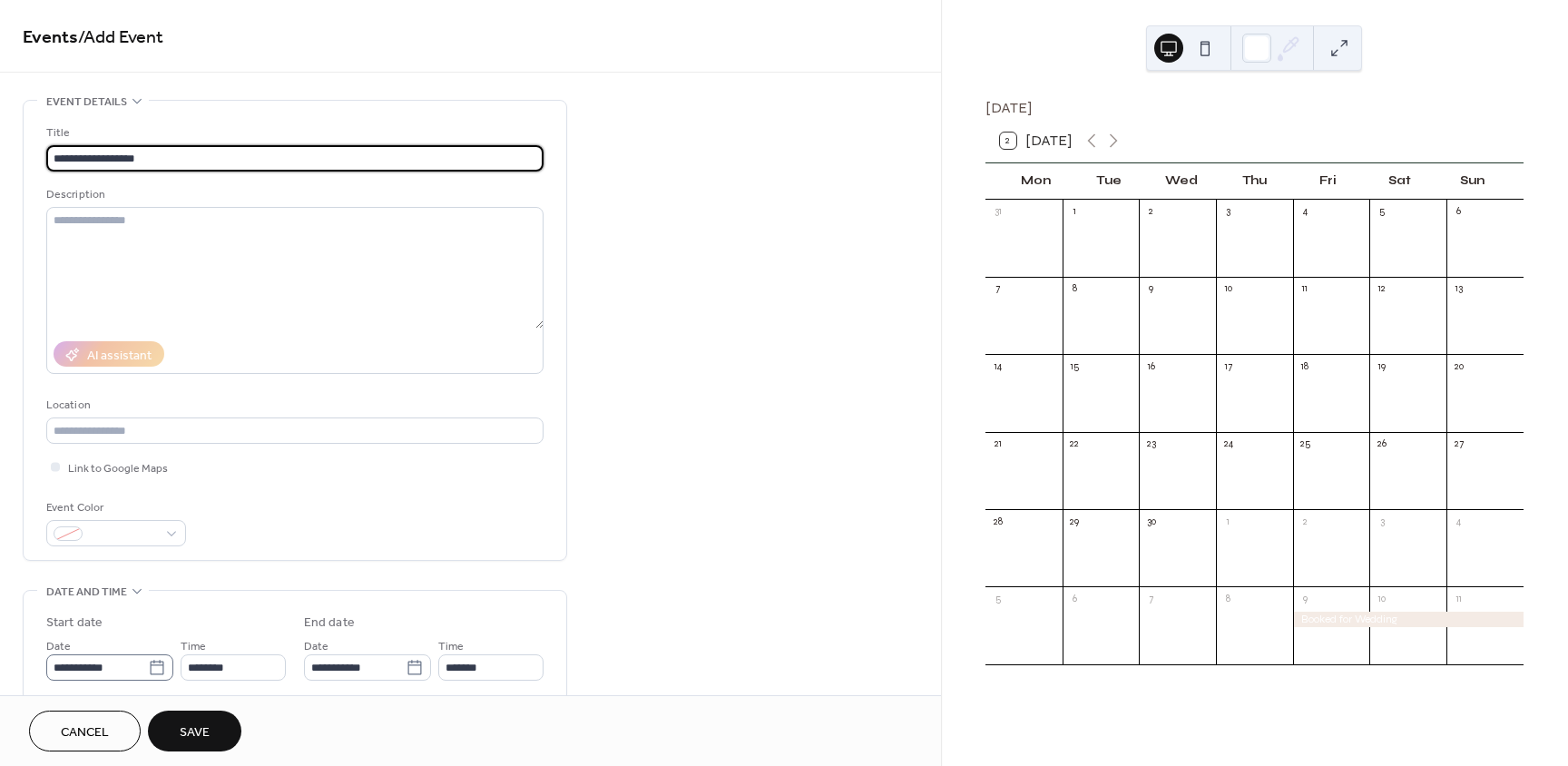 type on "**********" 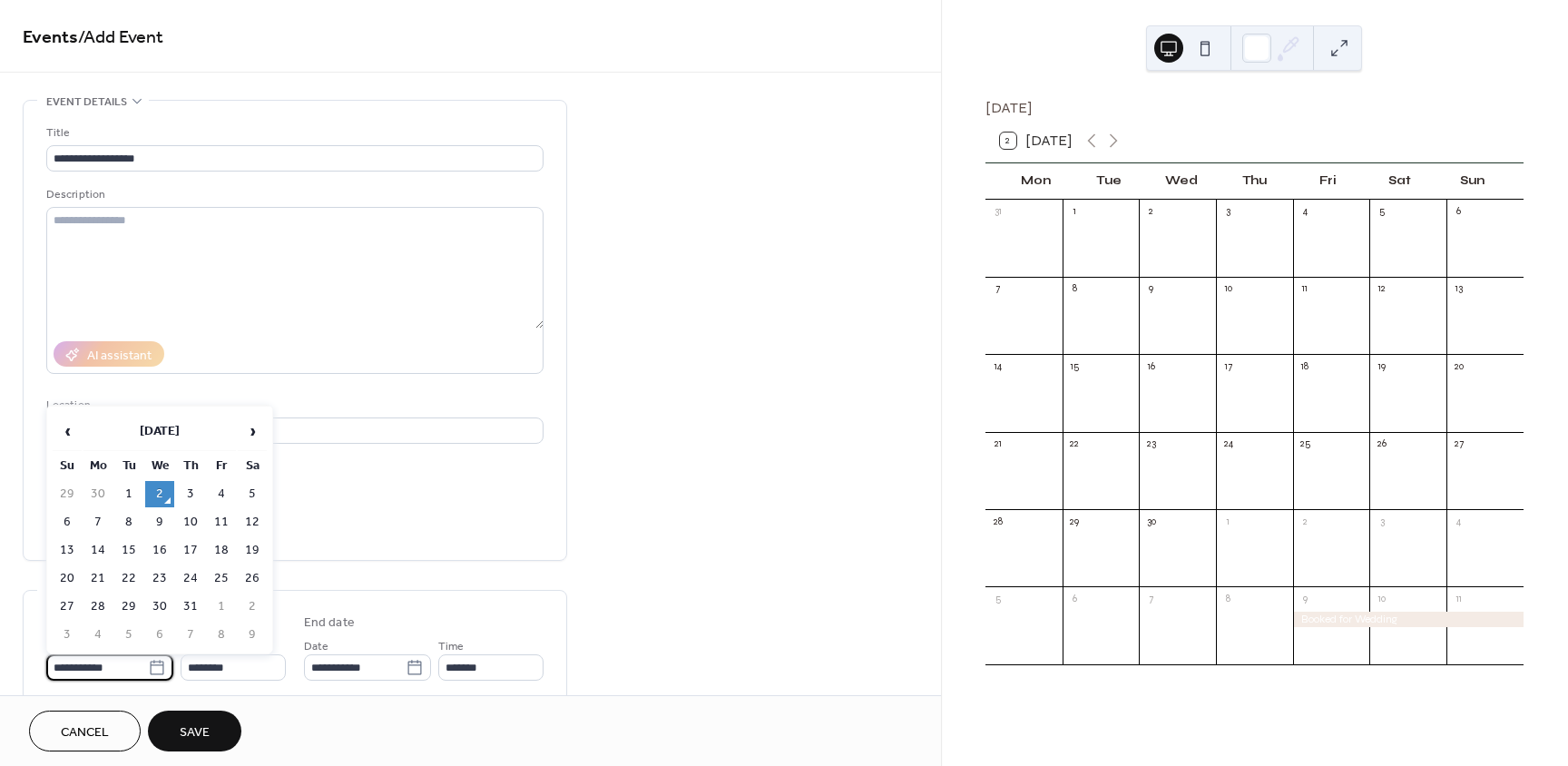 click on "**********" at bounding box center [97, 667] 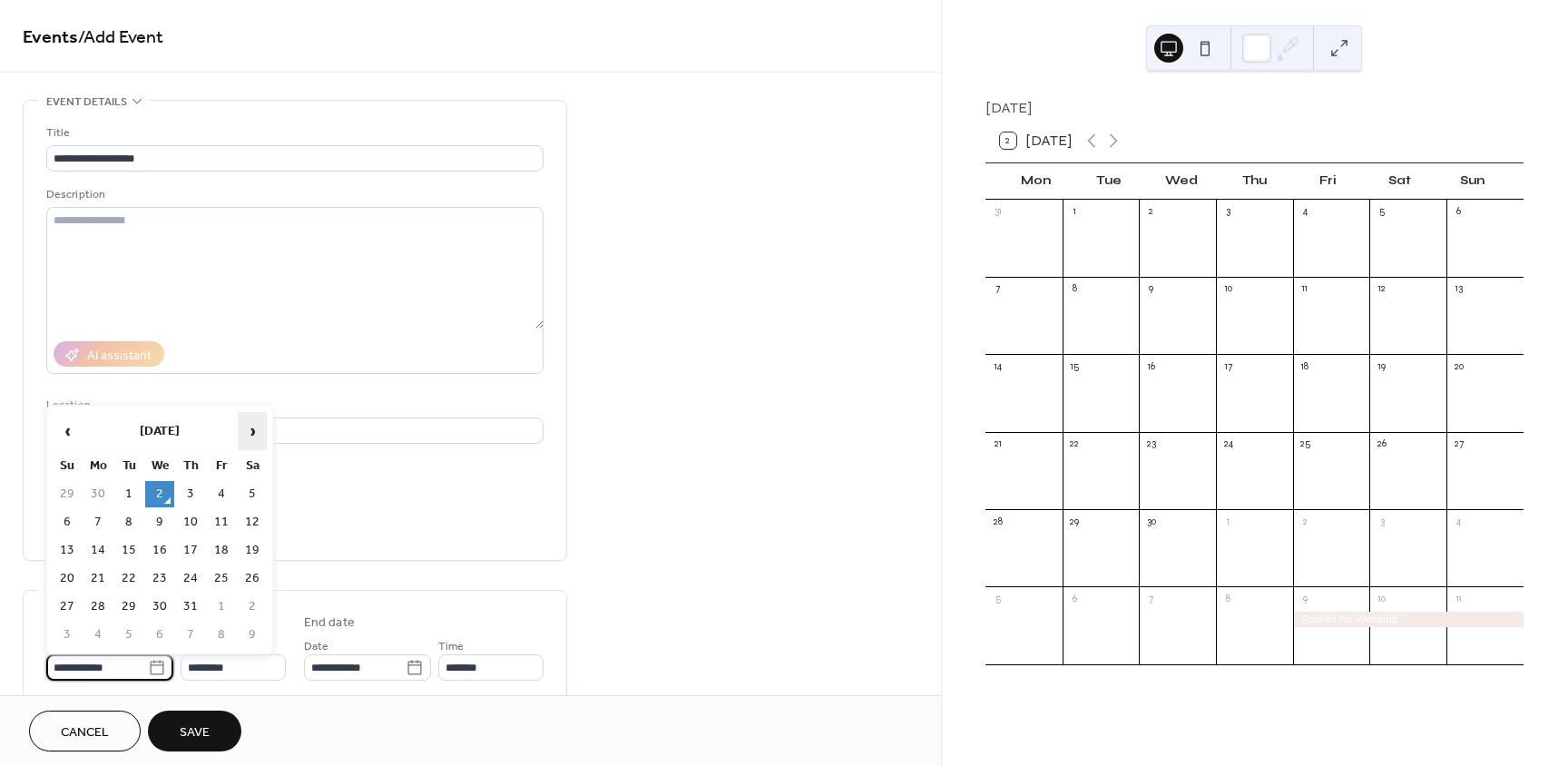 click on "›" at bounding box center (252, 431) 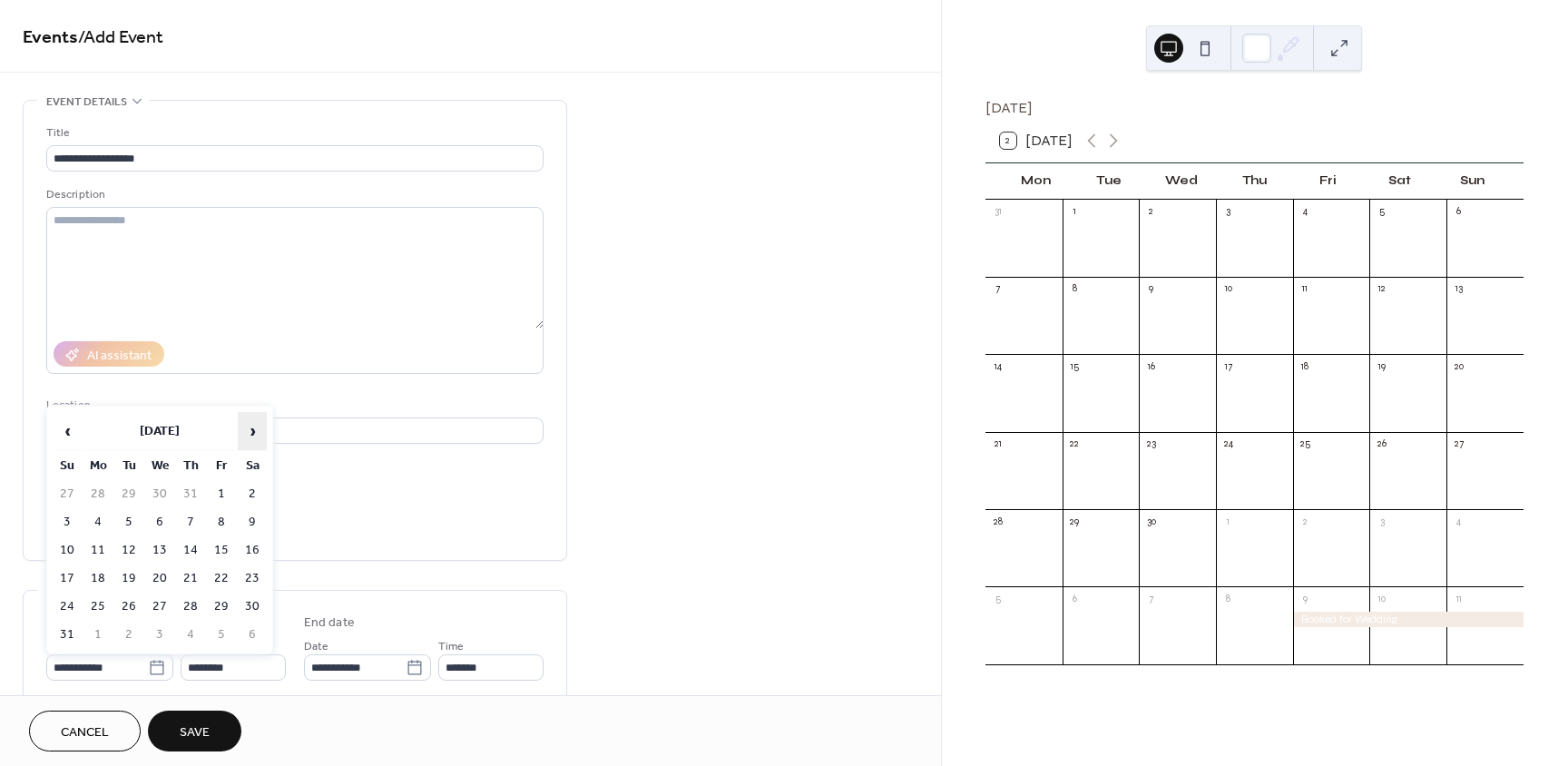 click on "›" at bounding box center [252, 431] 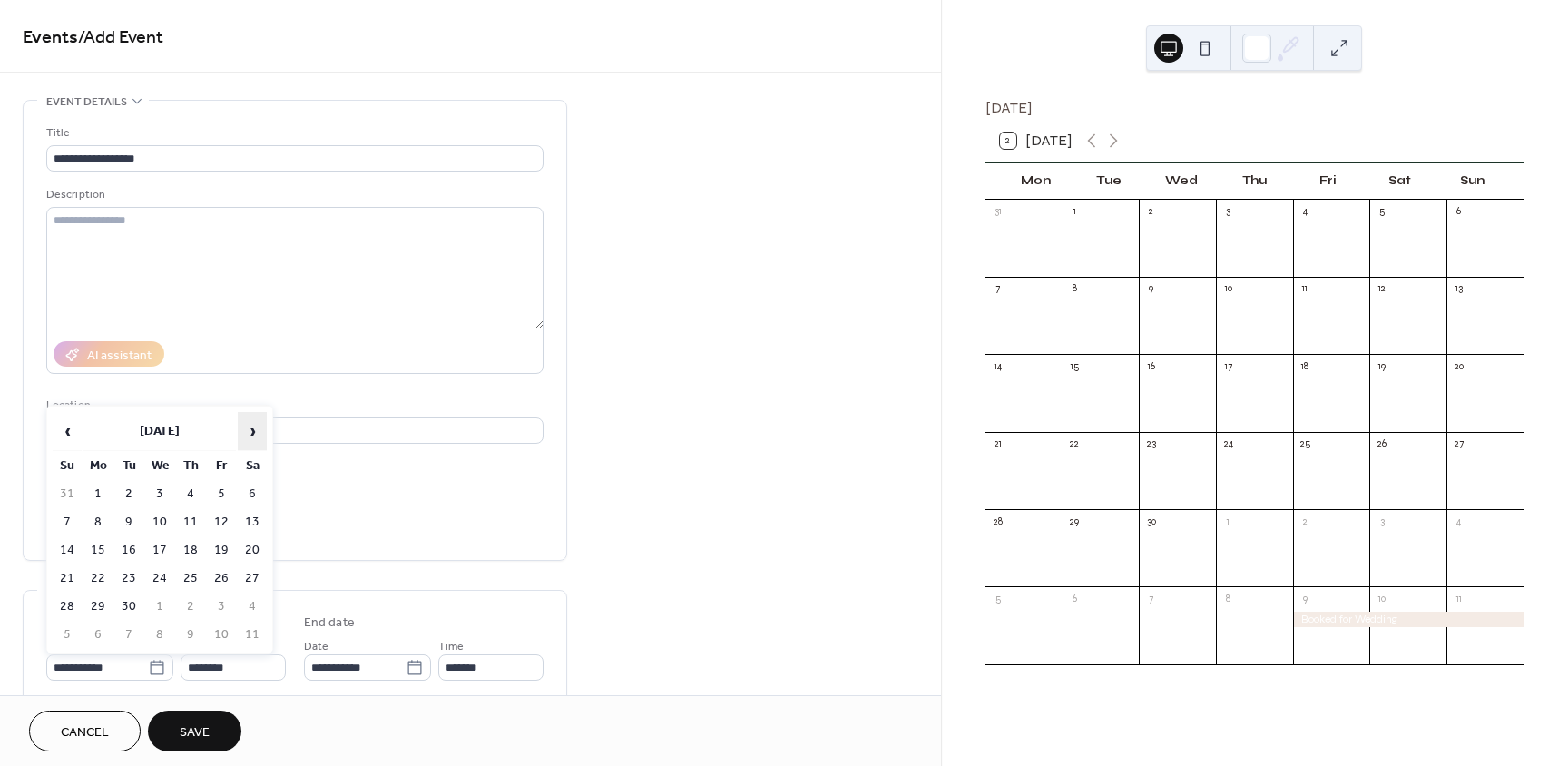 click on "›" at bounding box center (252, 431) 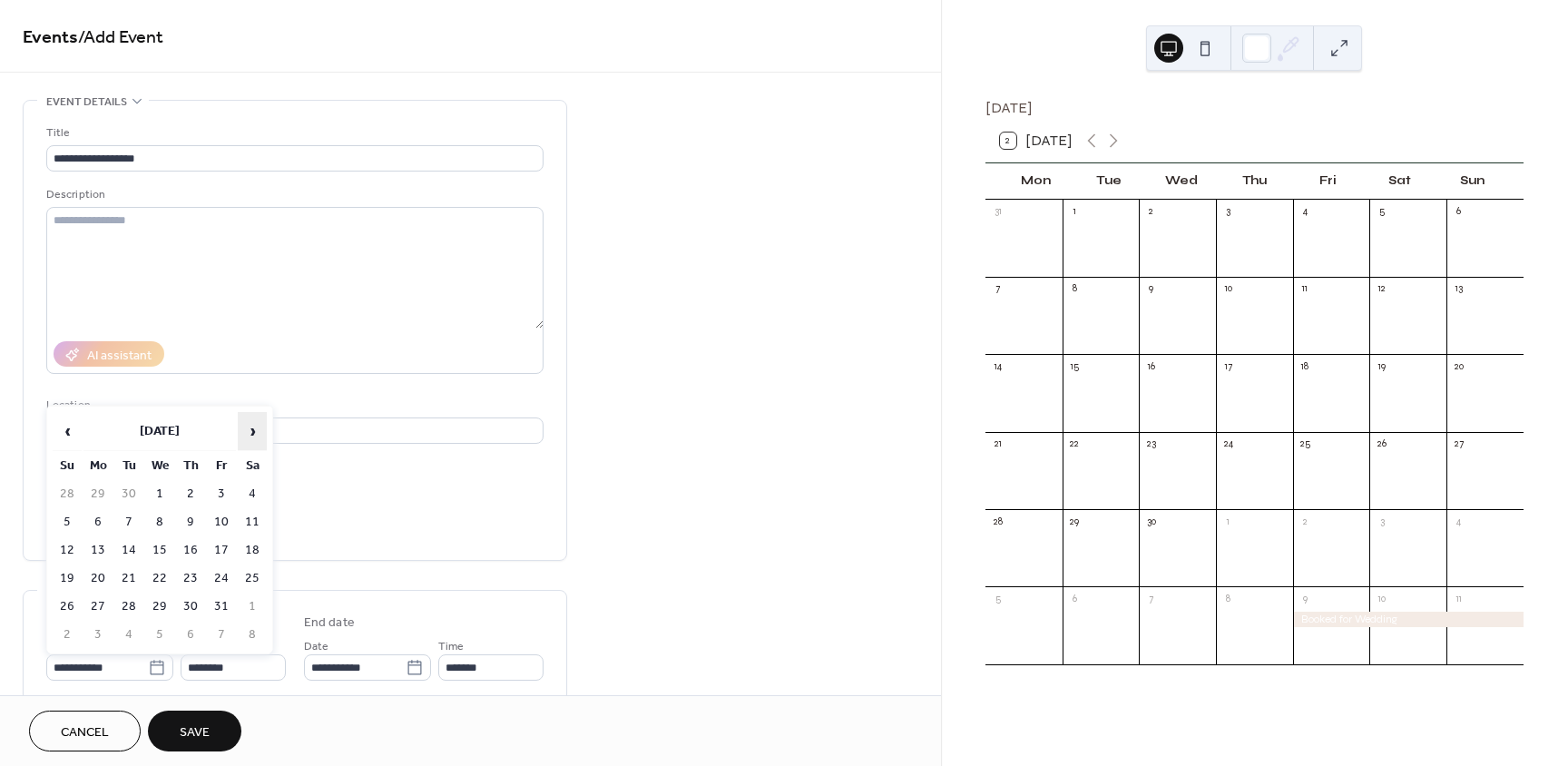click on "›" at bounding box center (252, 431) 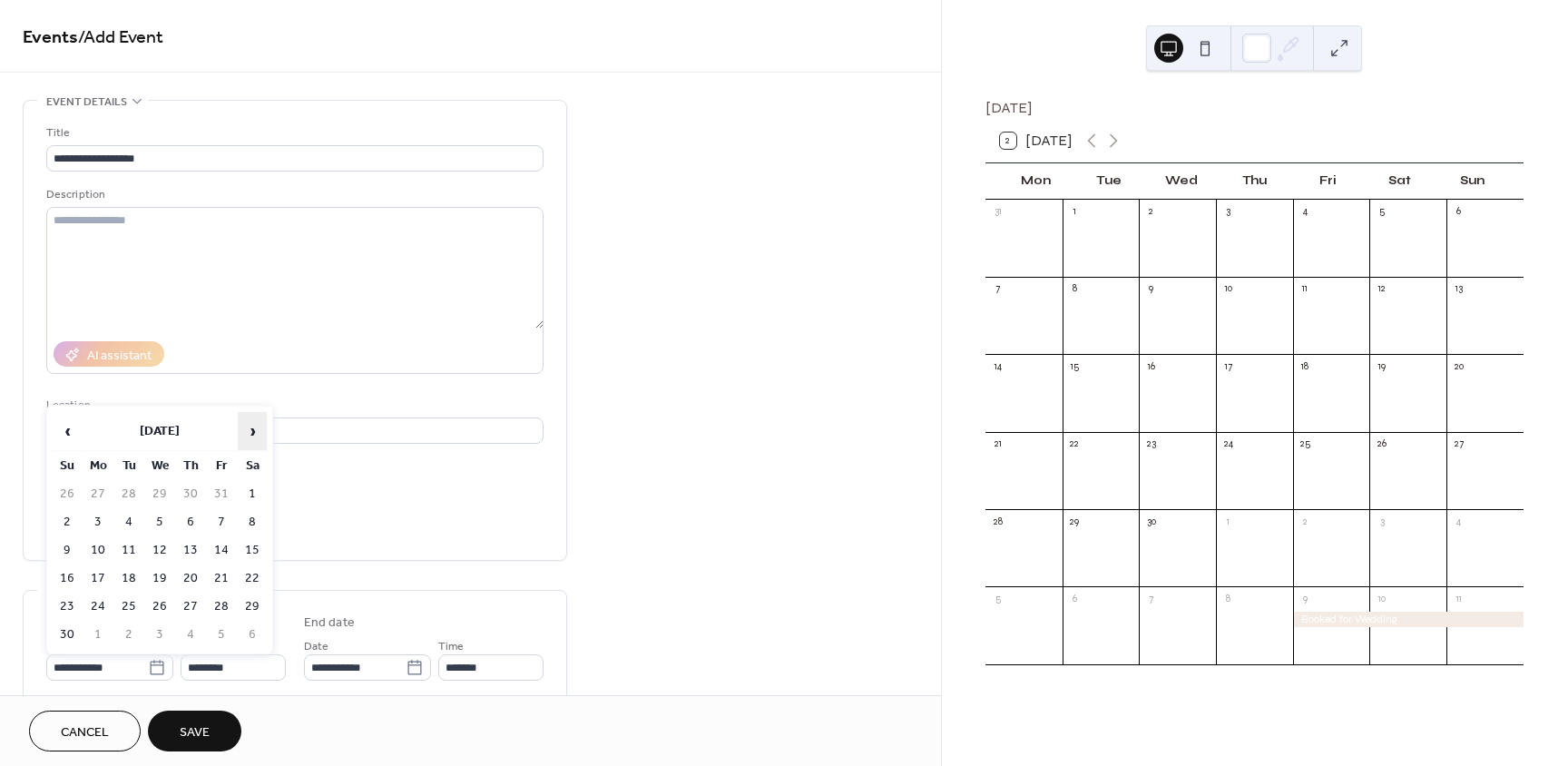 click on "›" at bounding box center [252, 431] 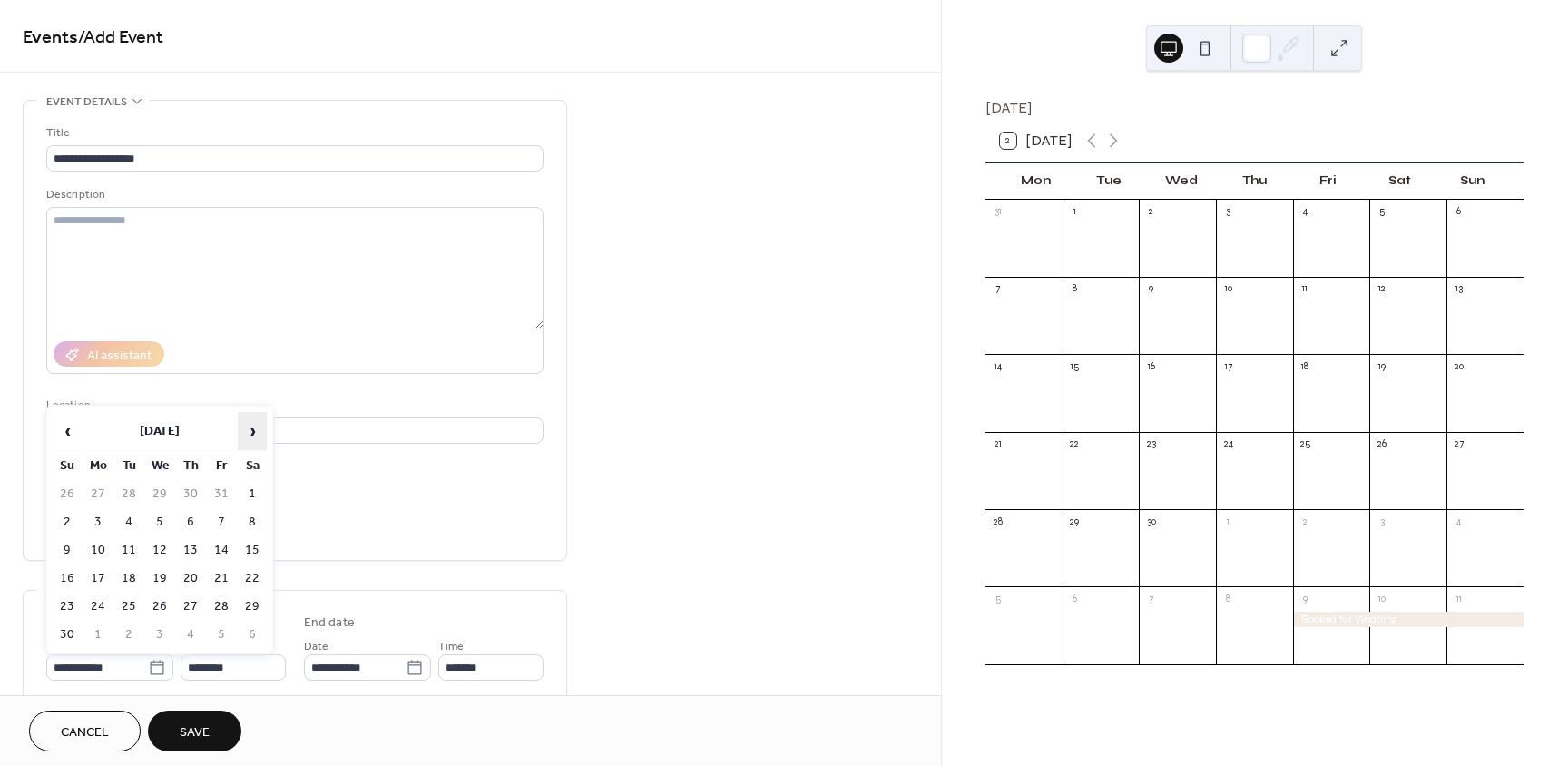 click on "›" at bounding box center [252, 431] 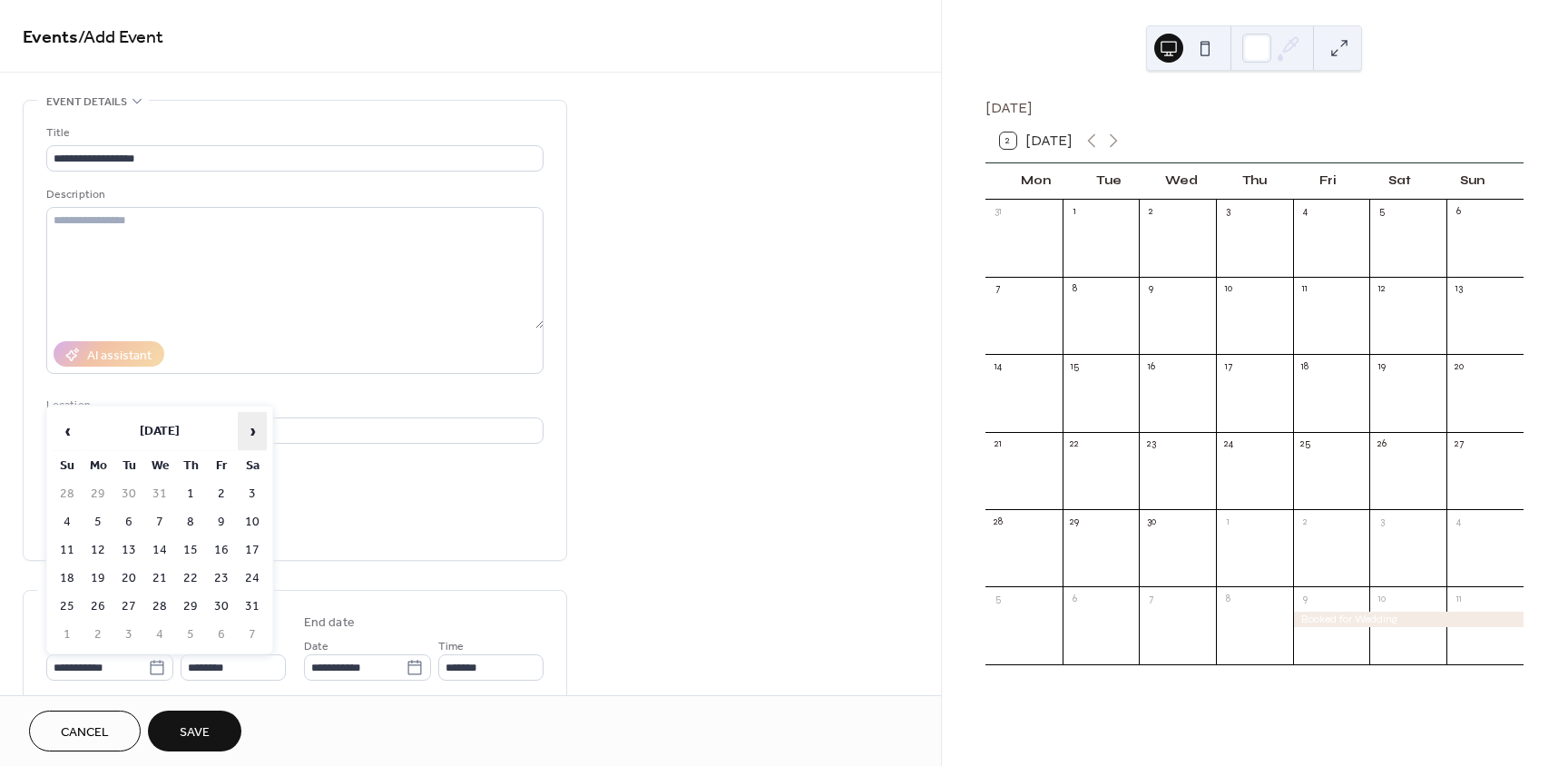 click on "›" at bounding box center (252, 431) 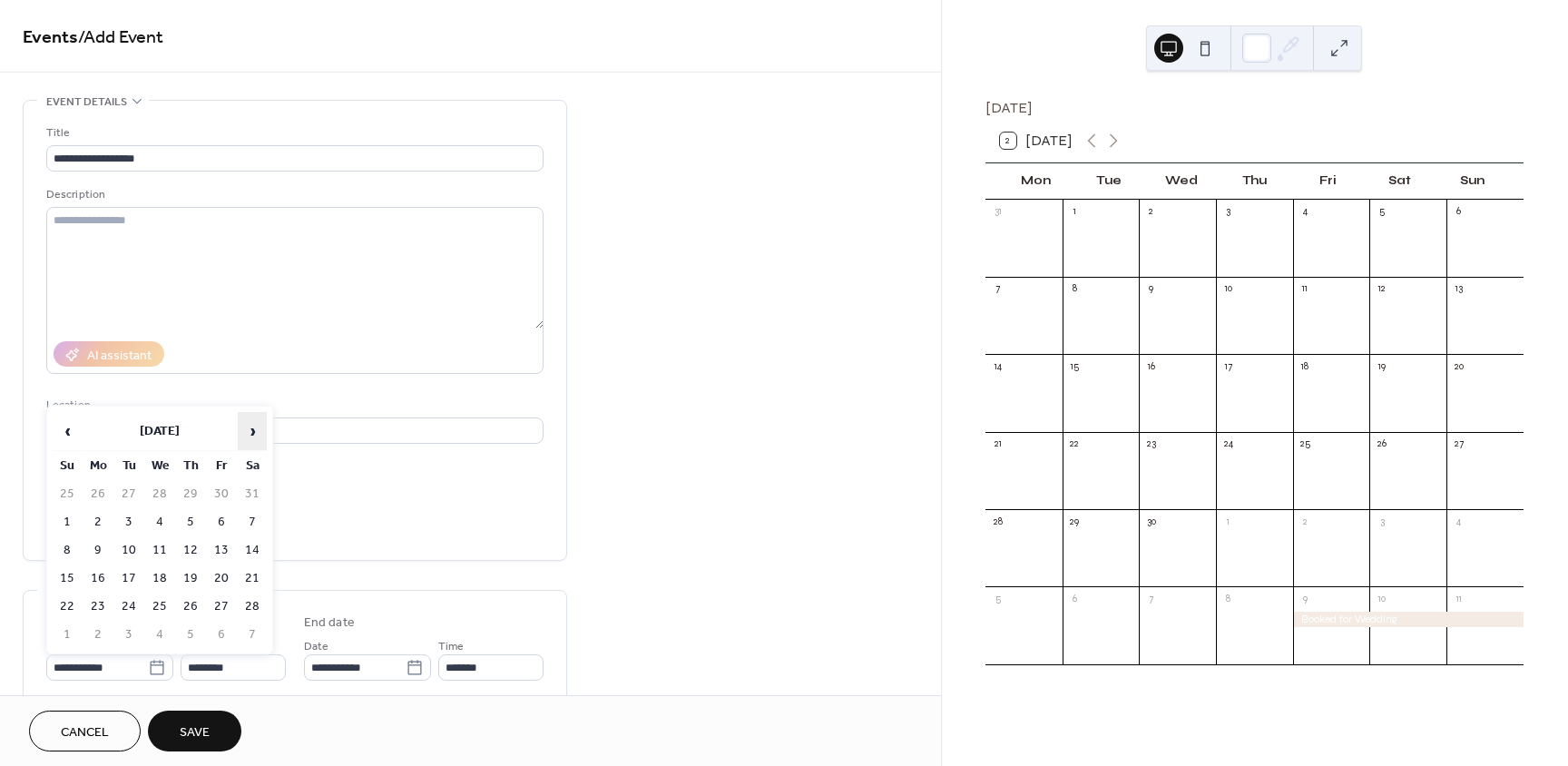 click on "›" at bounding box center [252, 431] 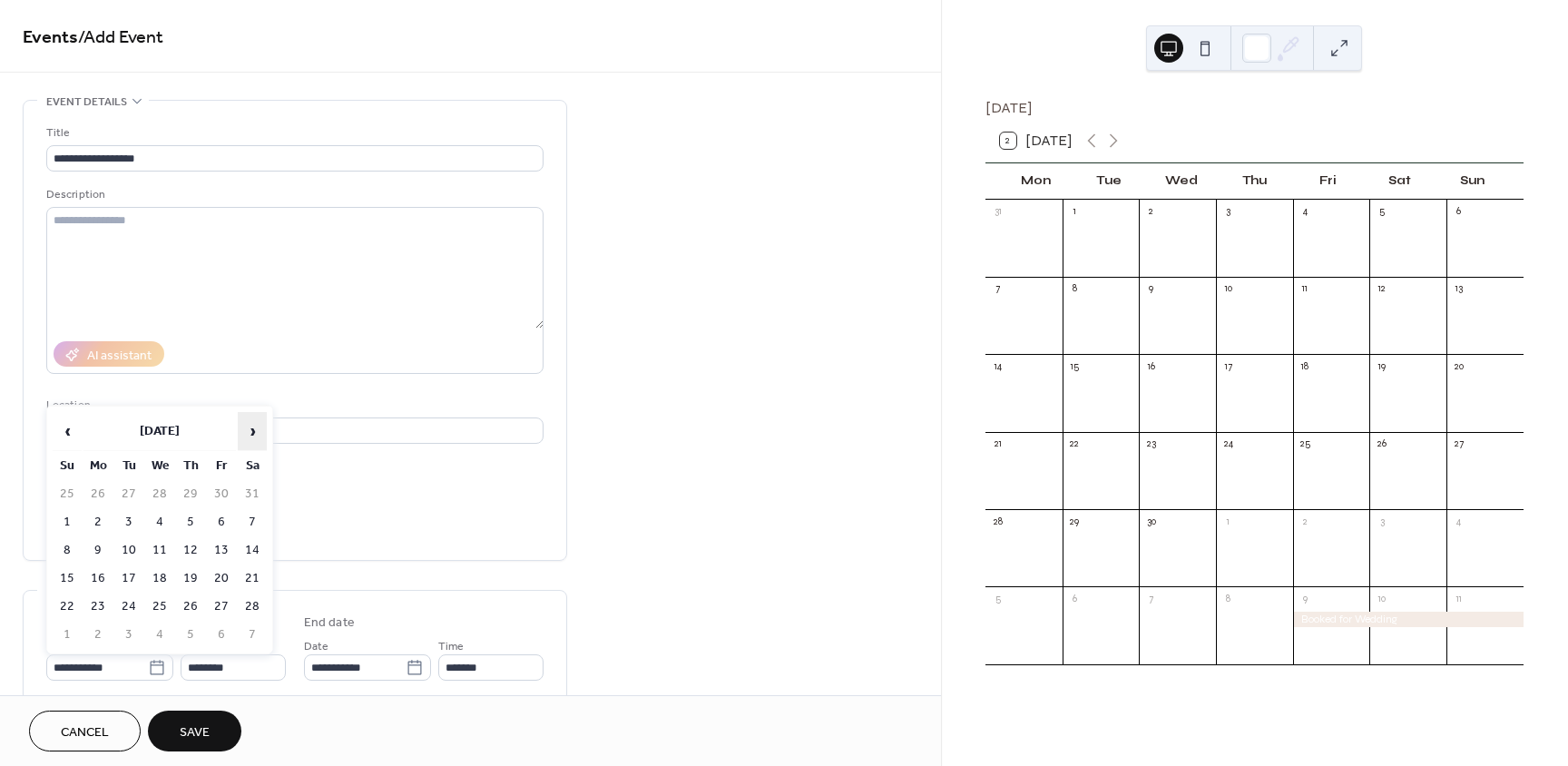 click on "›" at bounding box center [252, 431] 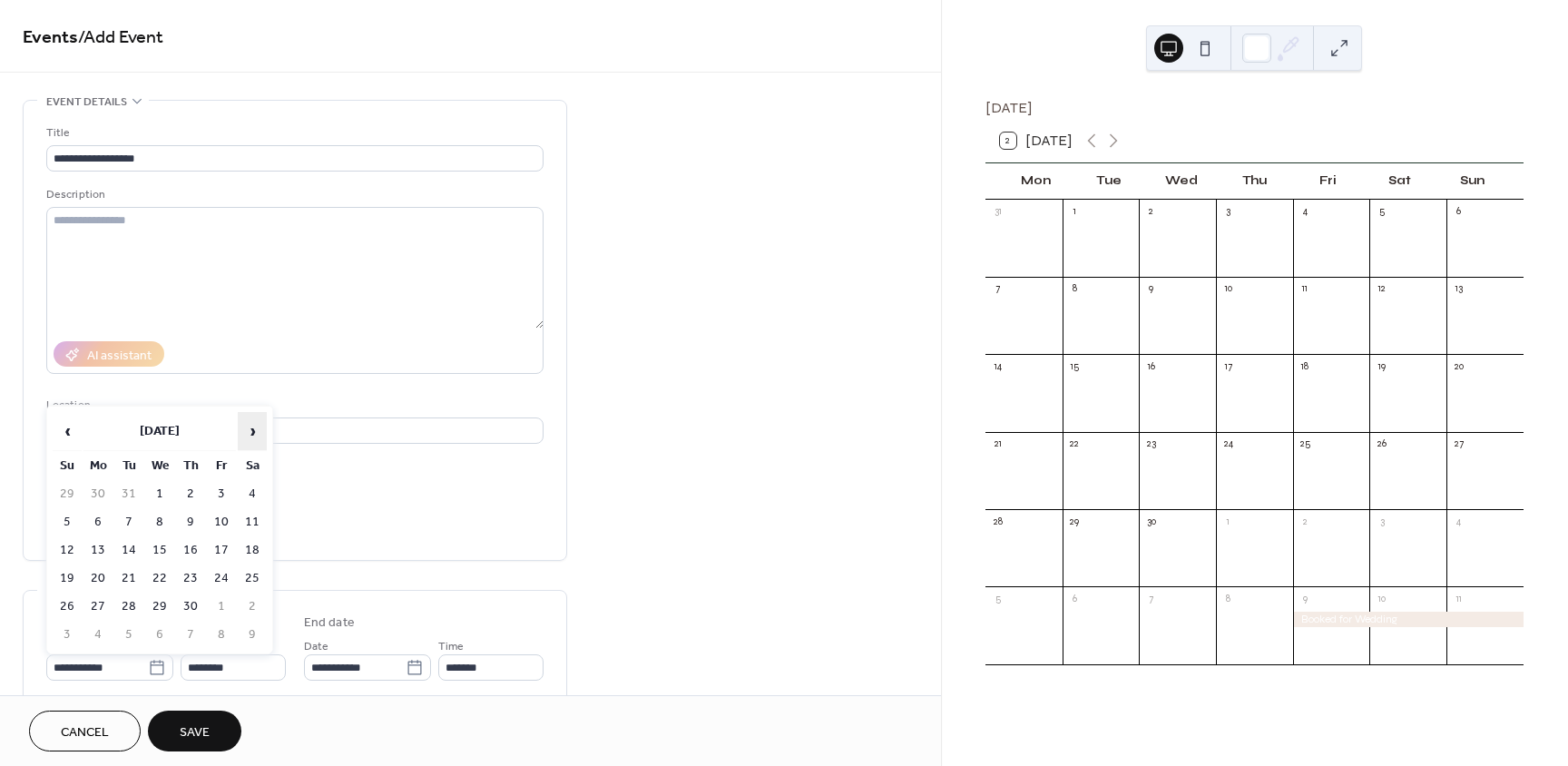 click on "›" at bounding box center [252, 431] 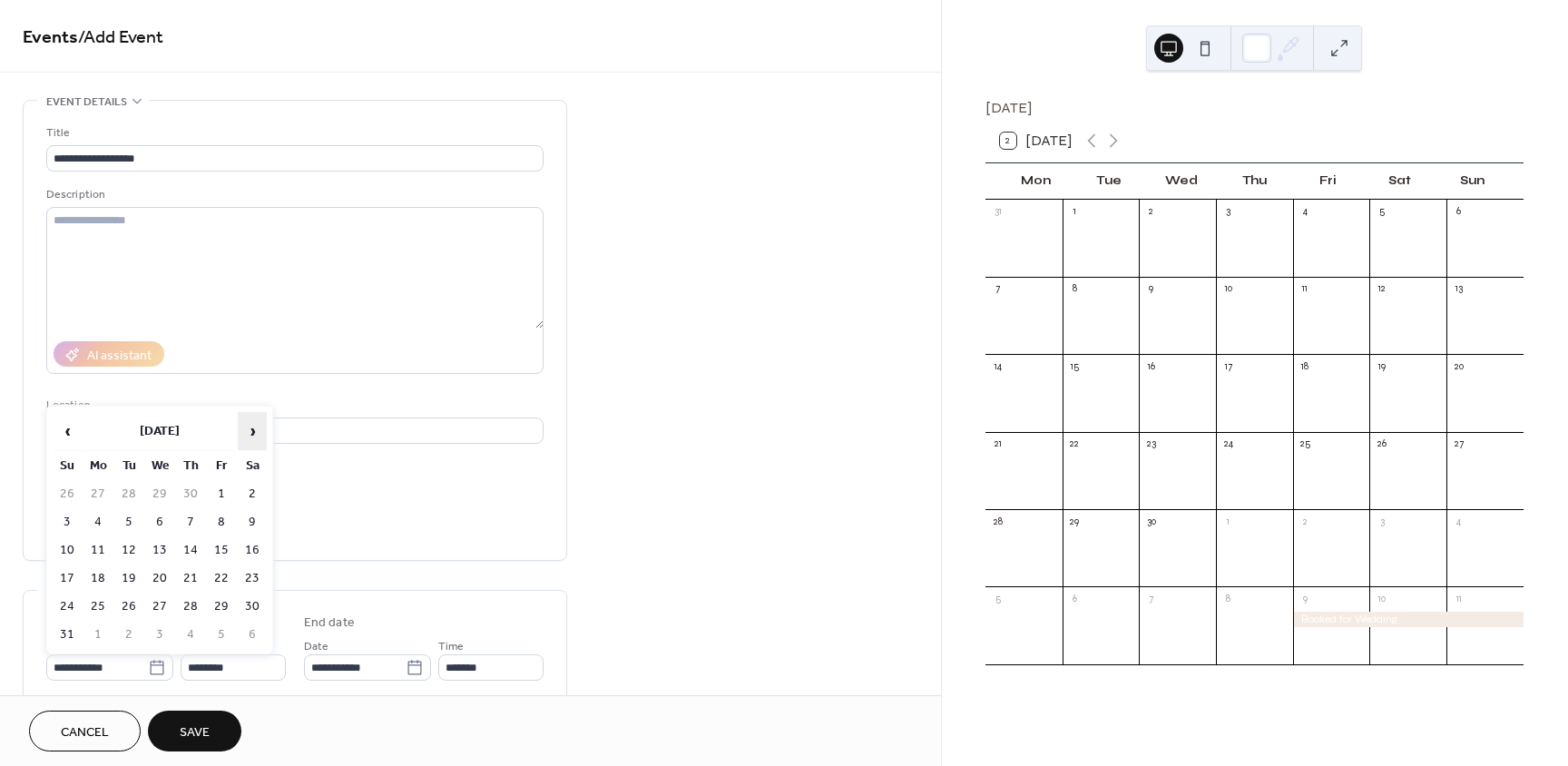 click on "›" at bounding box center [252, 431] 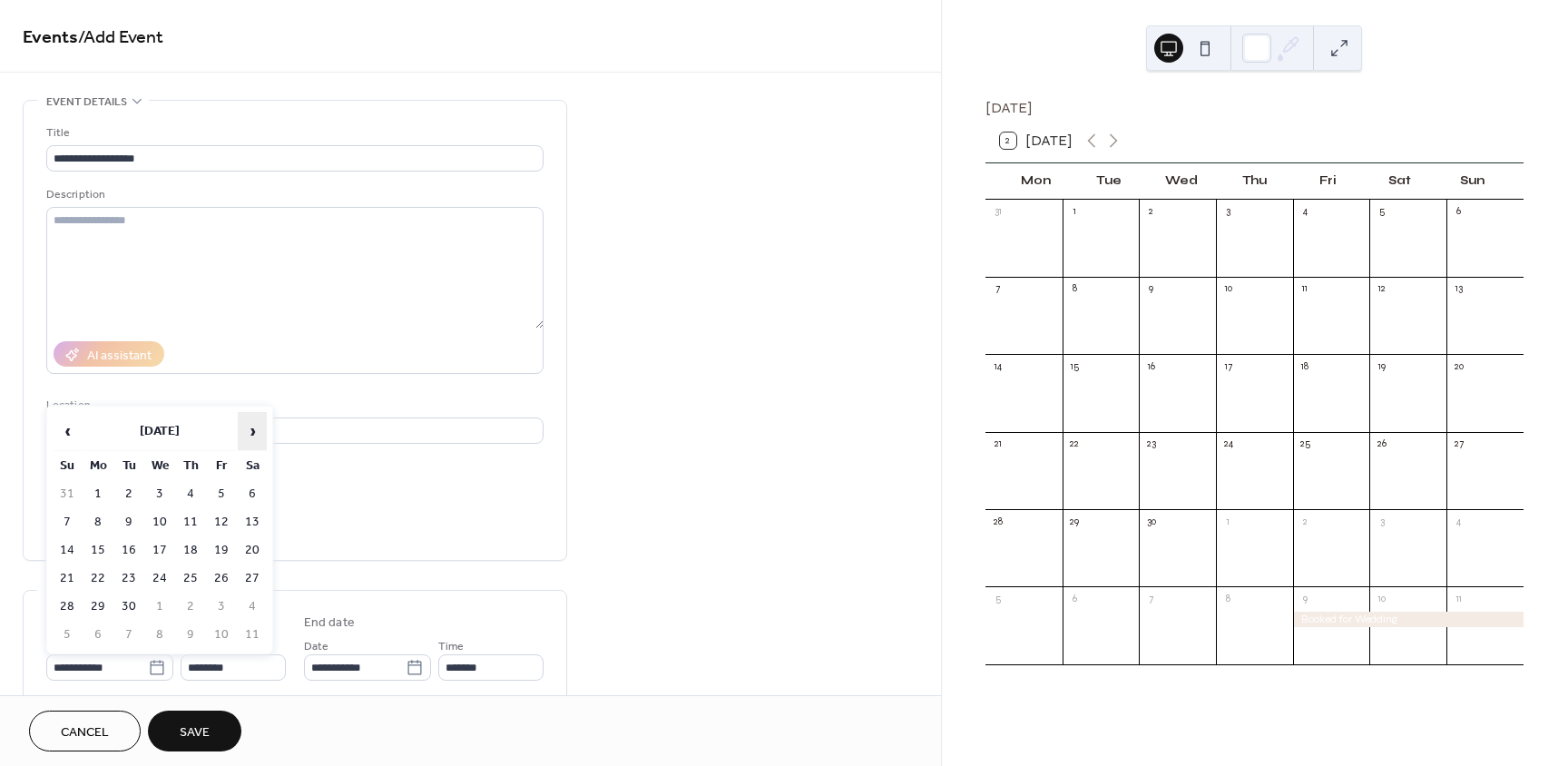 click on "›" at bounding box center (252, 431) 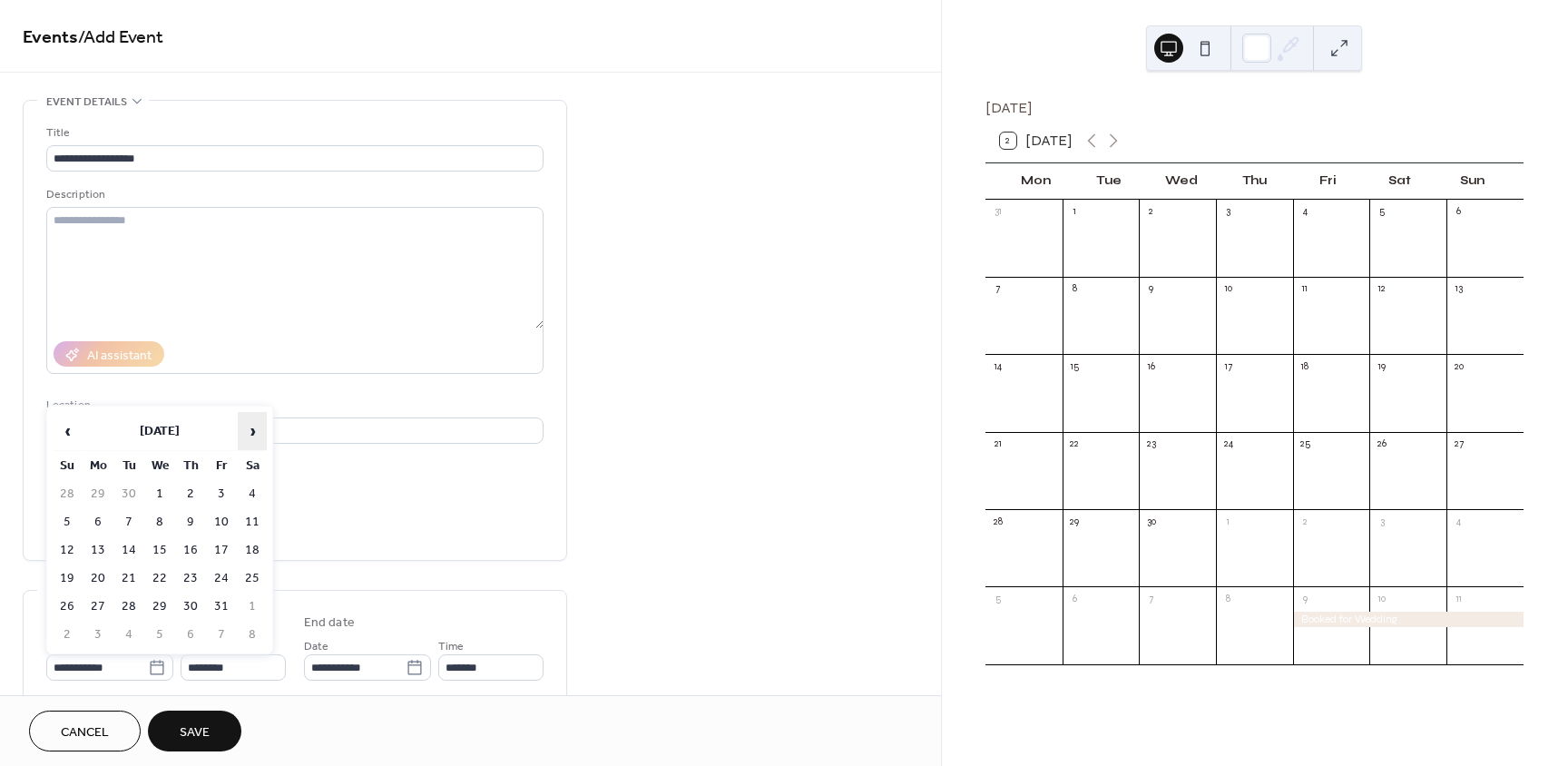 click on "›" at bounding box center [252, 431] 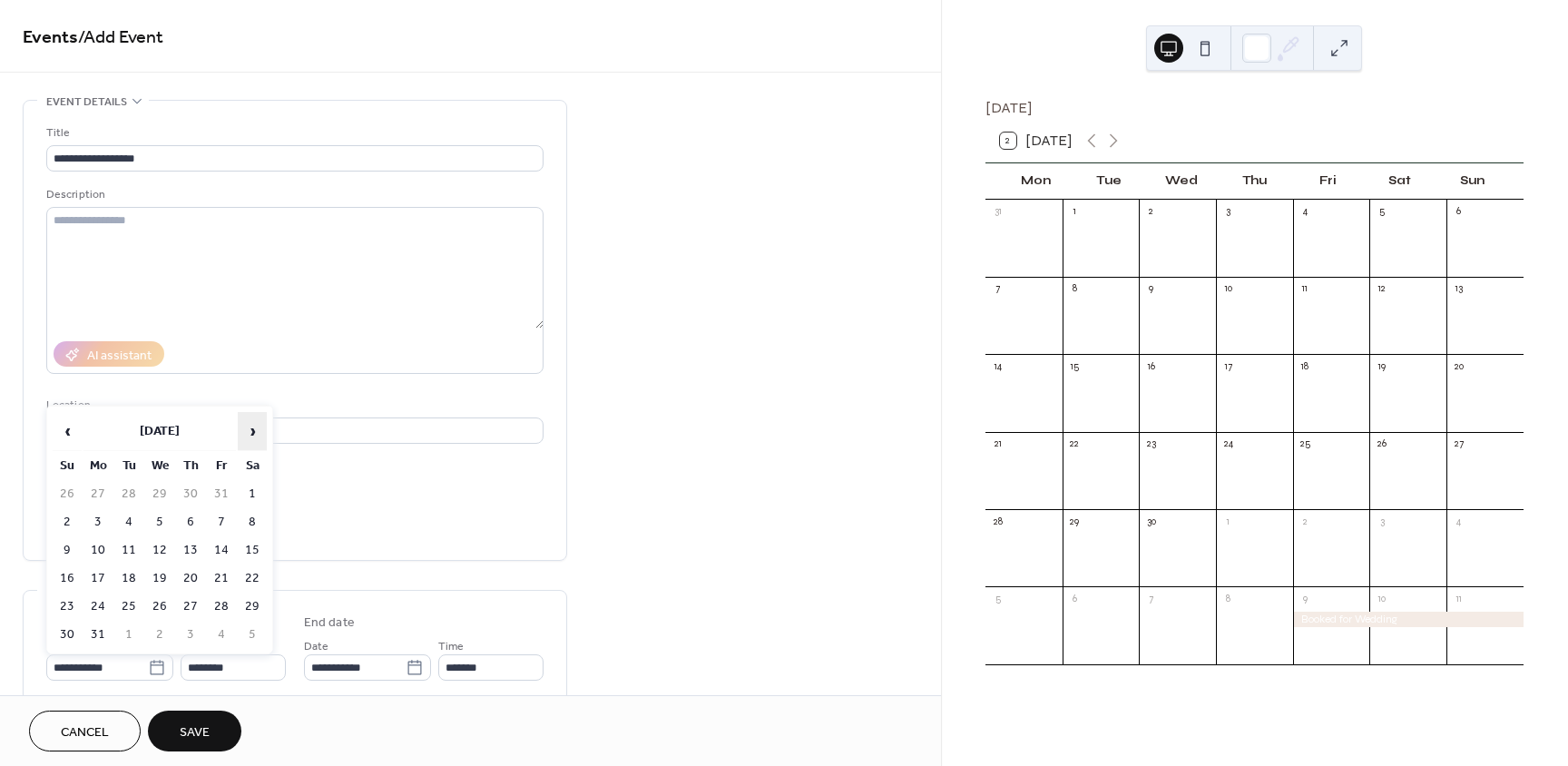 click on "›" at bounding box center [252, 431] 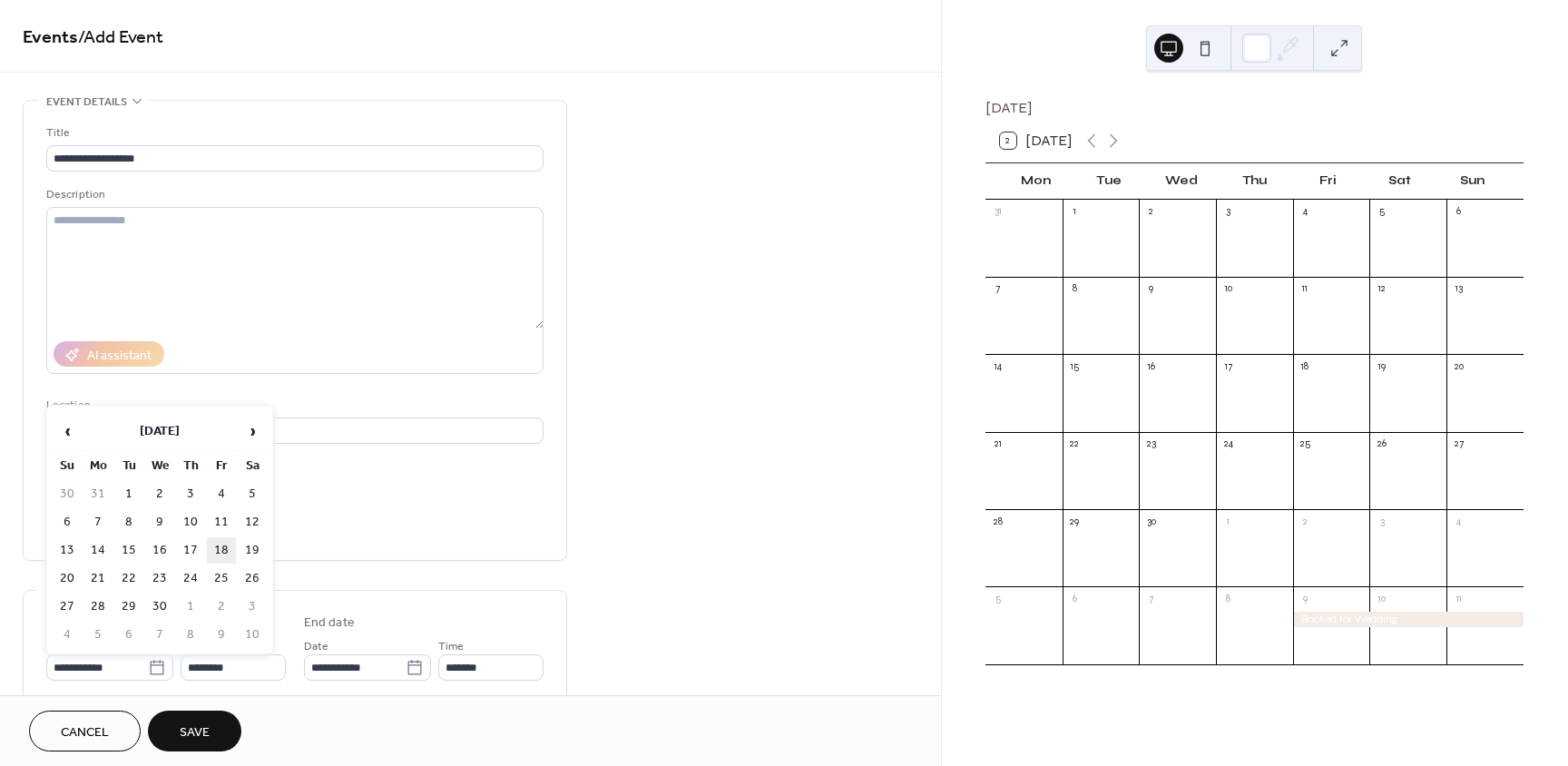 click on "18" at bounding box center (221, 550) 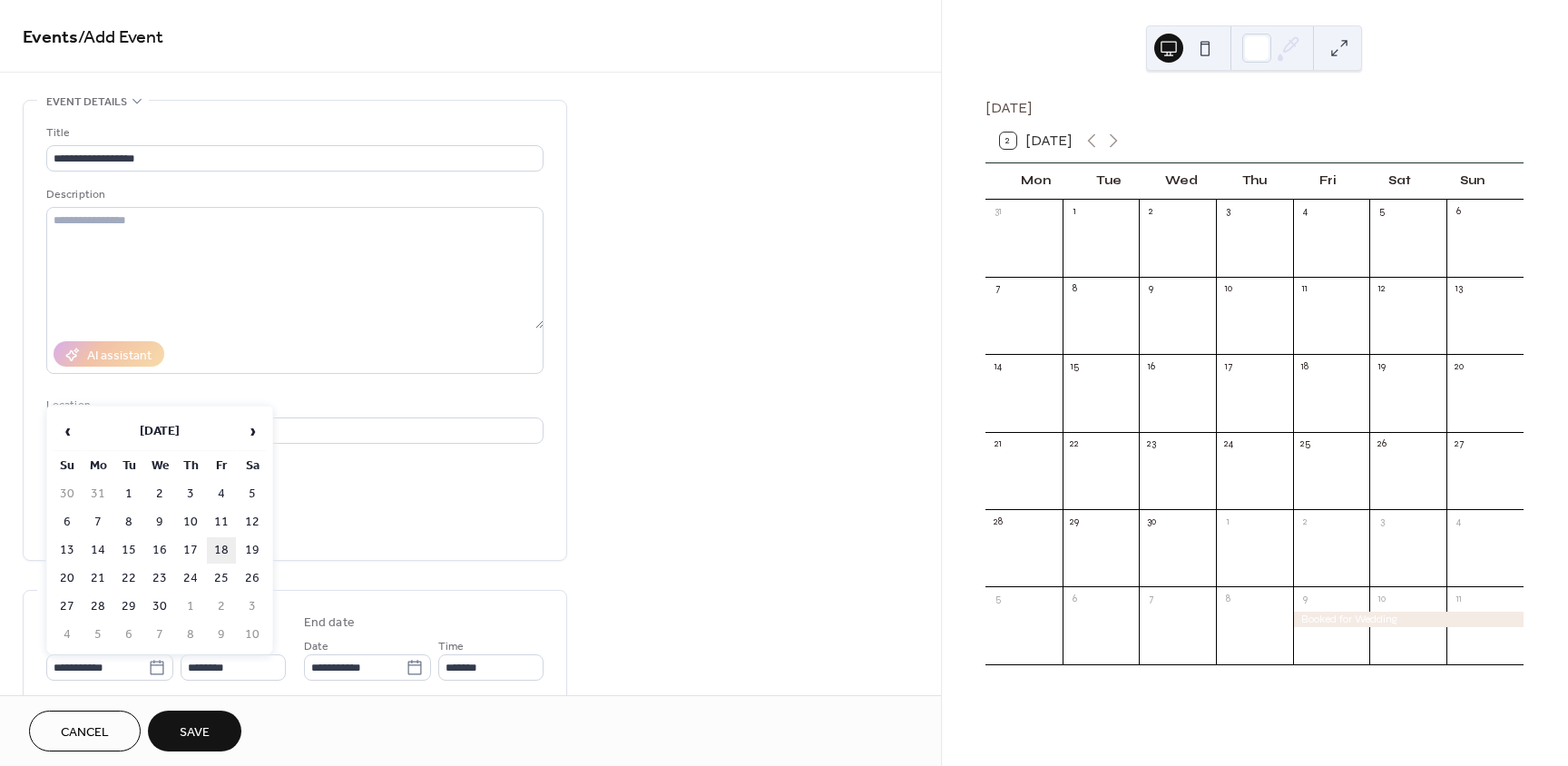 type on "**********" 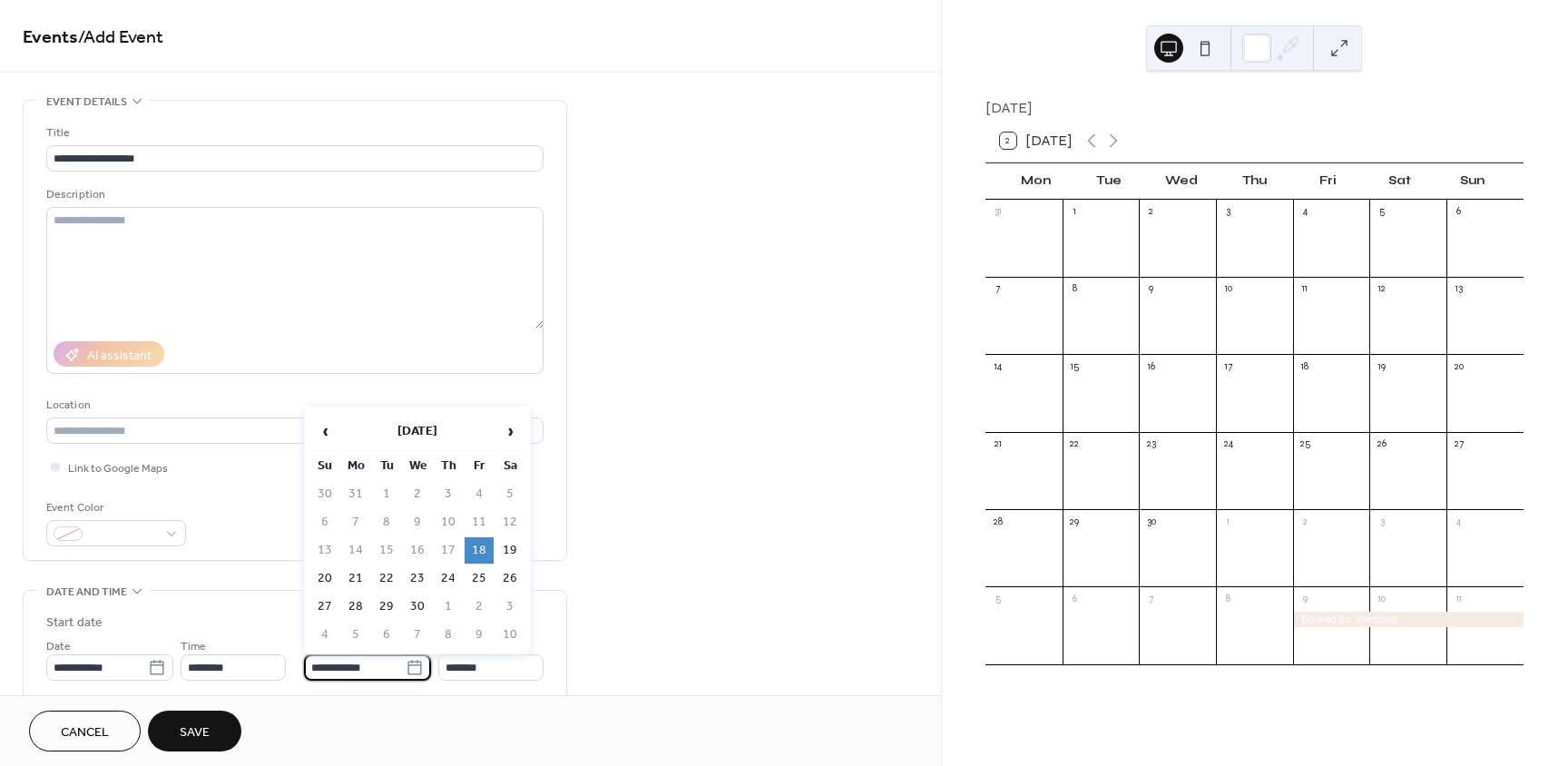 click on "**********" at bounding box center [355, 667] 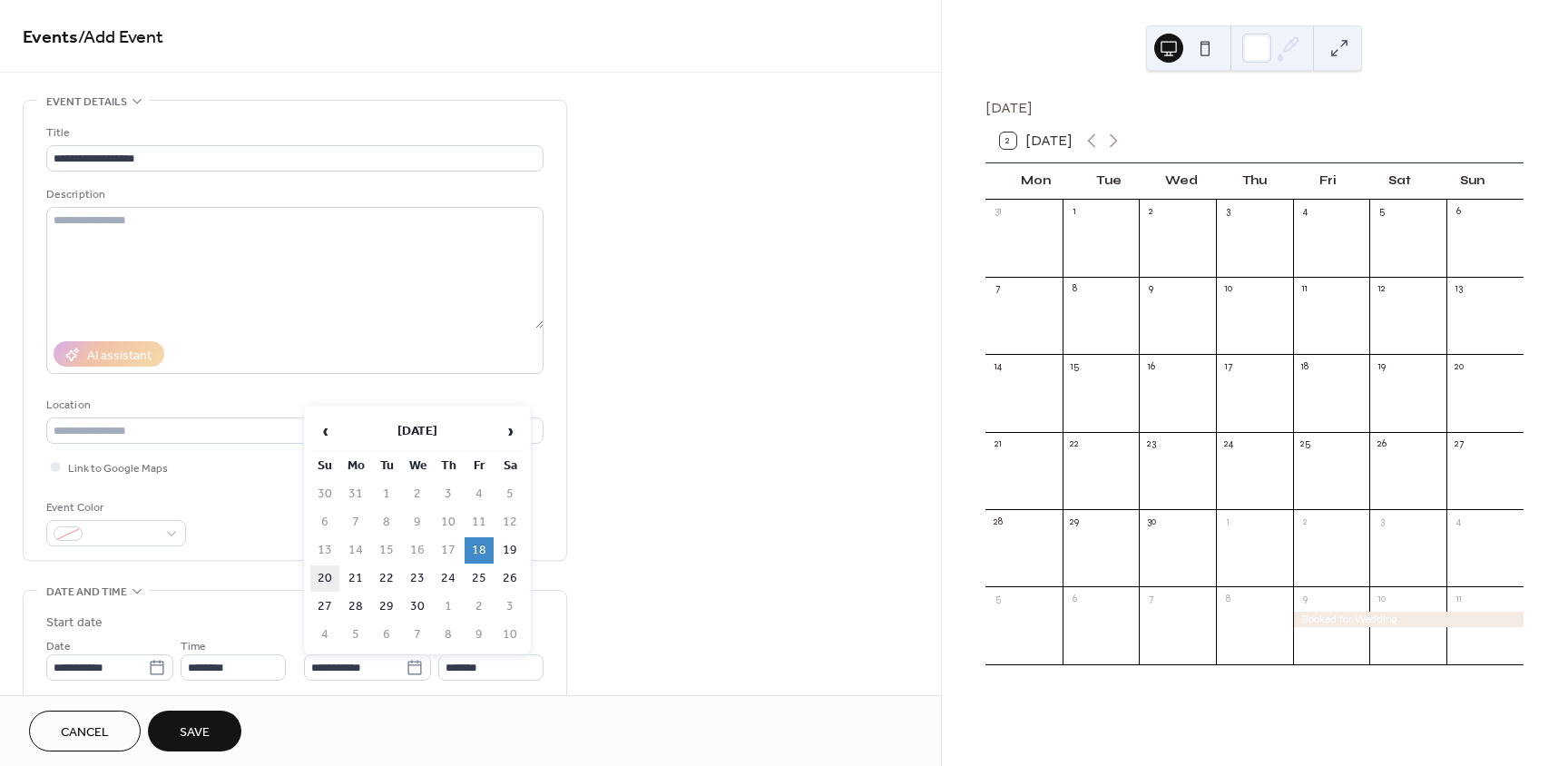 click on "20" at bounding box center [325, 578] 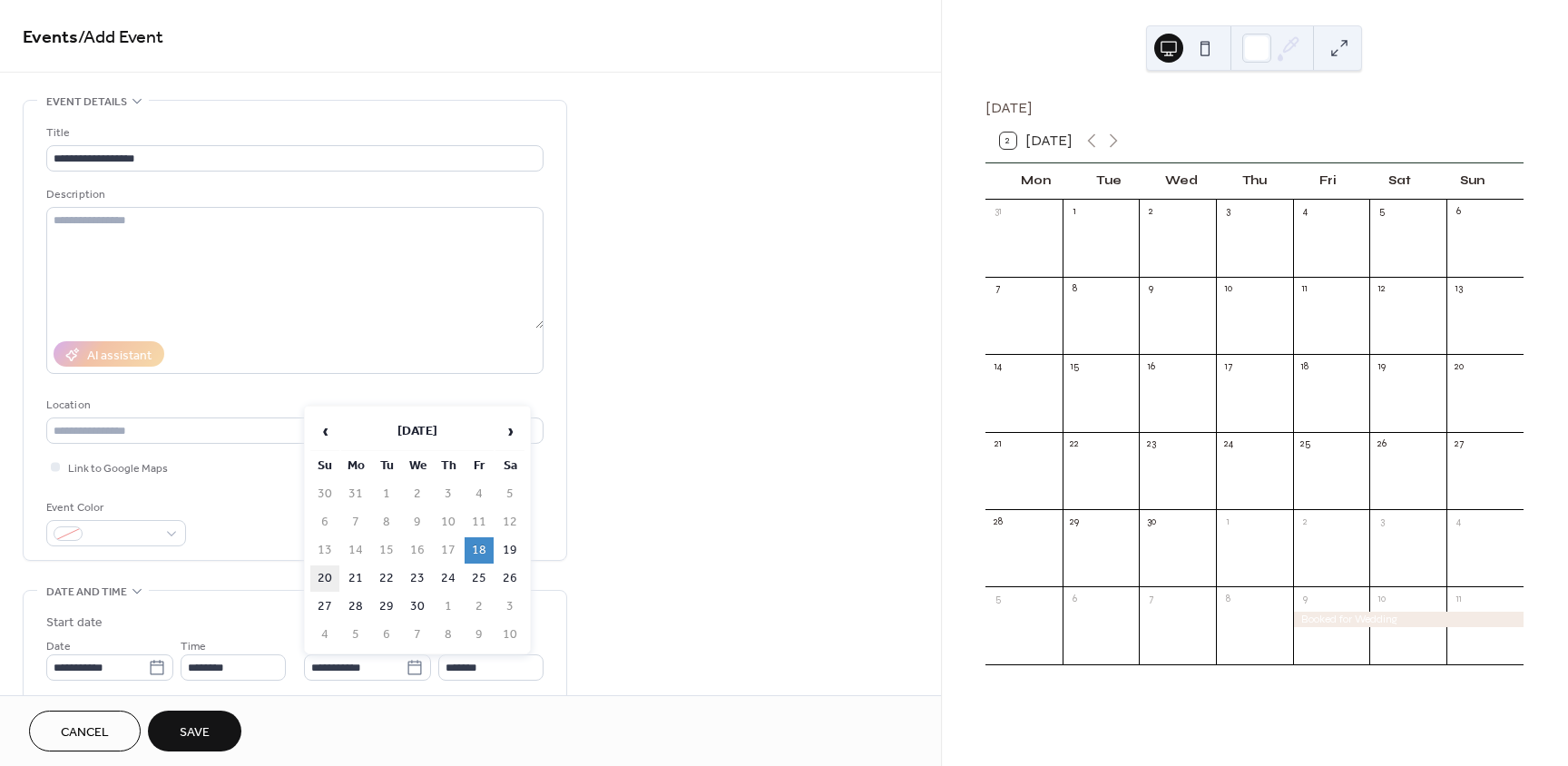 type on "**********" 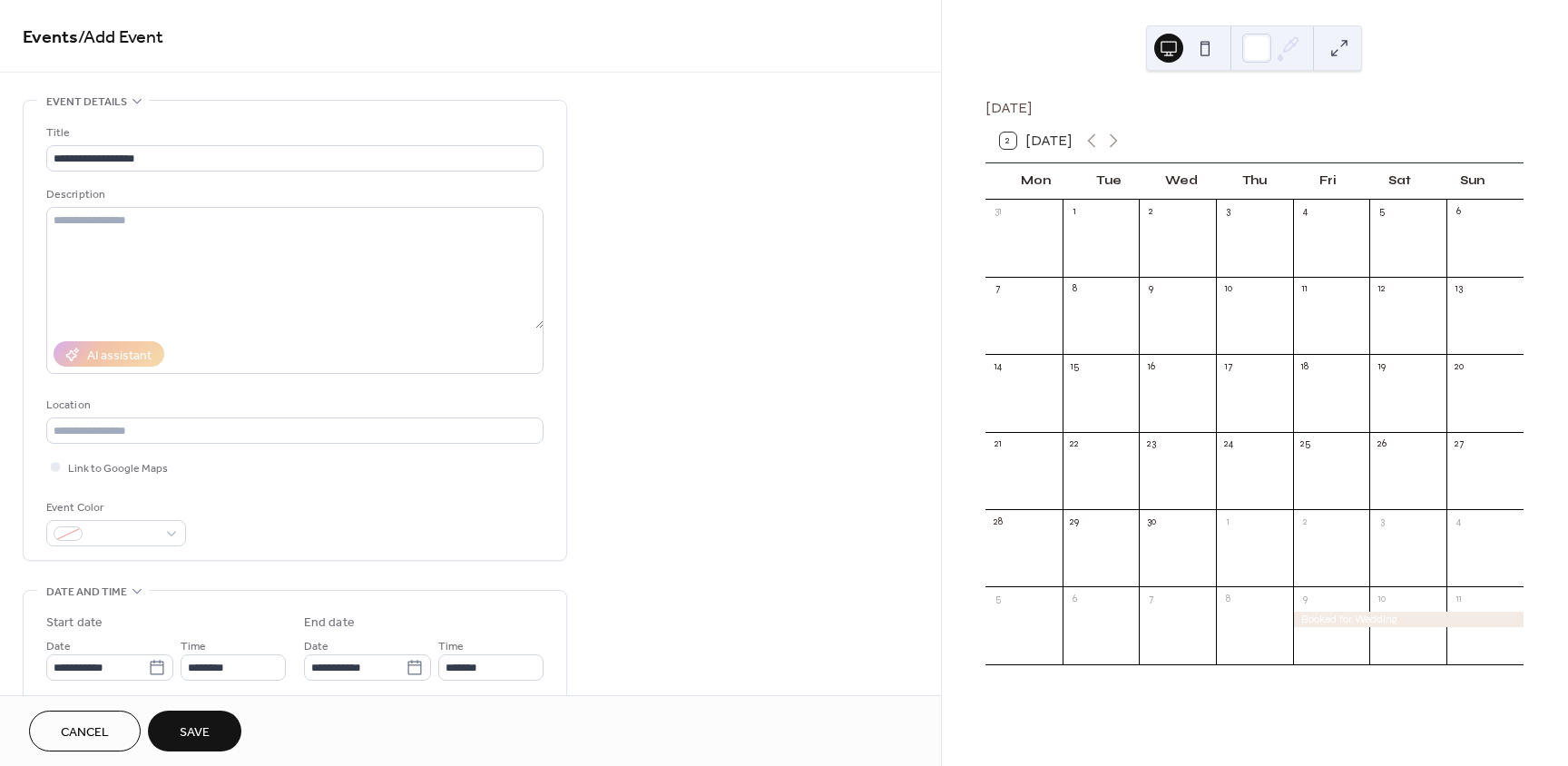 click on "Save" at bounding box center [194, 731] 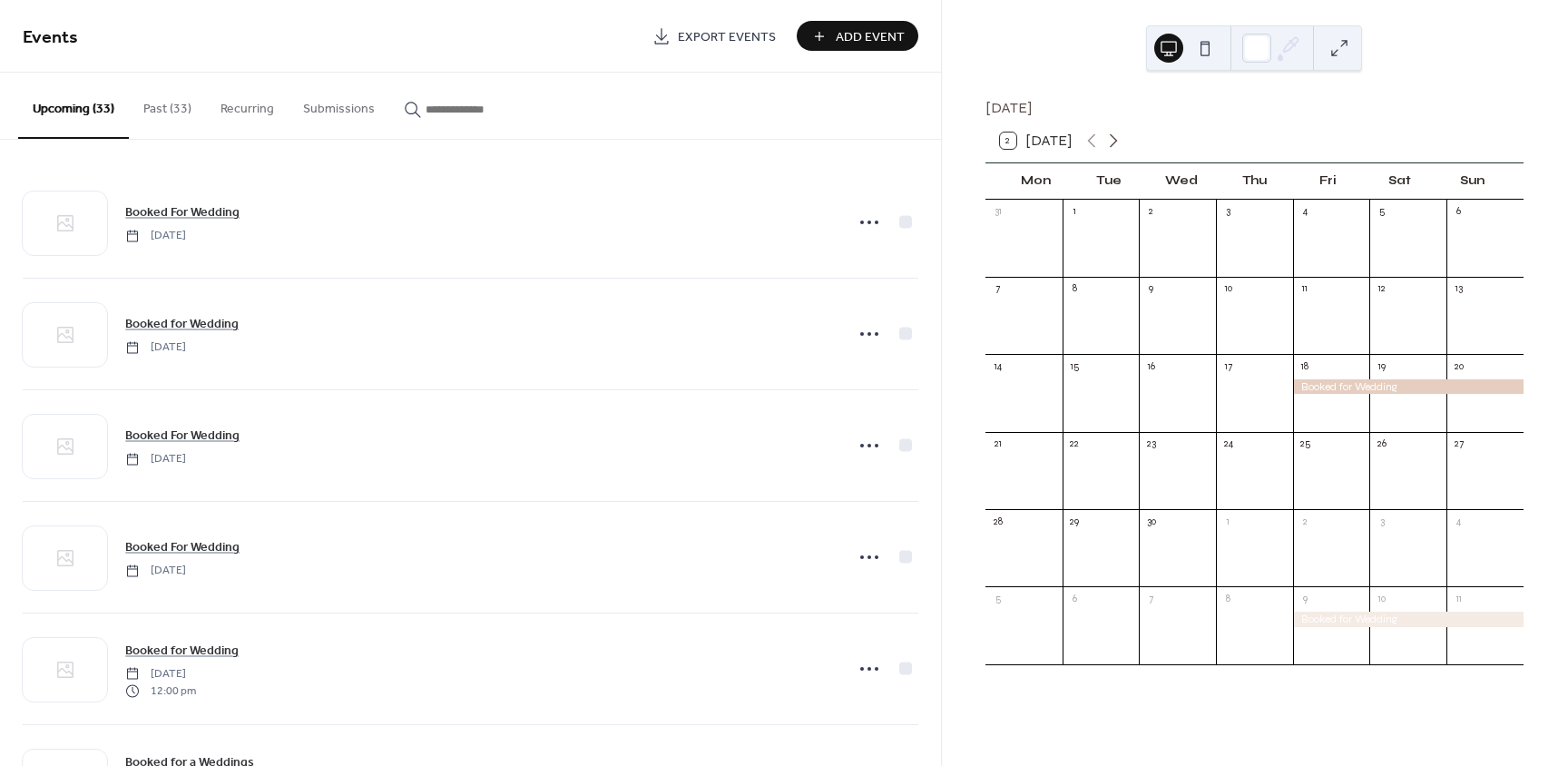 click 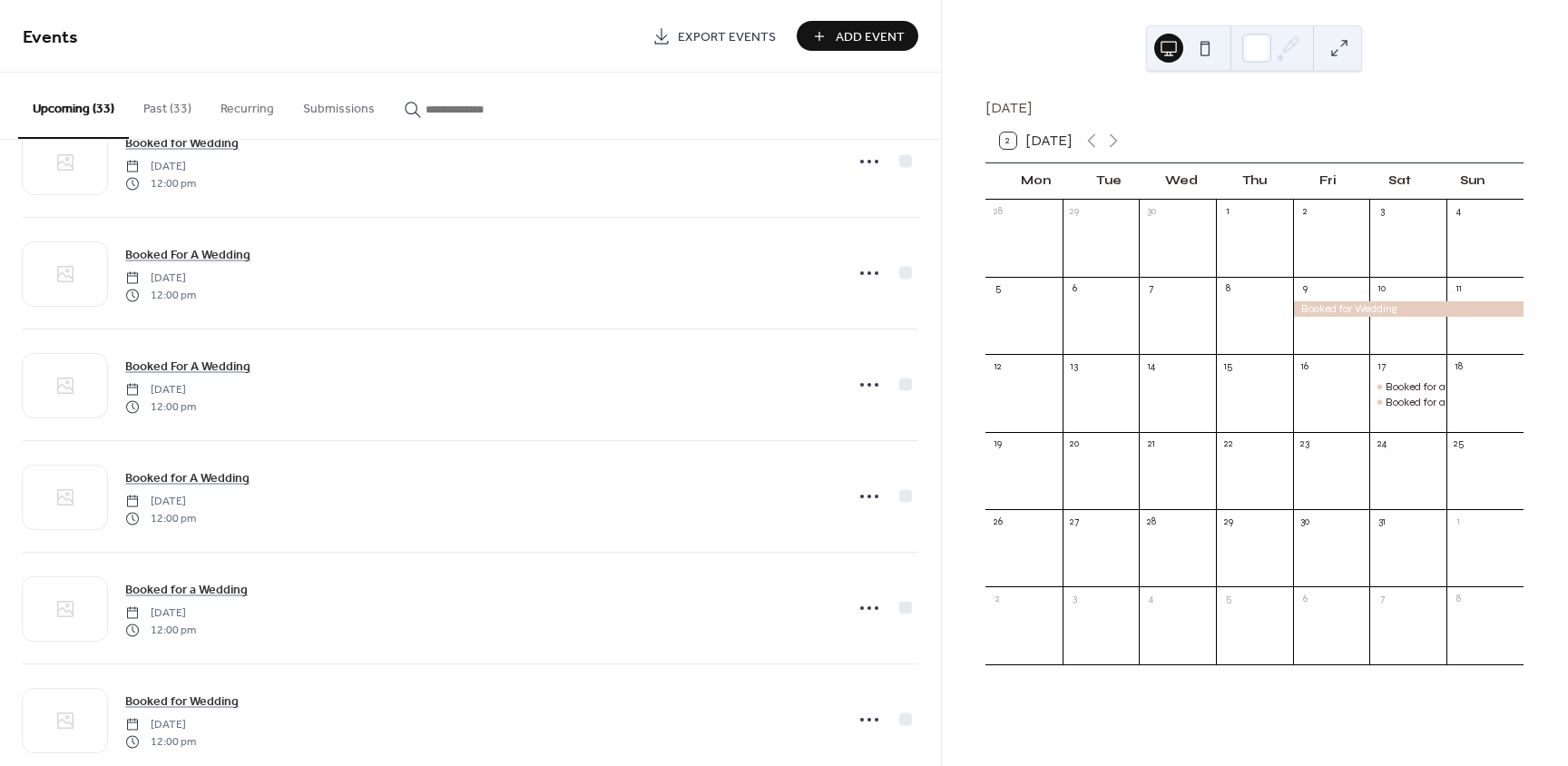 scroll, scrollTop: 3111, scrollLeft: 0, axis: vertical 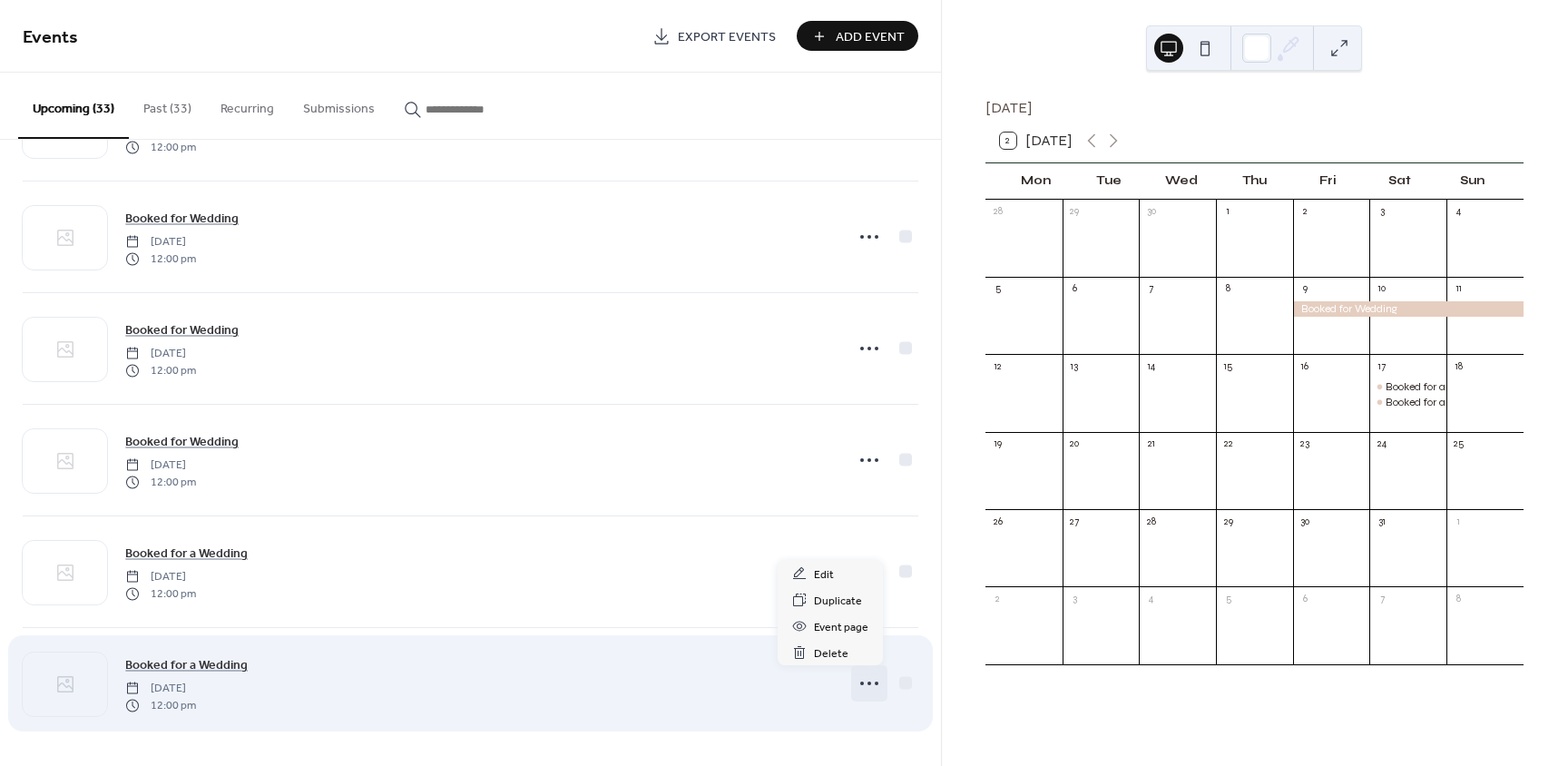 click 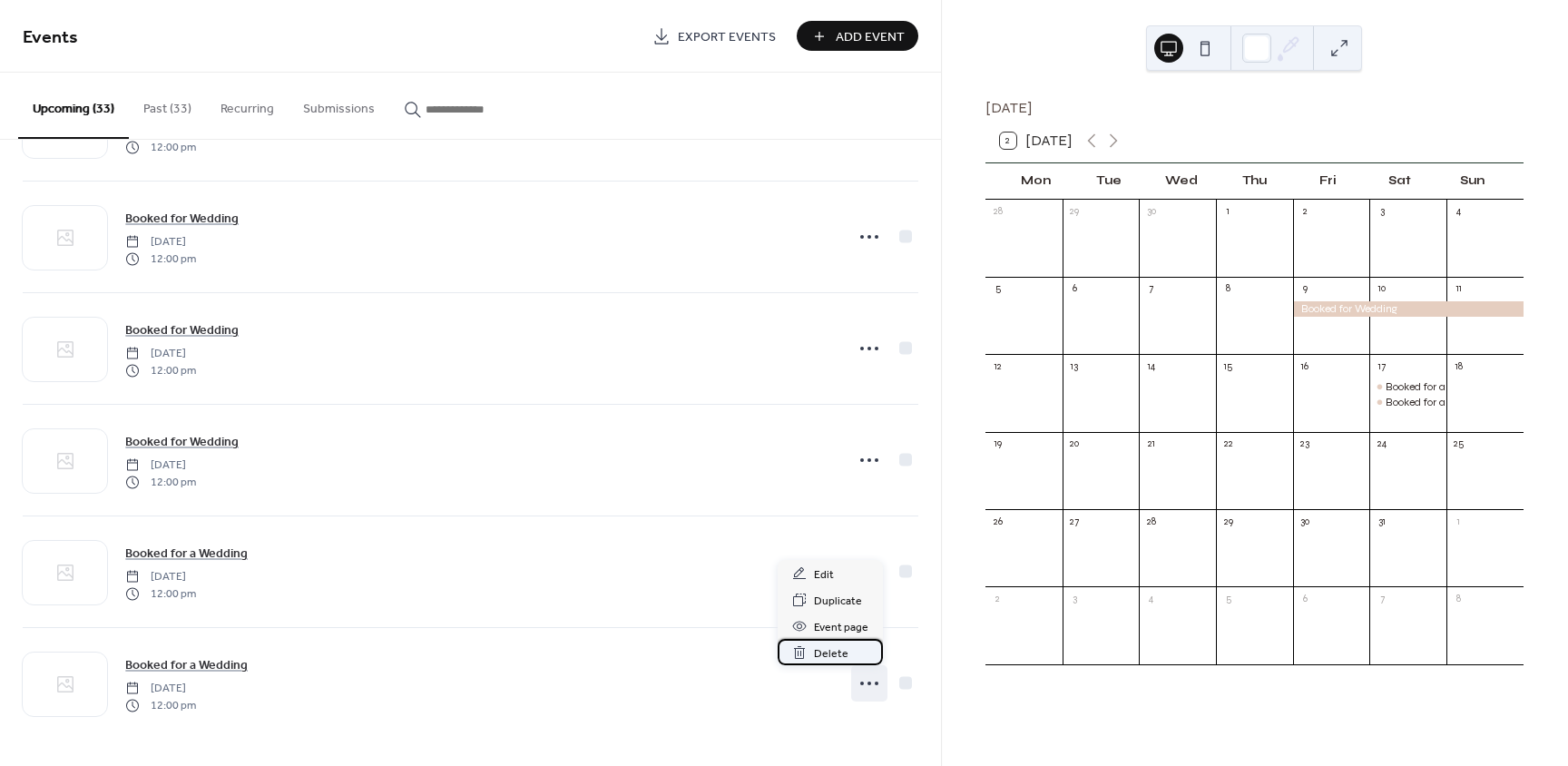 click on "Delete" at bounding box center [830, 652] 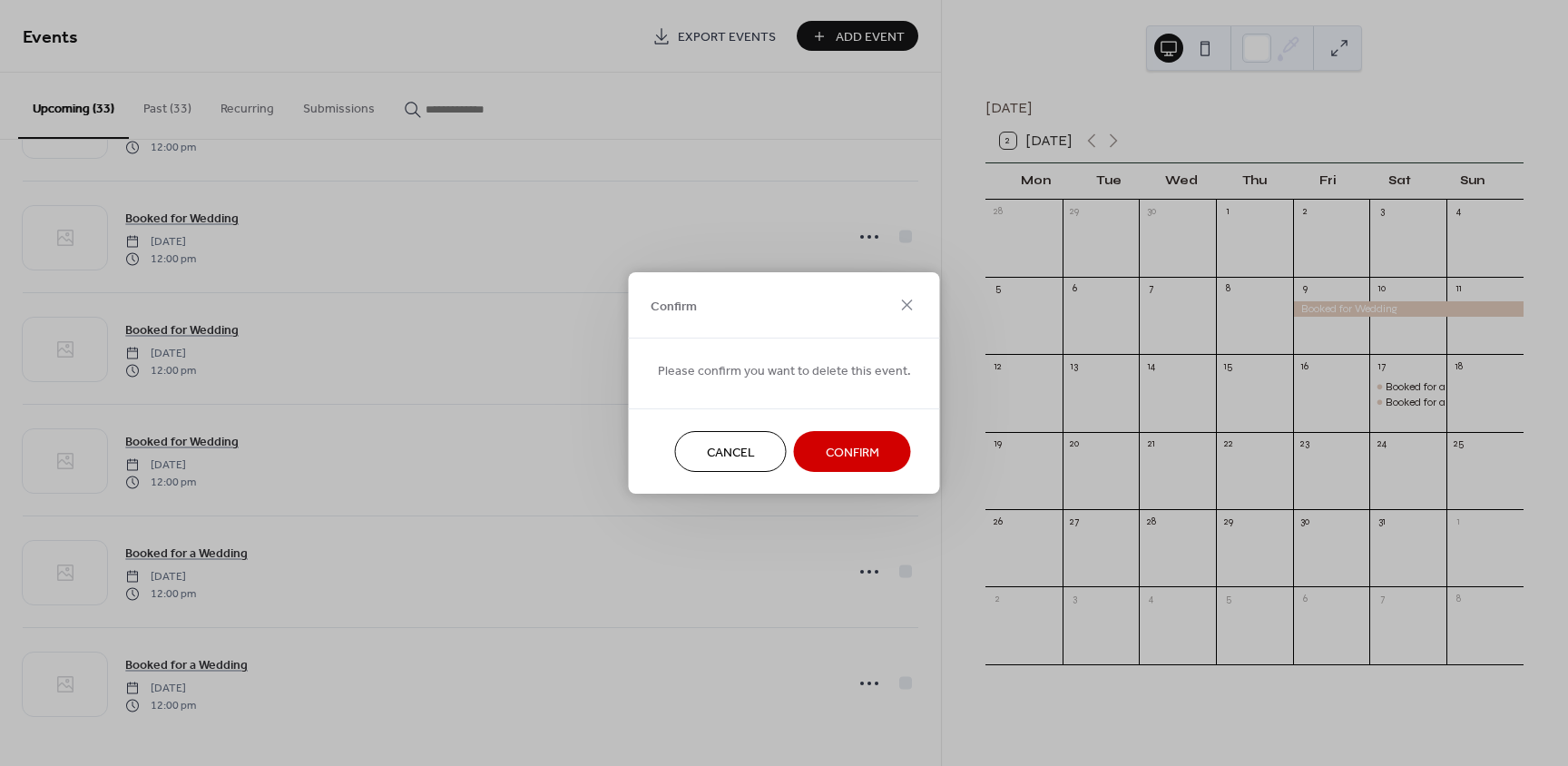 scroll, scrollTop: 3111, scrollLeft: 0, axis: vertical 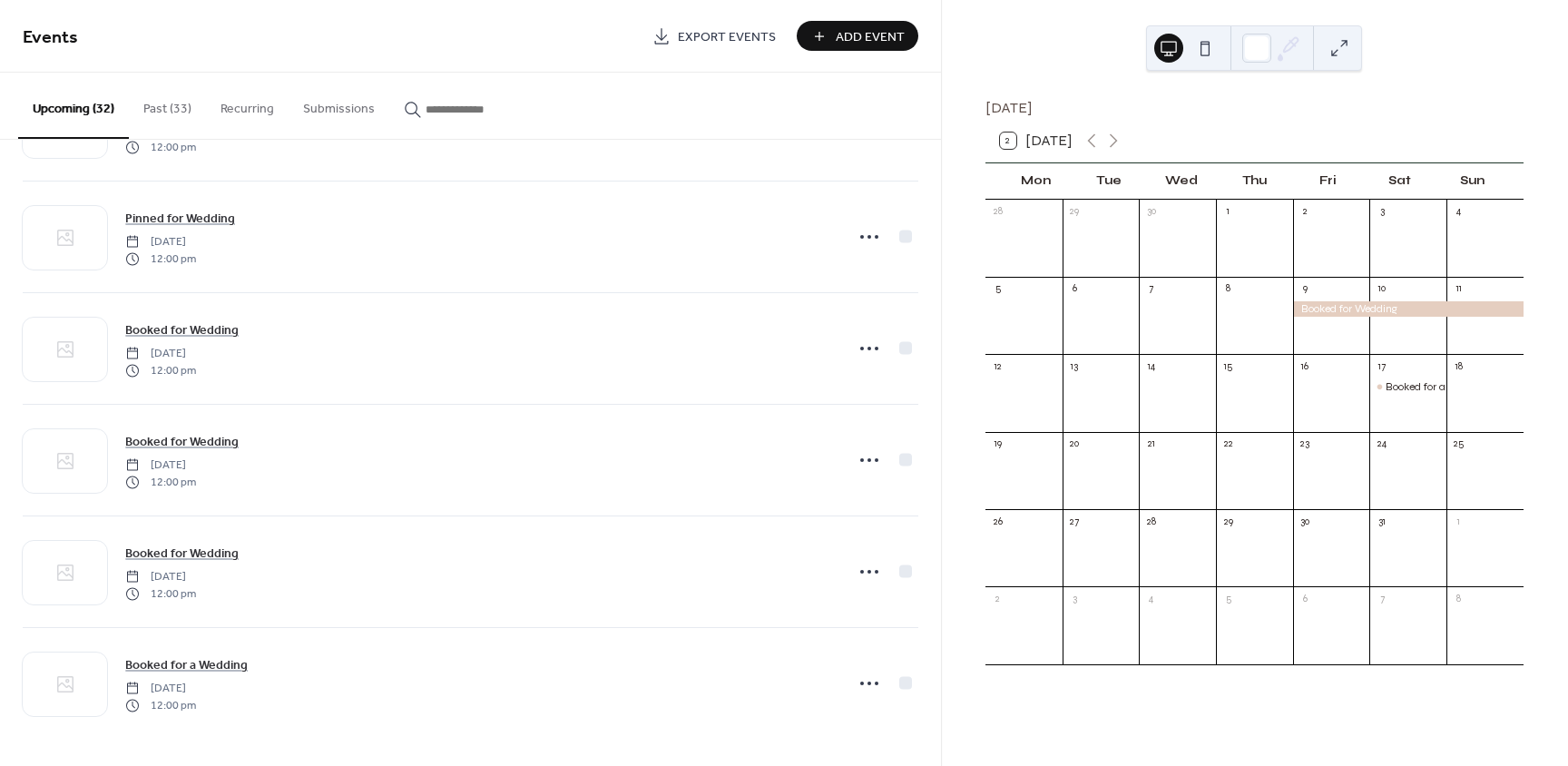 click on "Add Event" at bounding box center (870, 37) 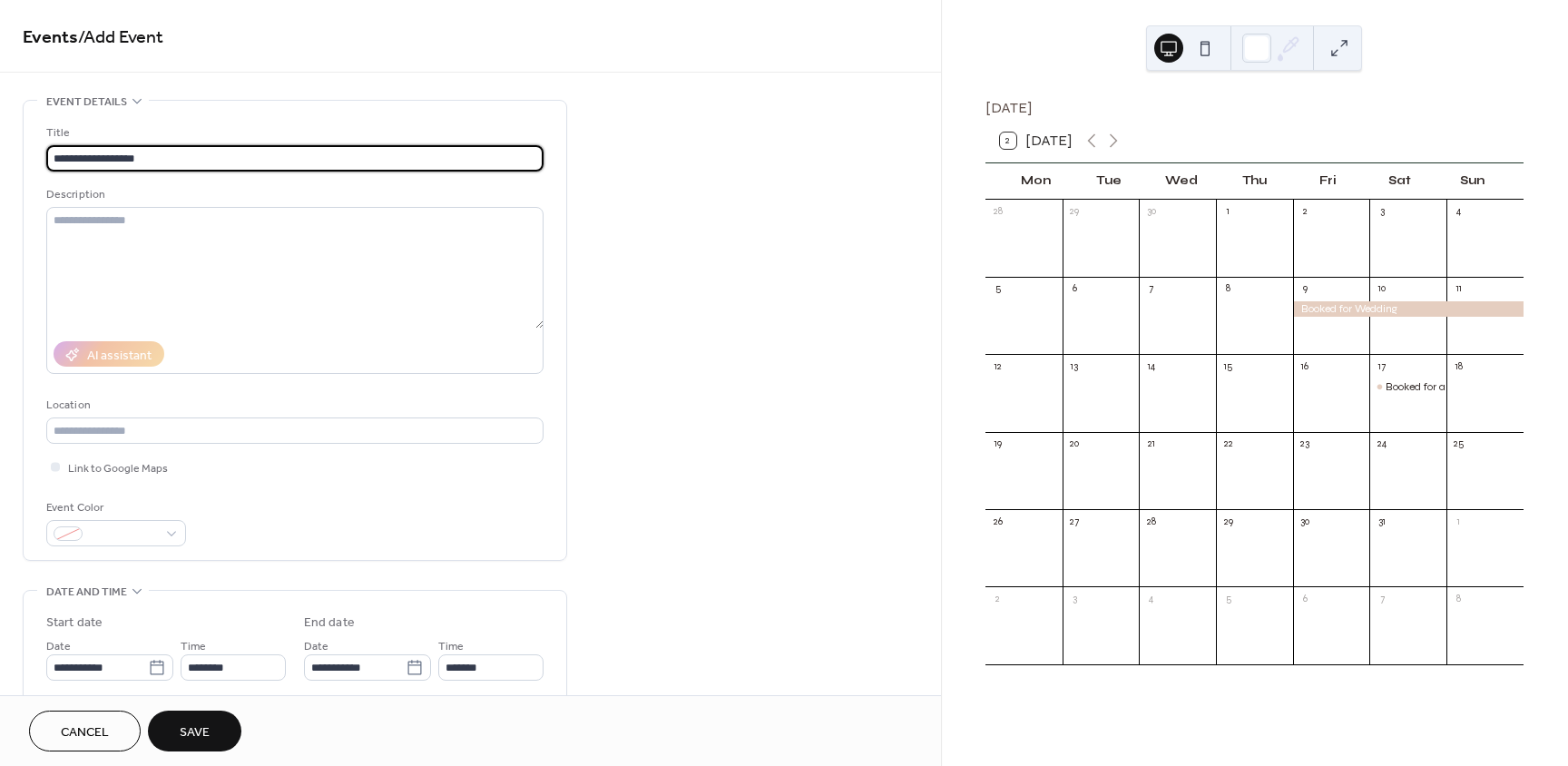 type on "**********" 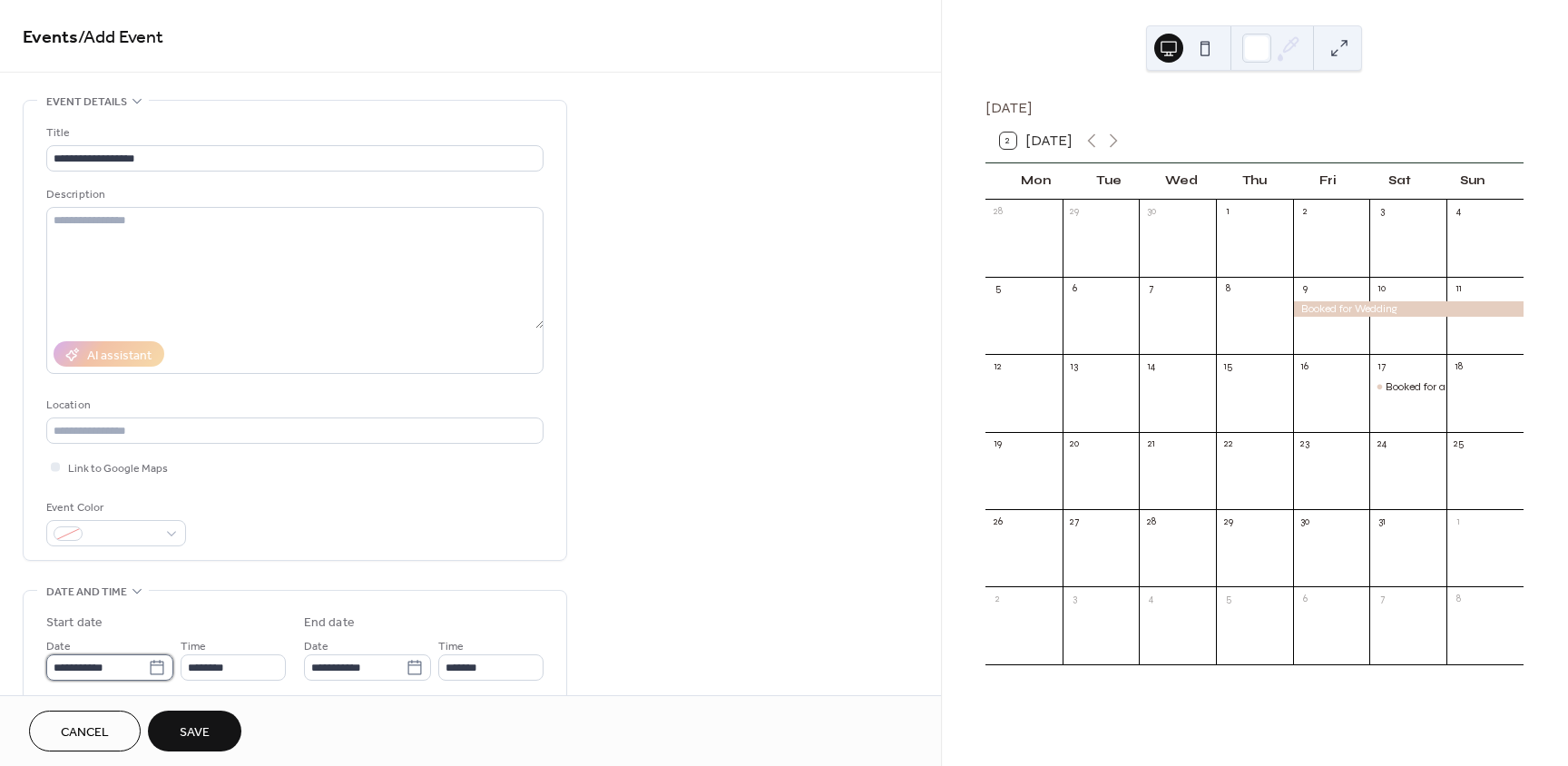 click on "**********" at bounding box center (97, 667) 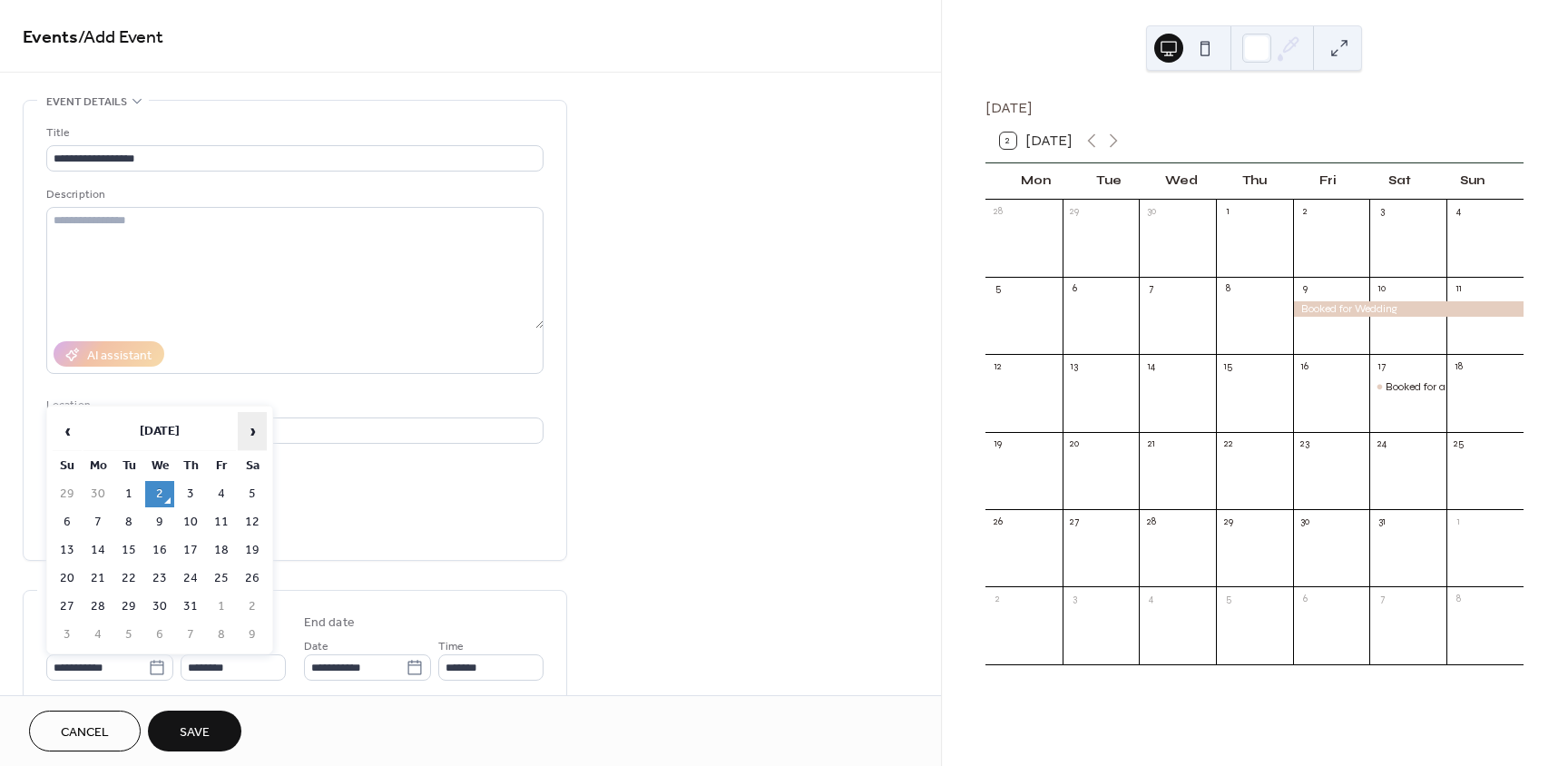 click on "›" at bounding box center [252, 431] 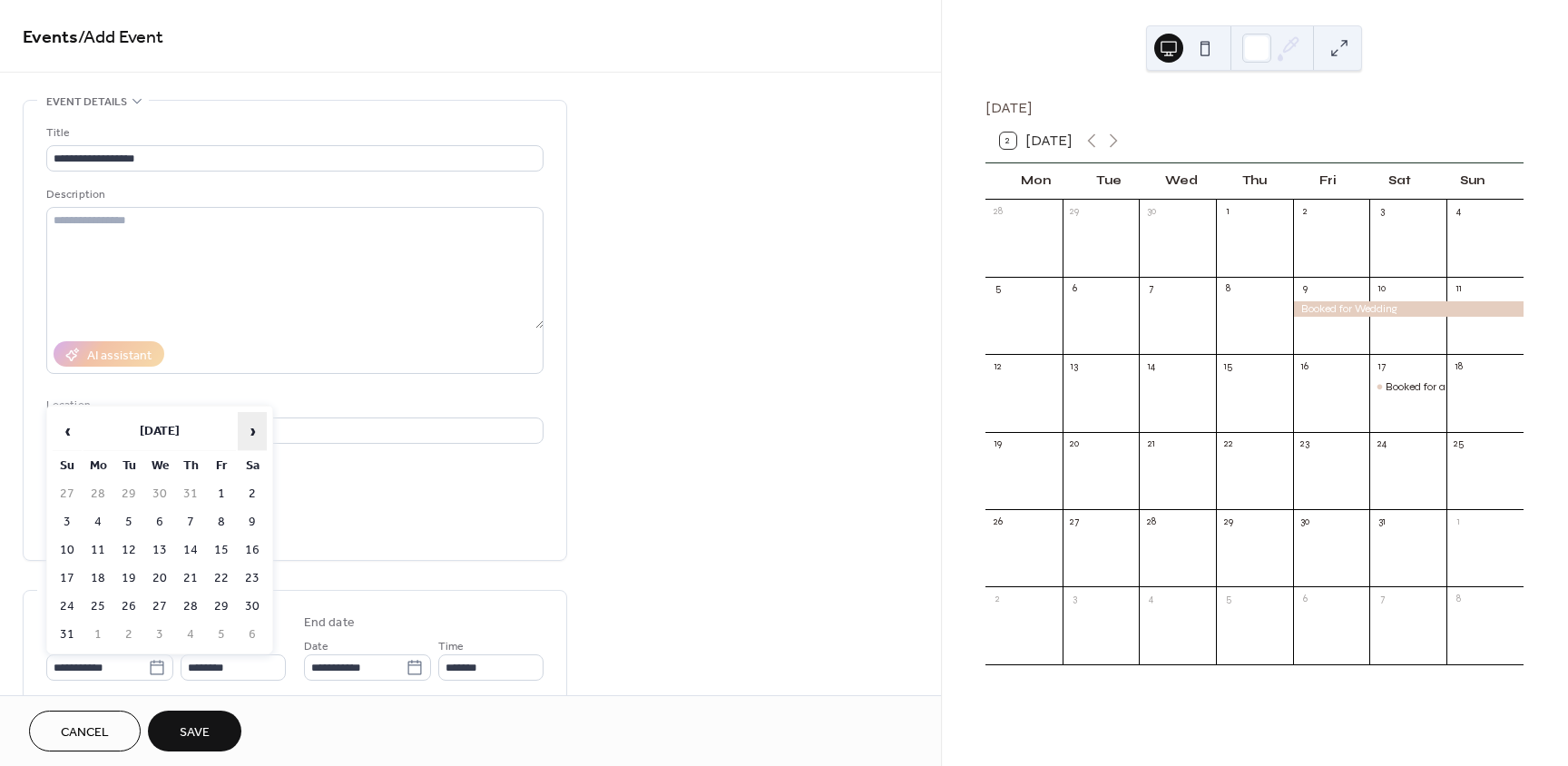 click on "›" at bounding box center (252, 431) 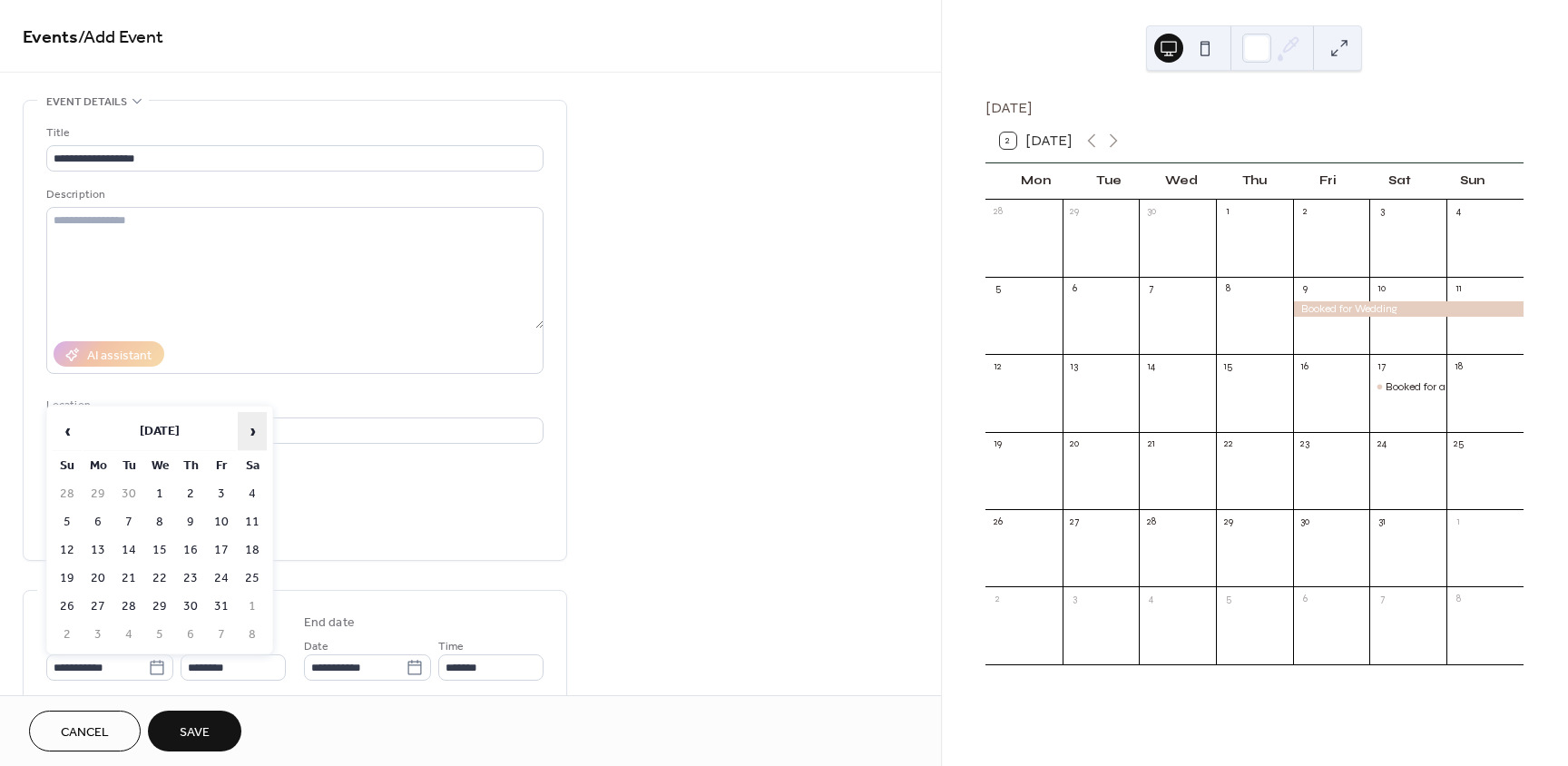 click on "›" at bounding box center [252, 431] 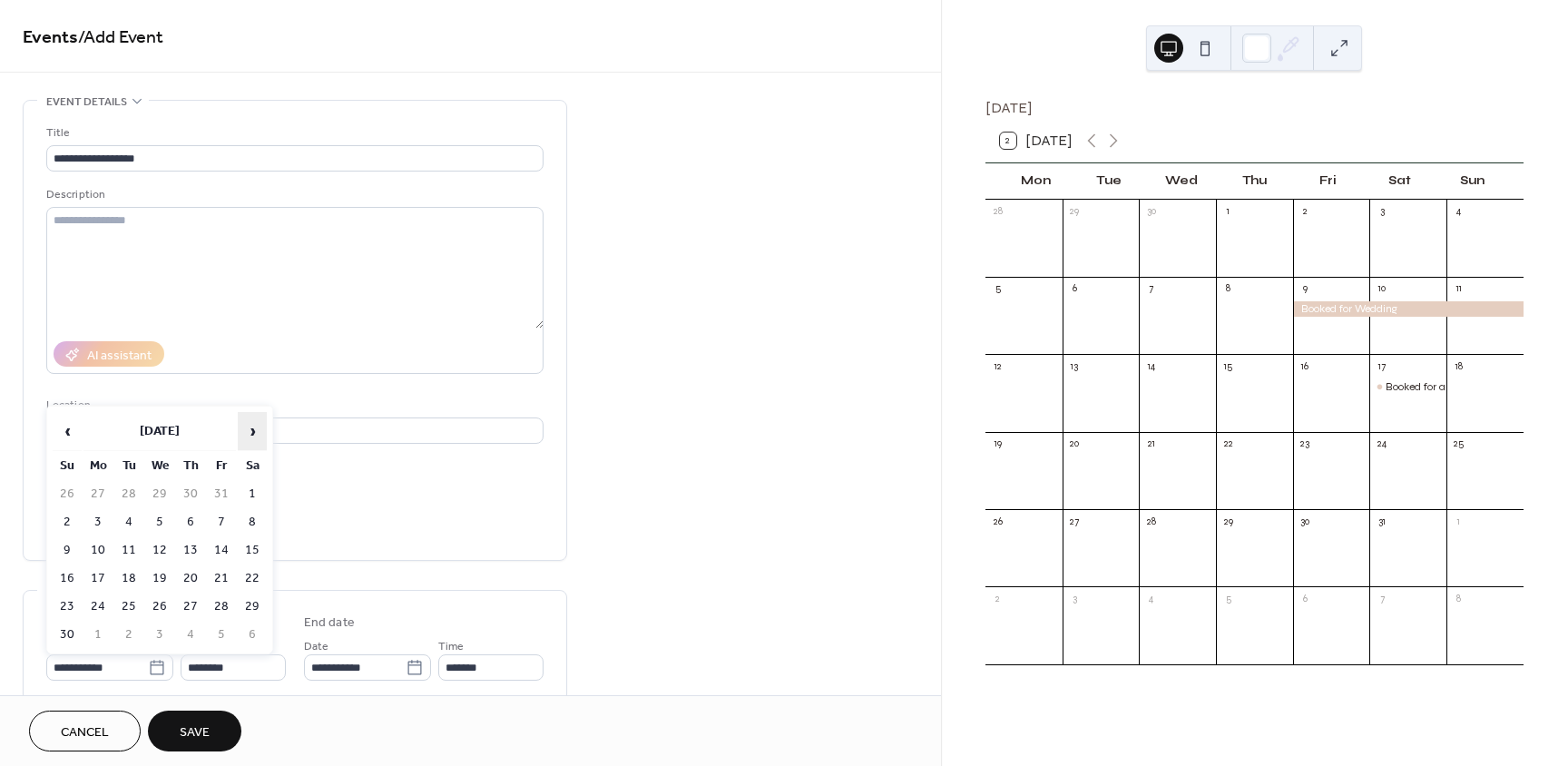 click on "›" at bounding box center [252, 431] 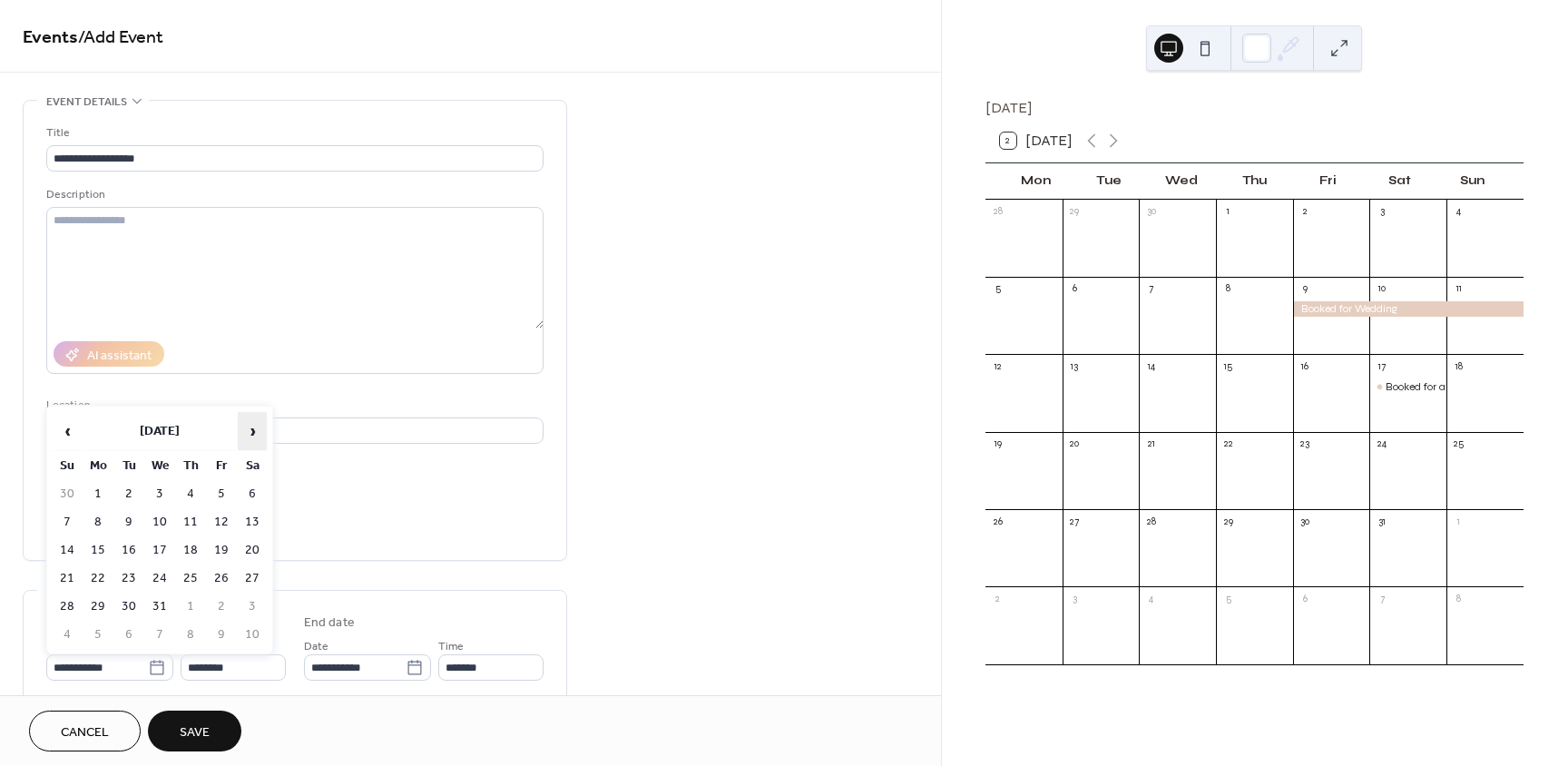 click on "›" at bounding box center [252, 431] 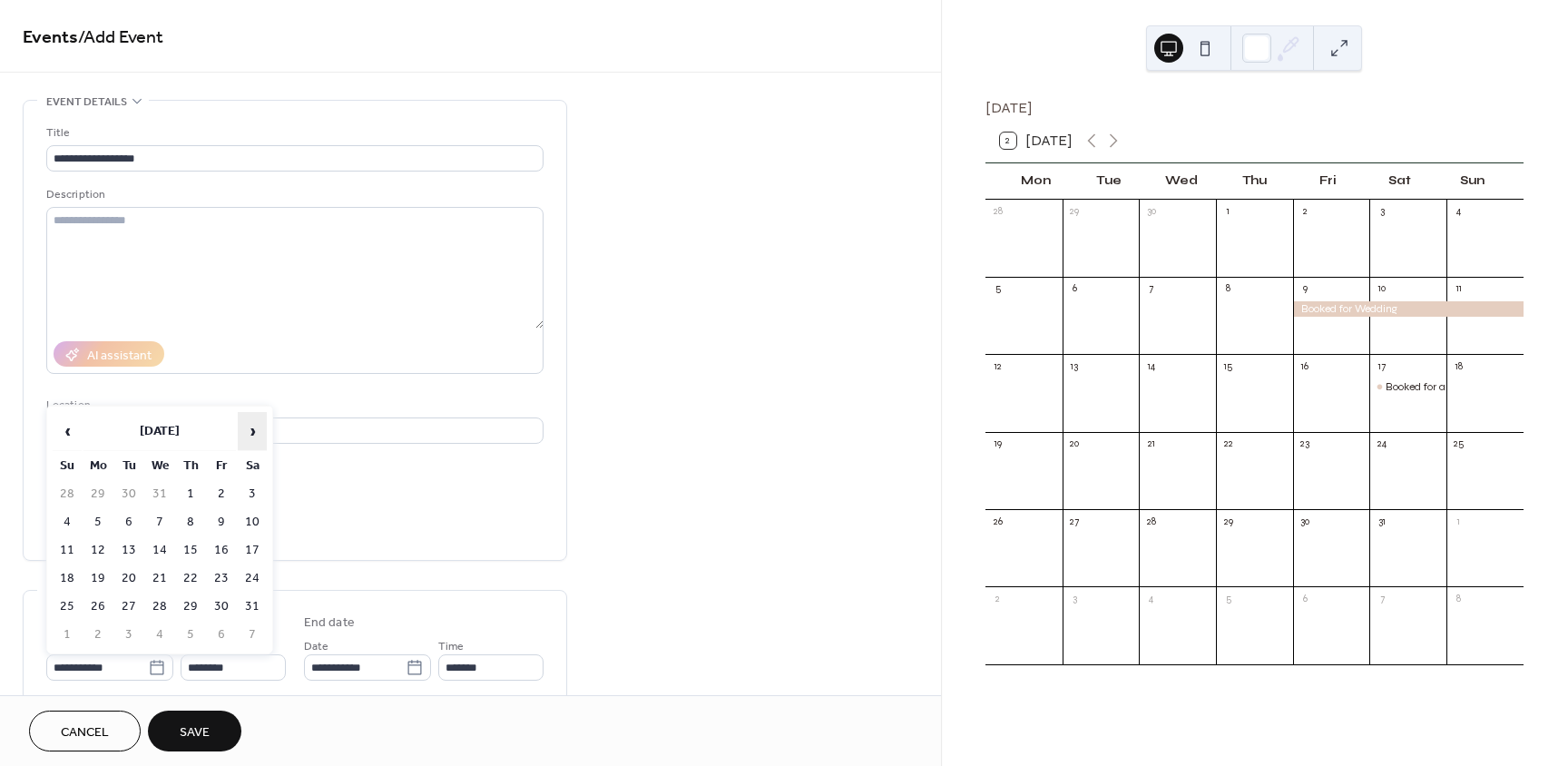 click on "›" at bounding box center (252, 431) 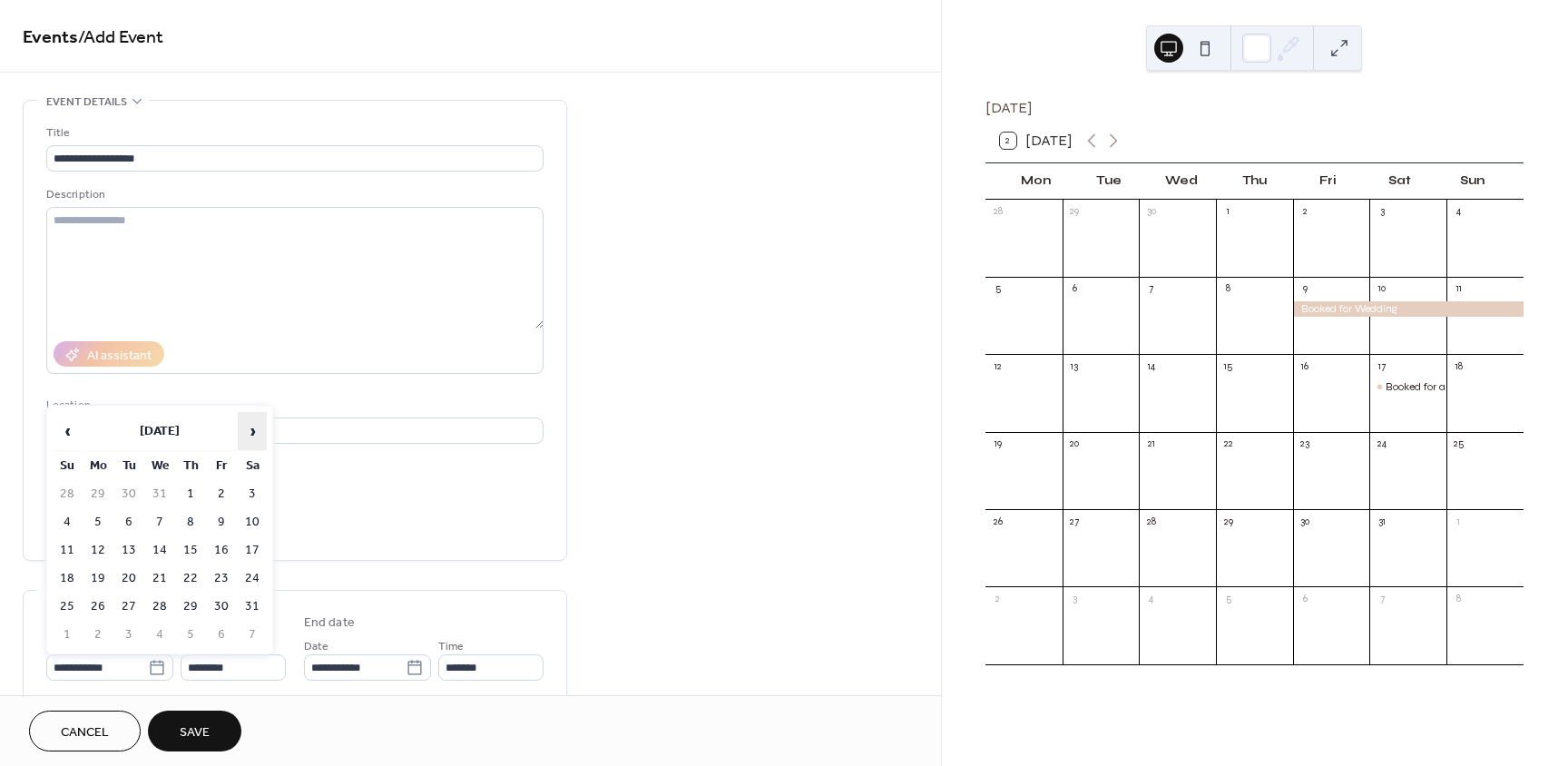 click on "›" at bounding box center [252, 431] 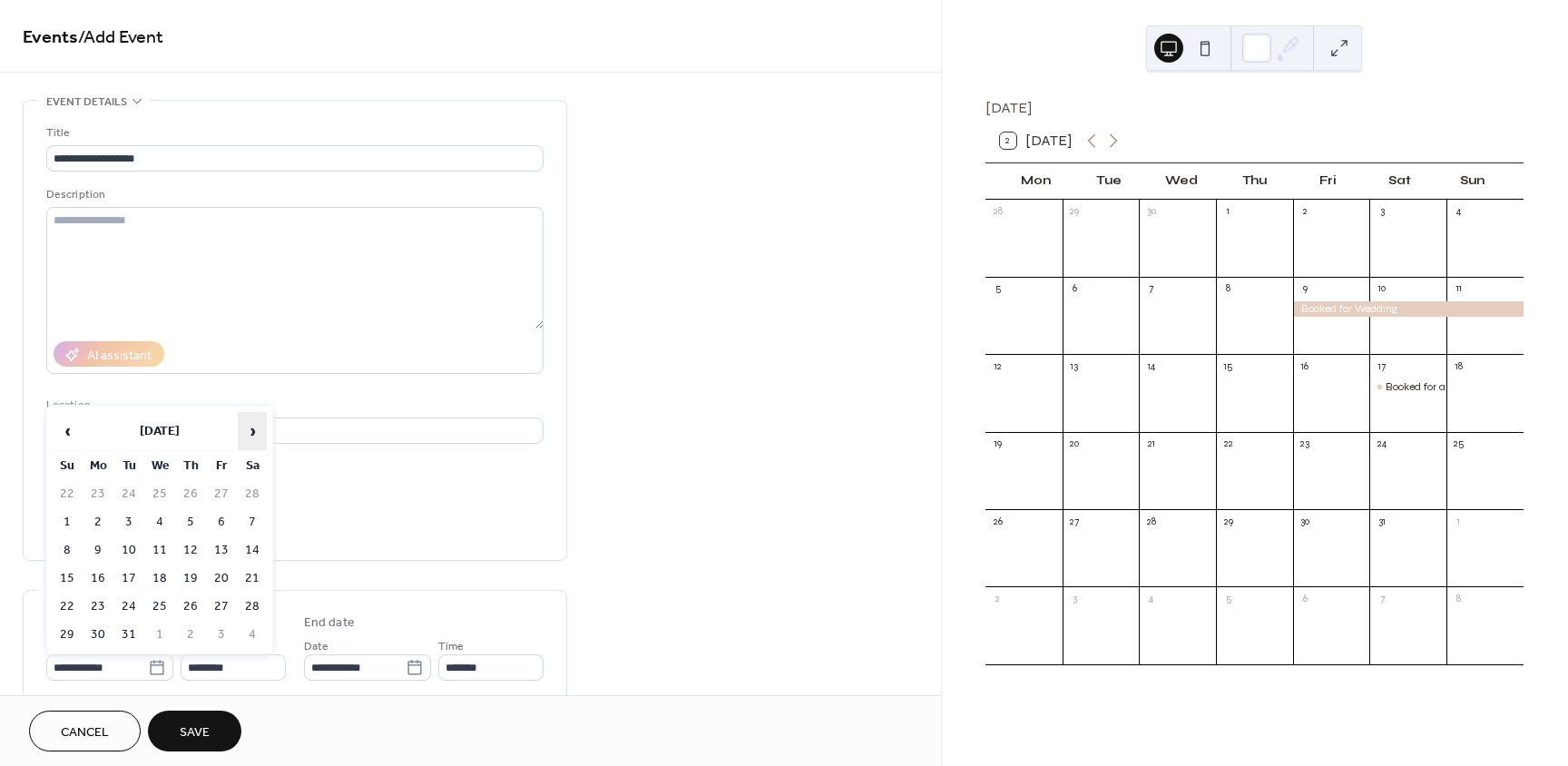 click on "›" at bounding box center [252, 431] 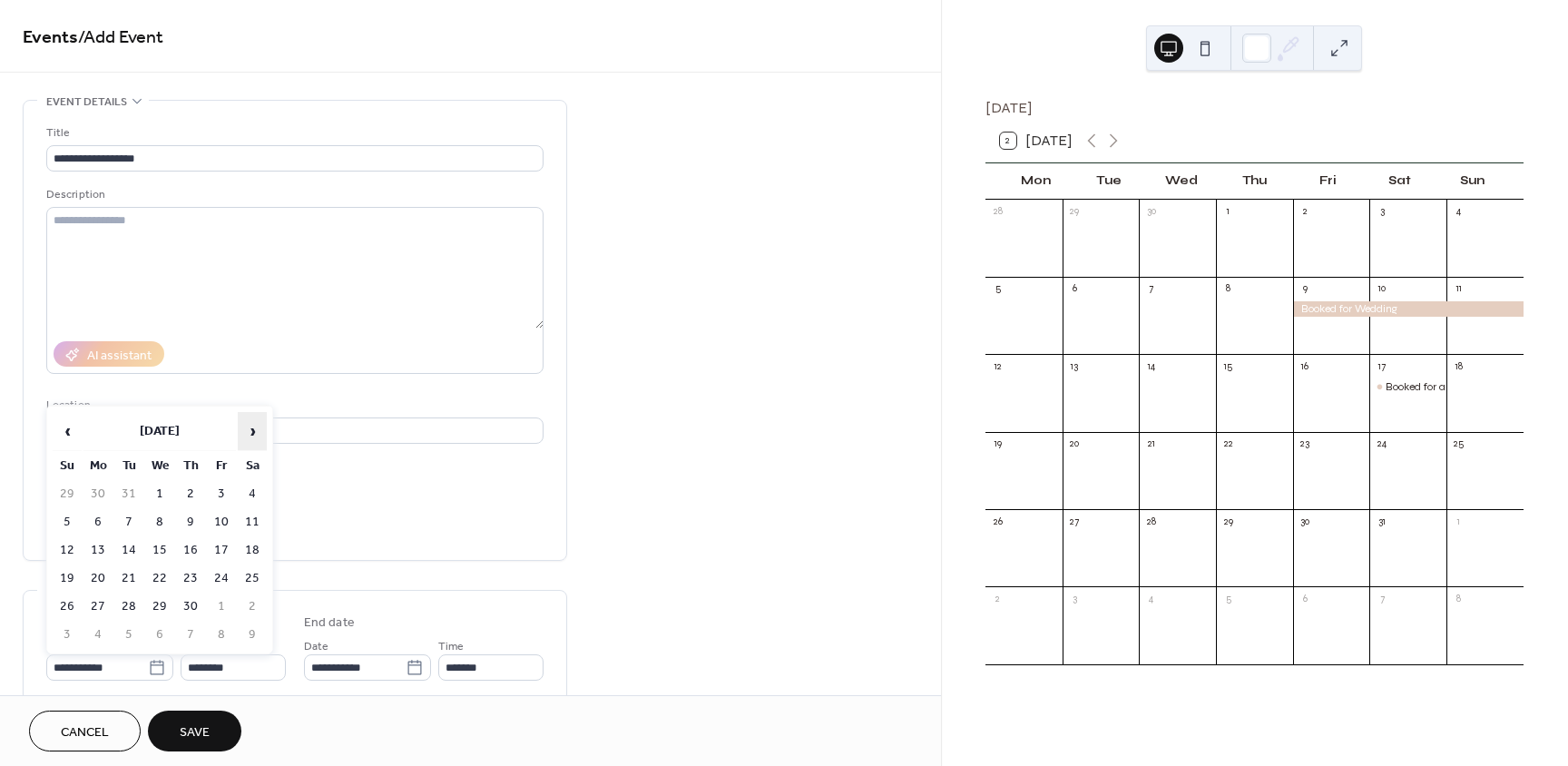 click on "›" at bounding box center (252, 431) 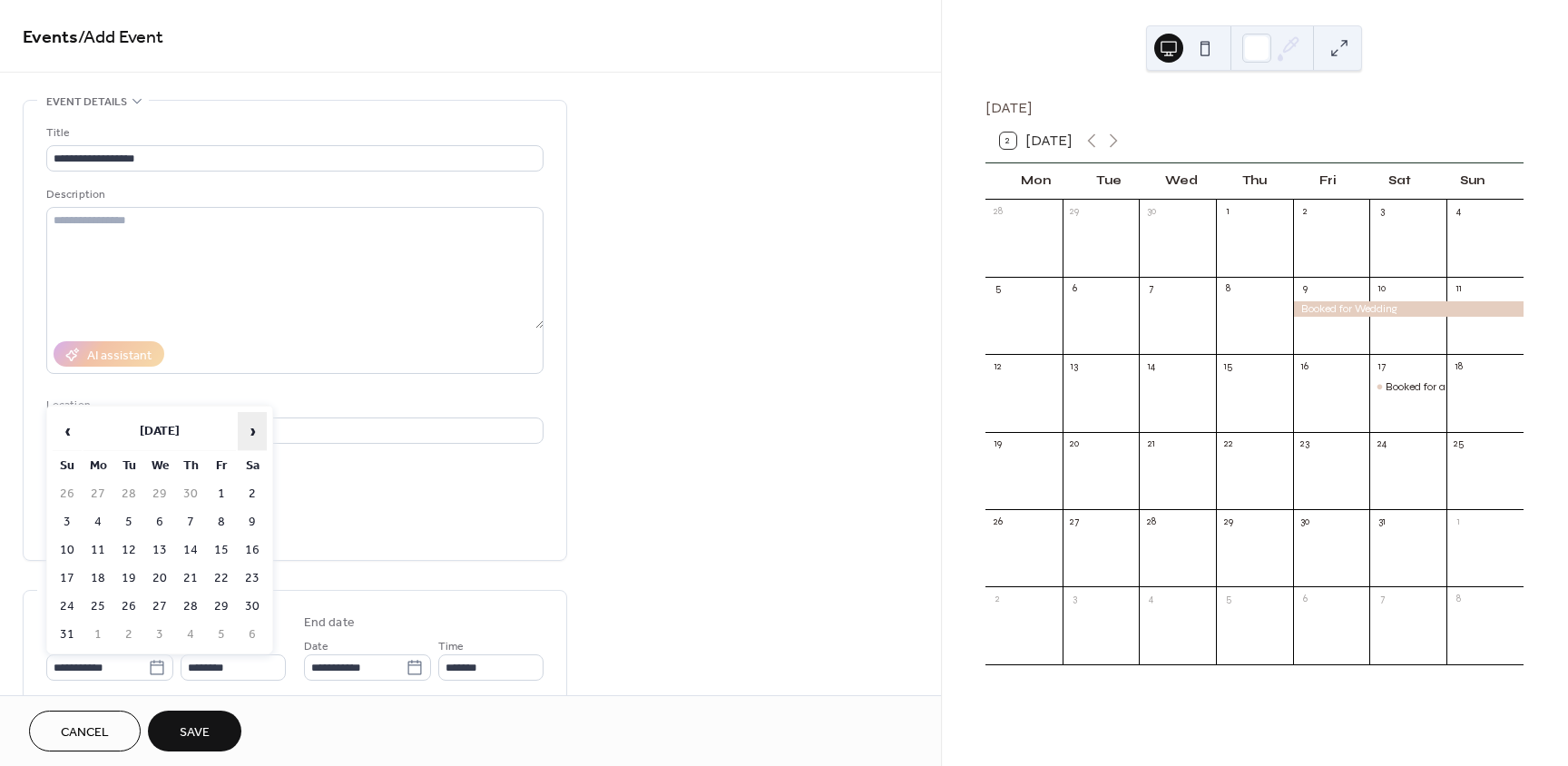 click on "›" at bounding box center (252, 431) 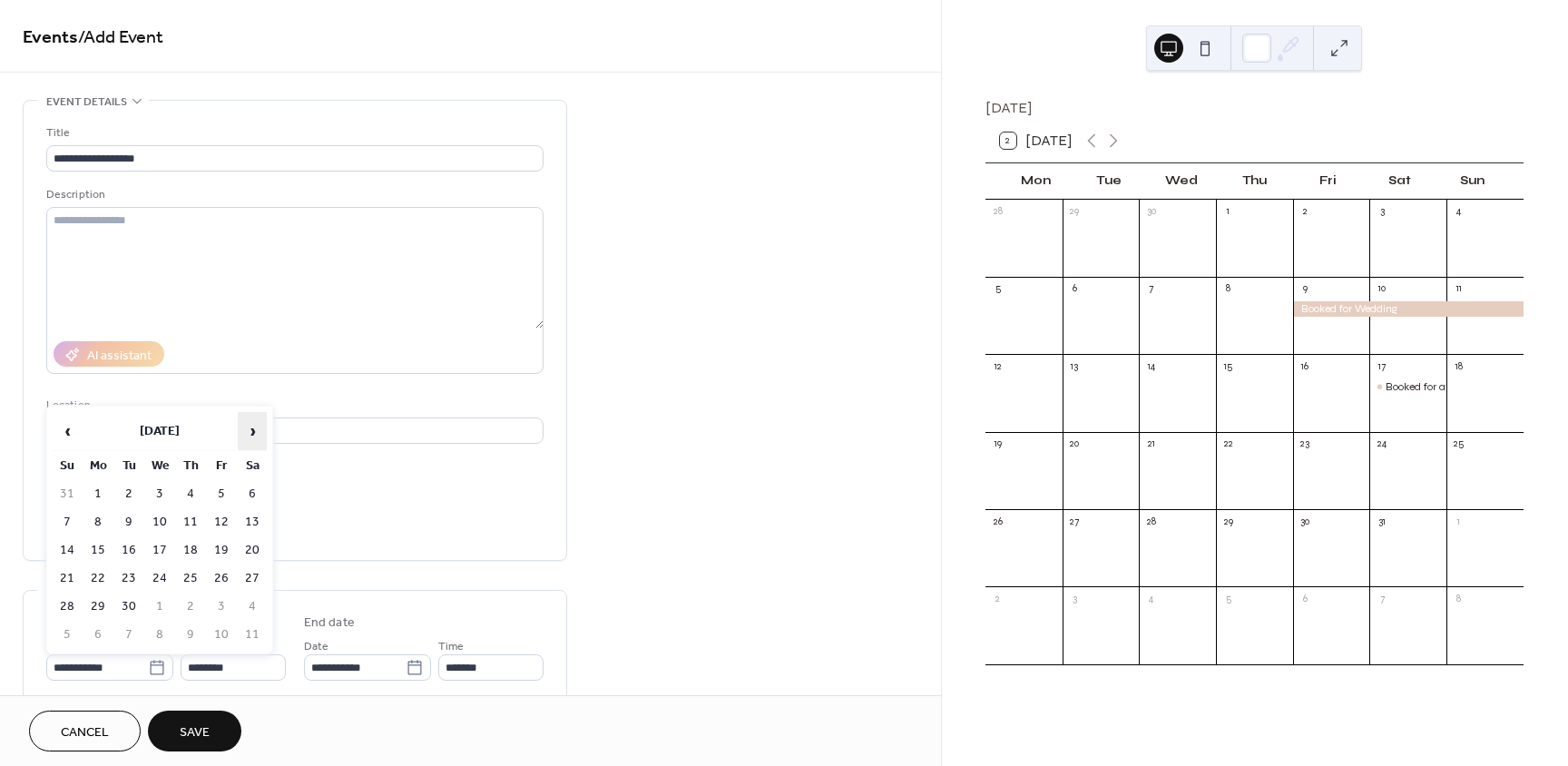 click on "›" at bounding box center [252, 431] 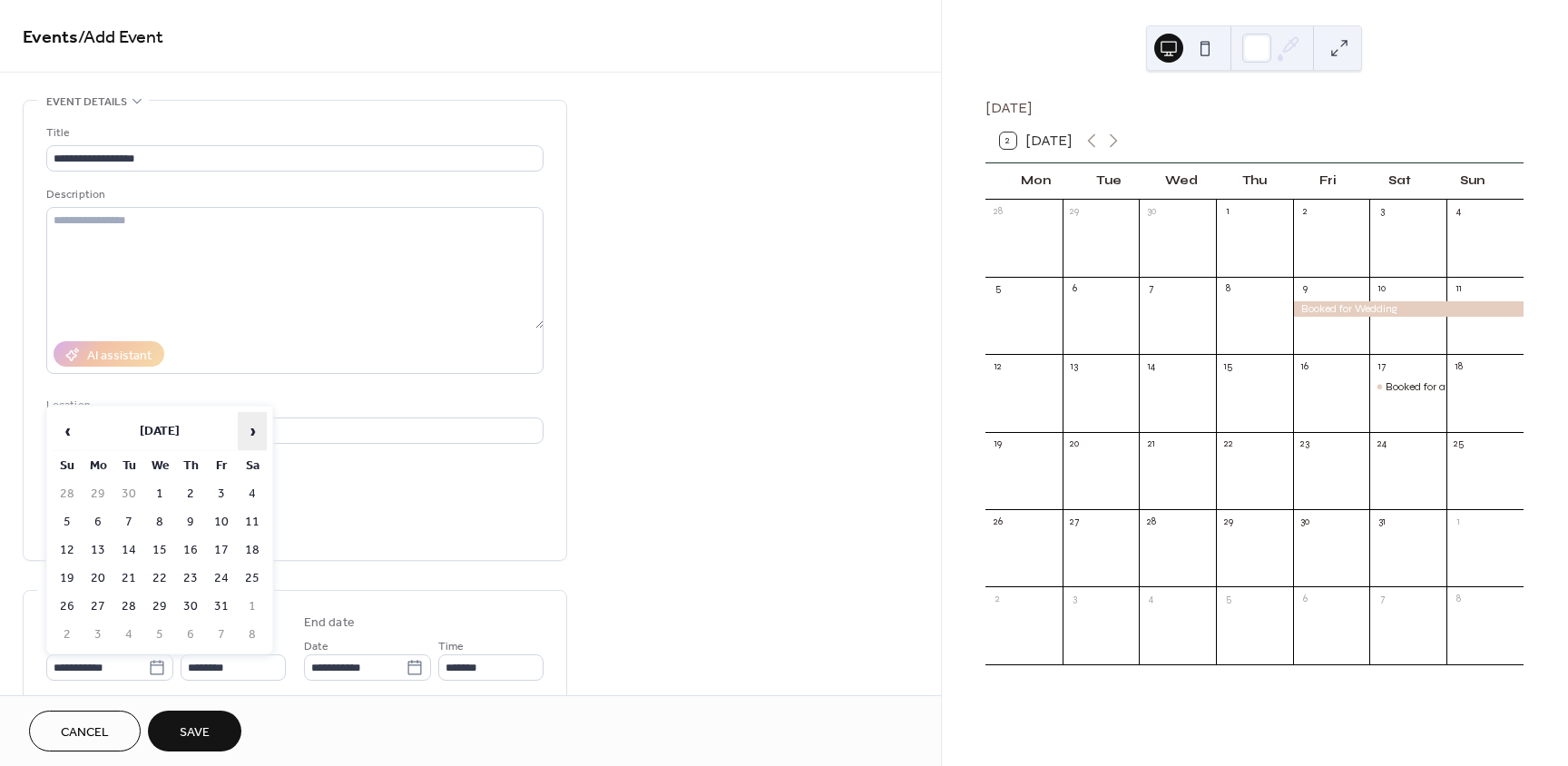 click on "›" at bounding box center (252, 431) 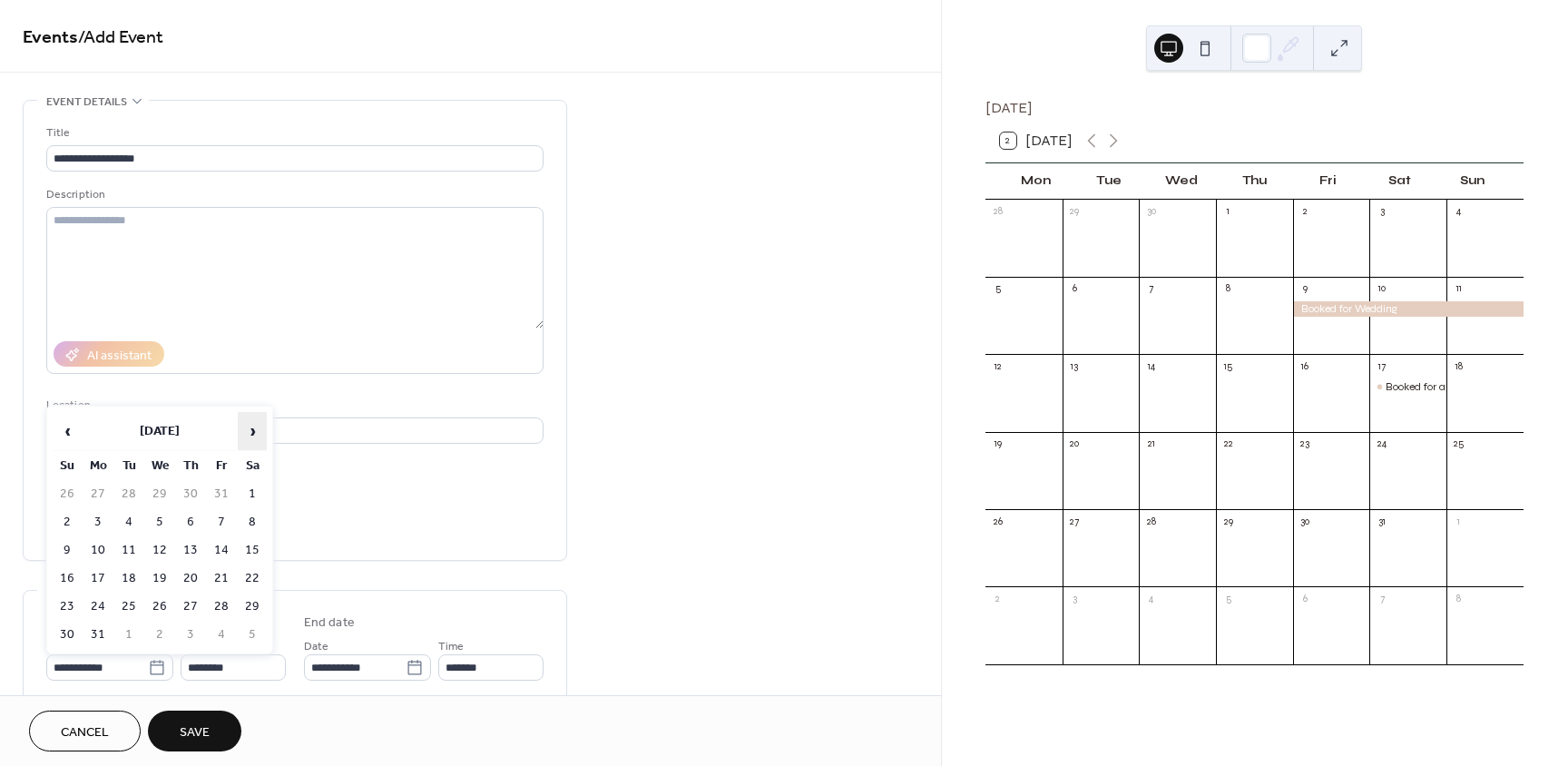 click on "›" at bounding box center (252, 431) 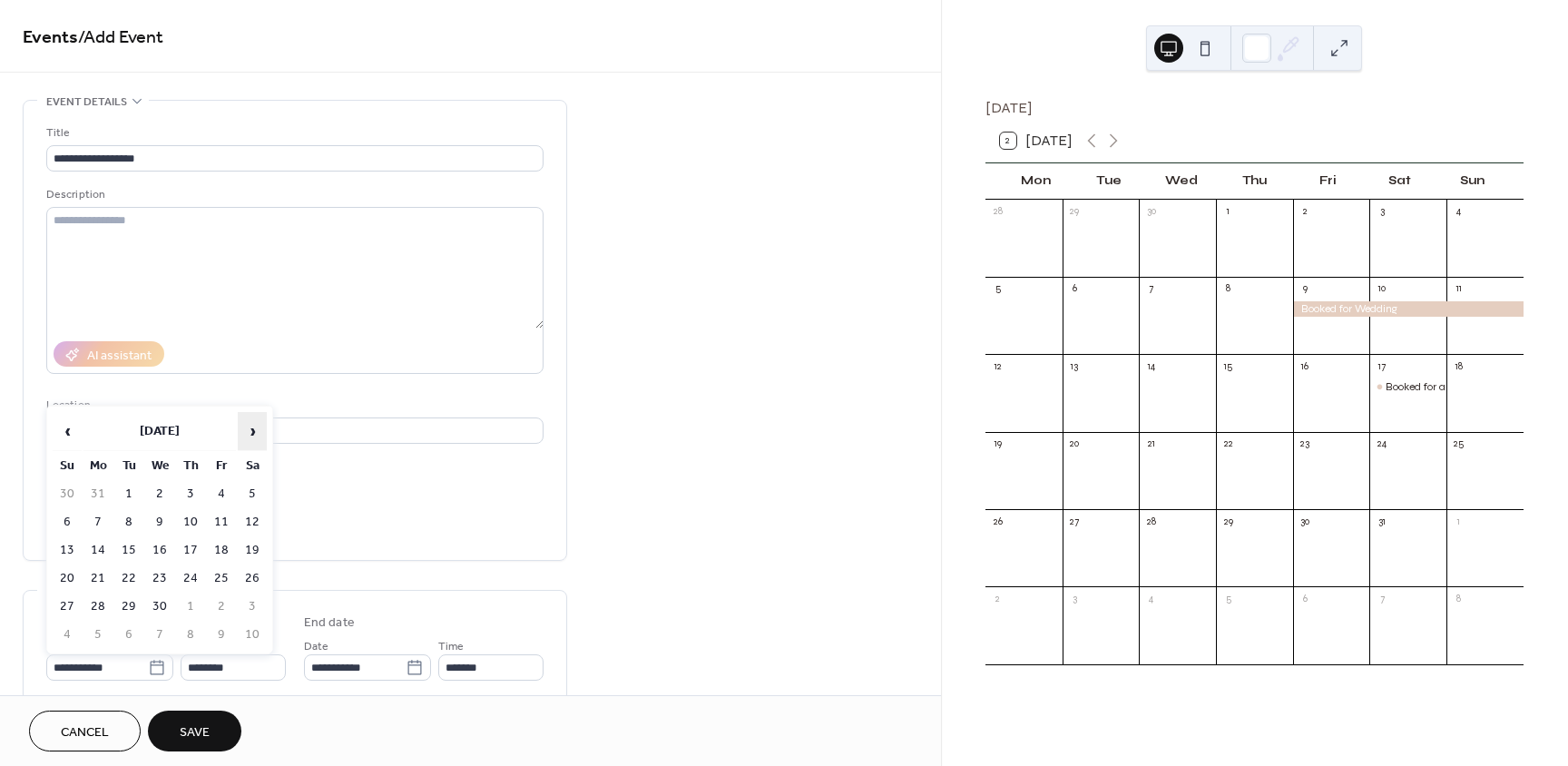 click on "›" at bounding box center (252, 431) 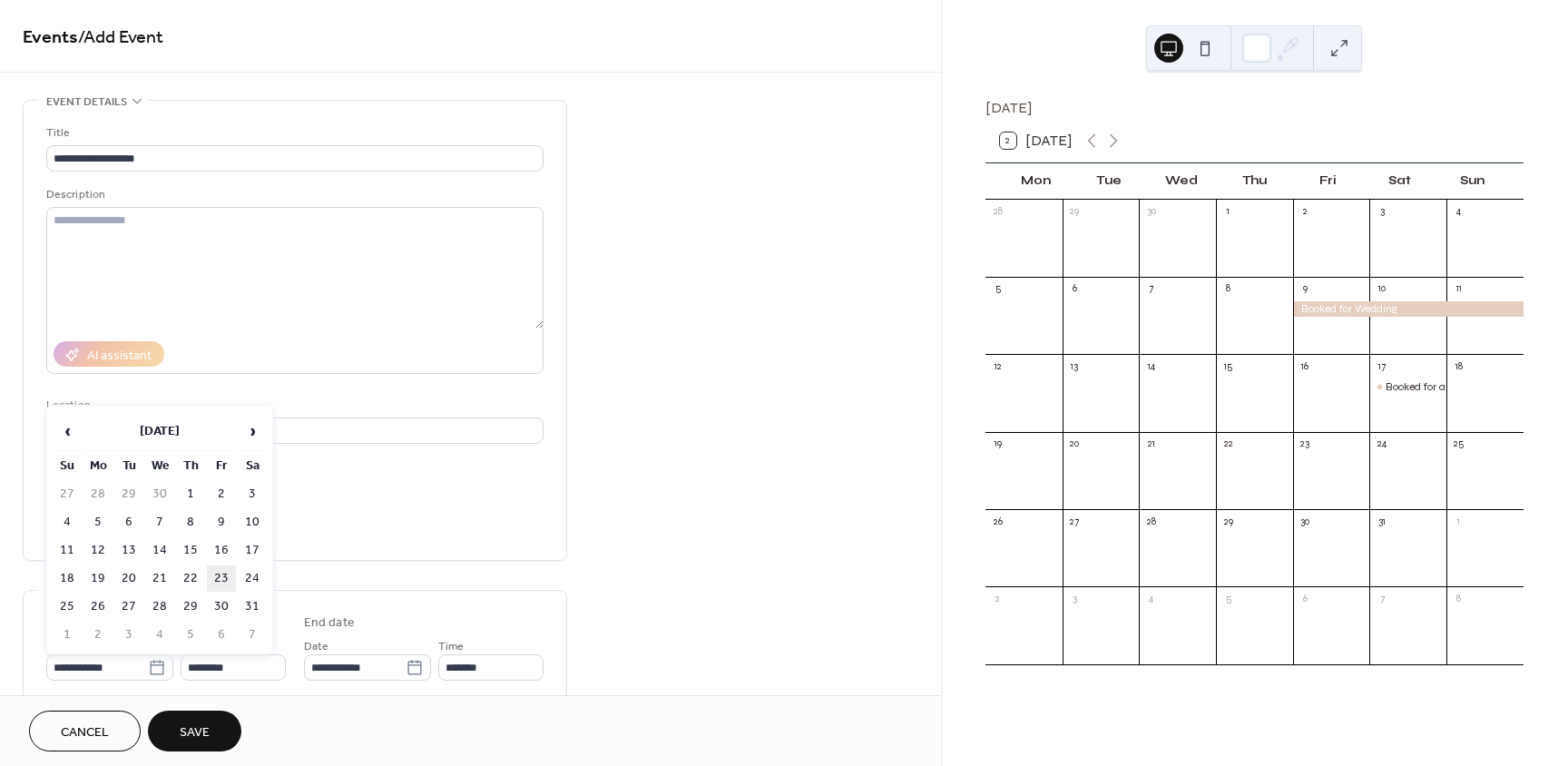 click on "23" at bounding box center [221, 578] 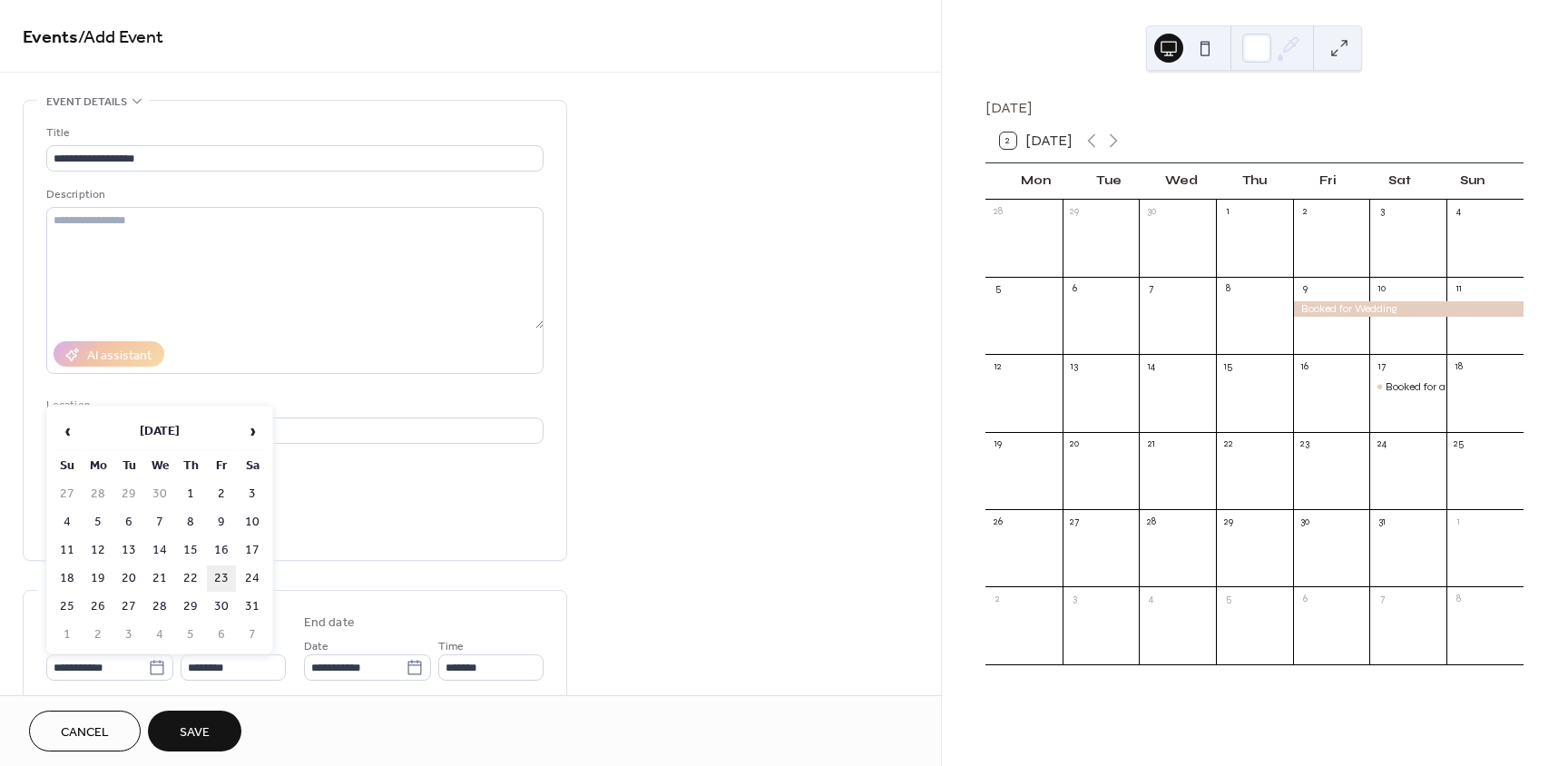 type on "**********" 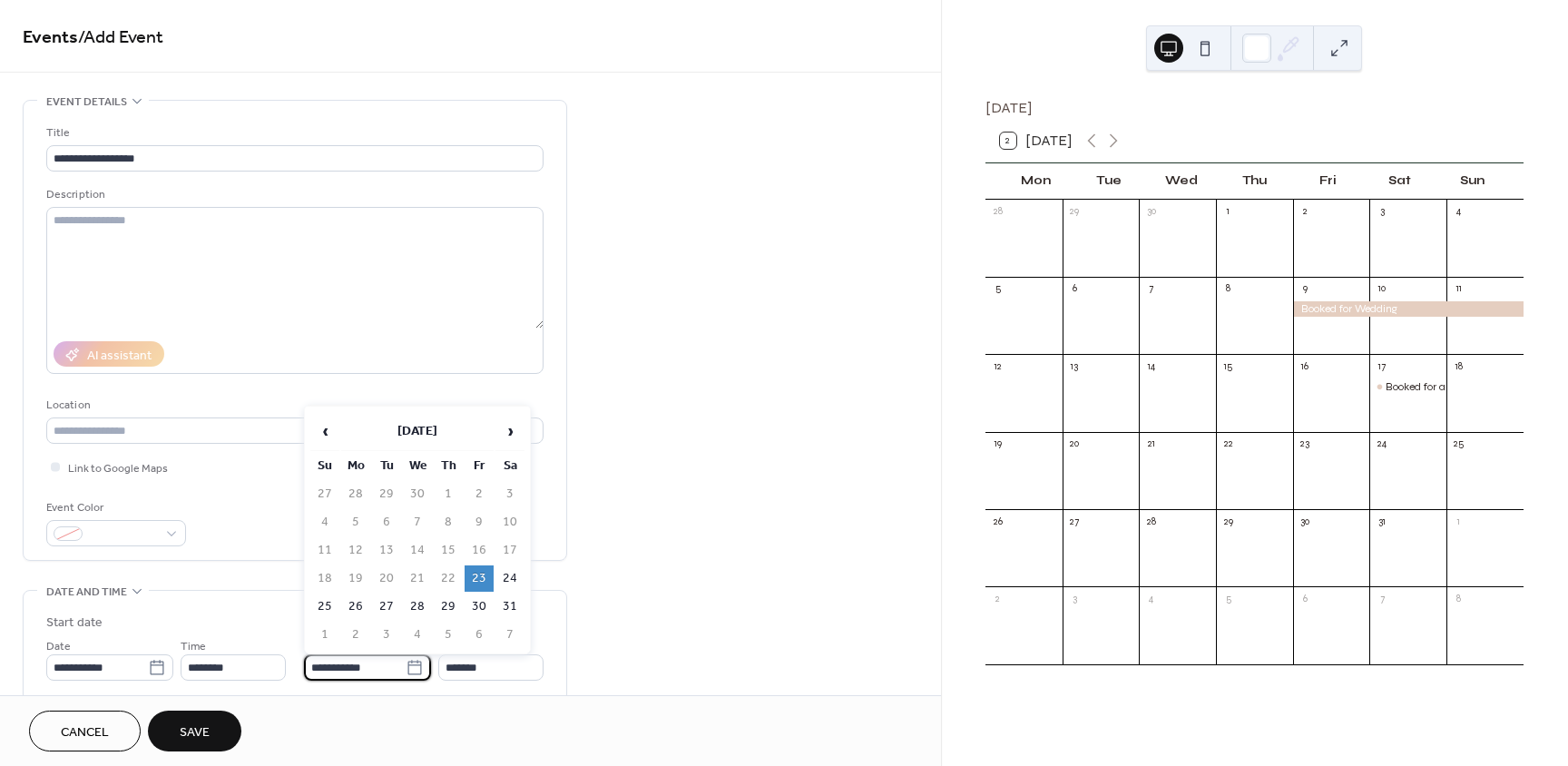 click on "**********" at bounding box center [355, 667] 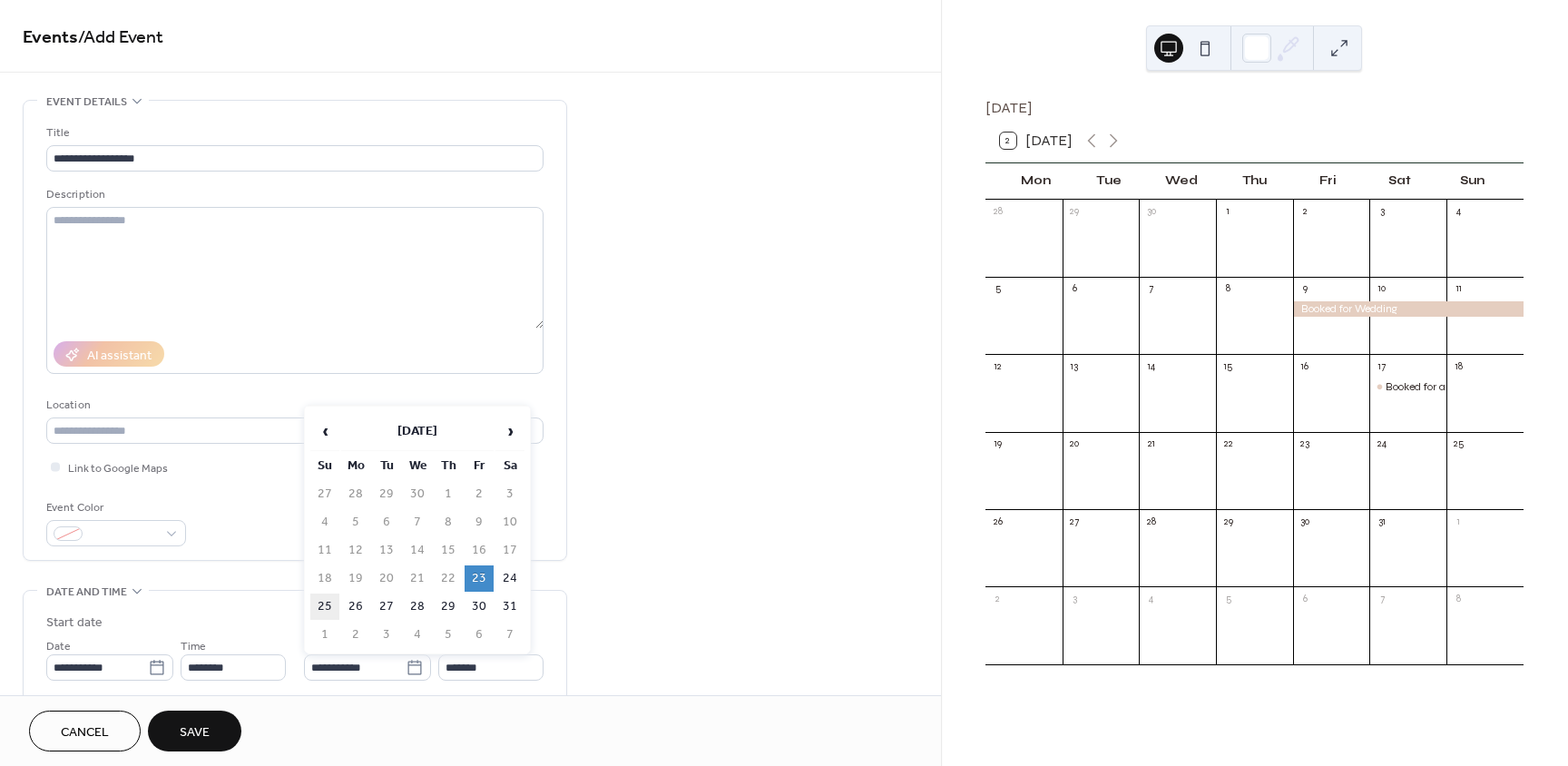 click on "25" at bounding box center [325, 606] 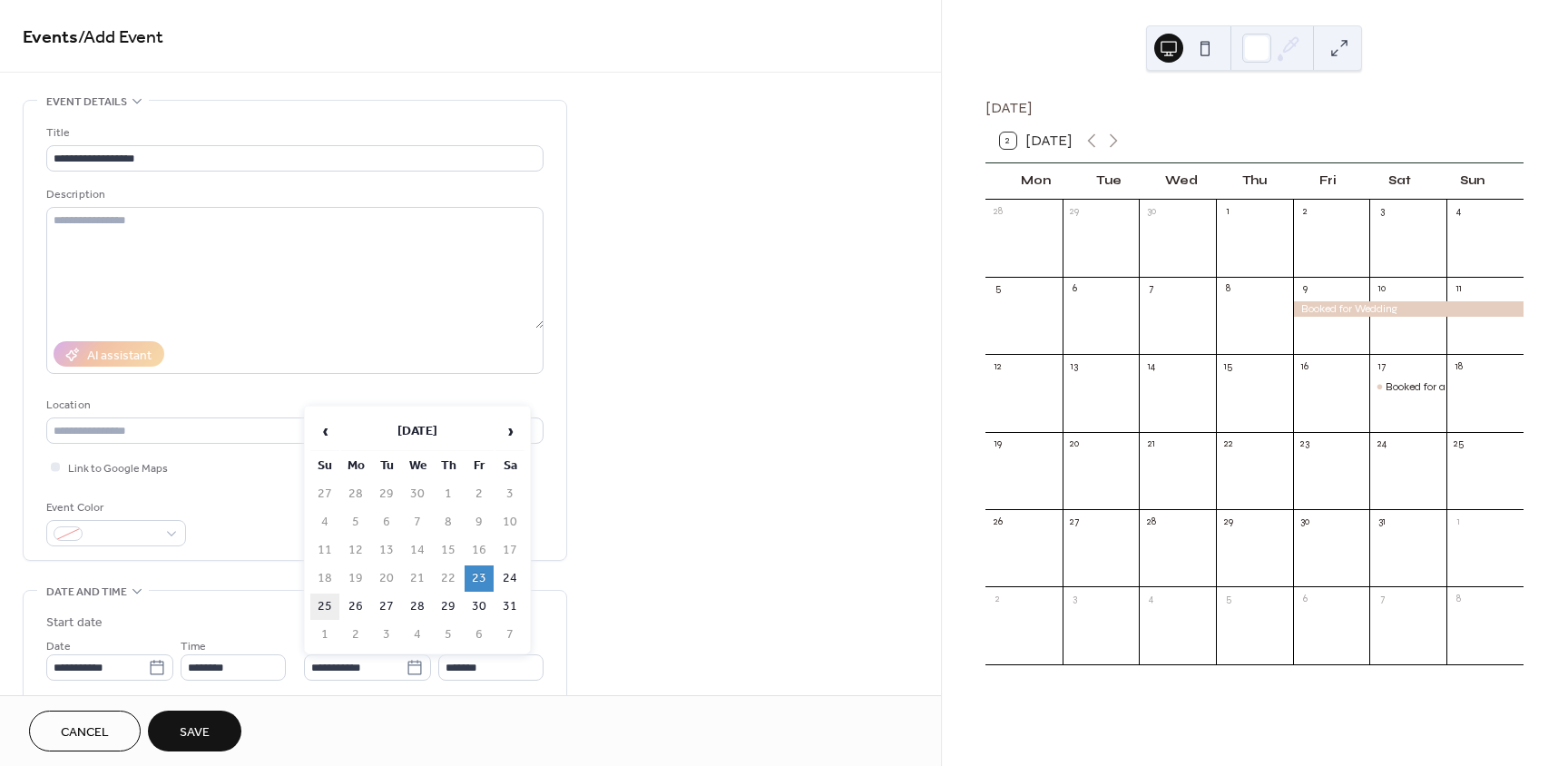 type on "**********" 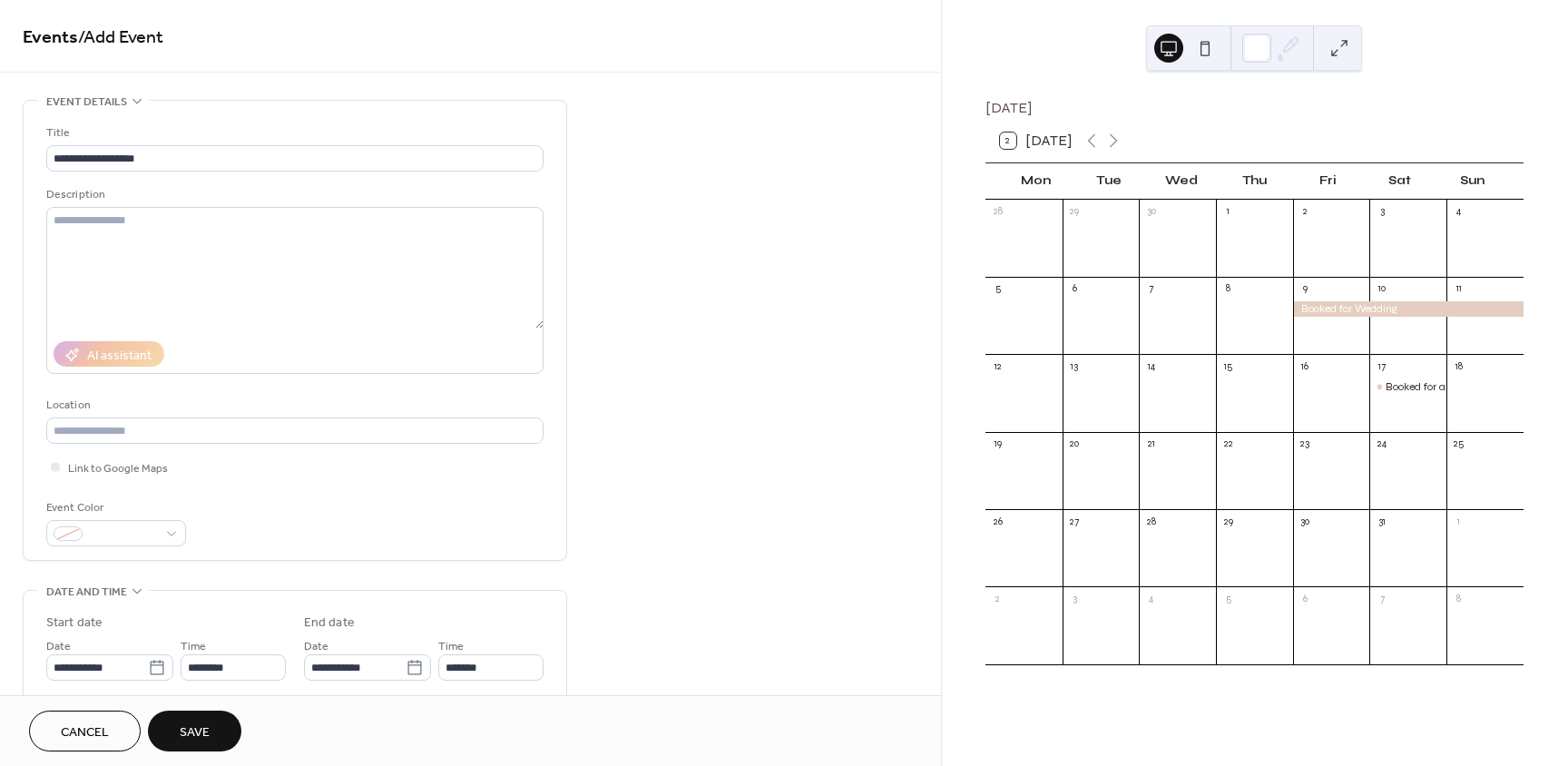 click on "Save" at bounding box center [194, 732] 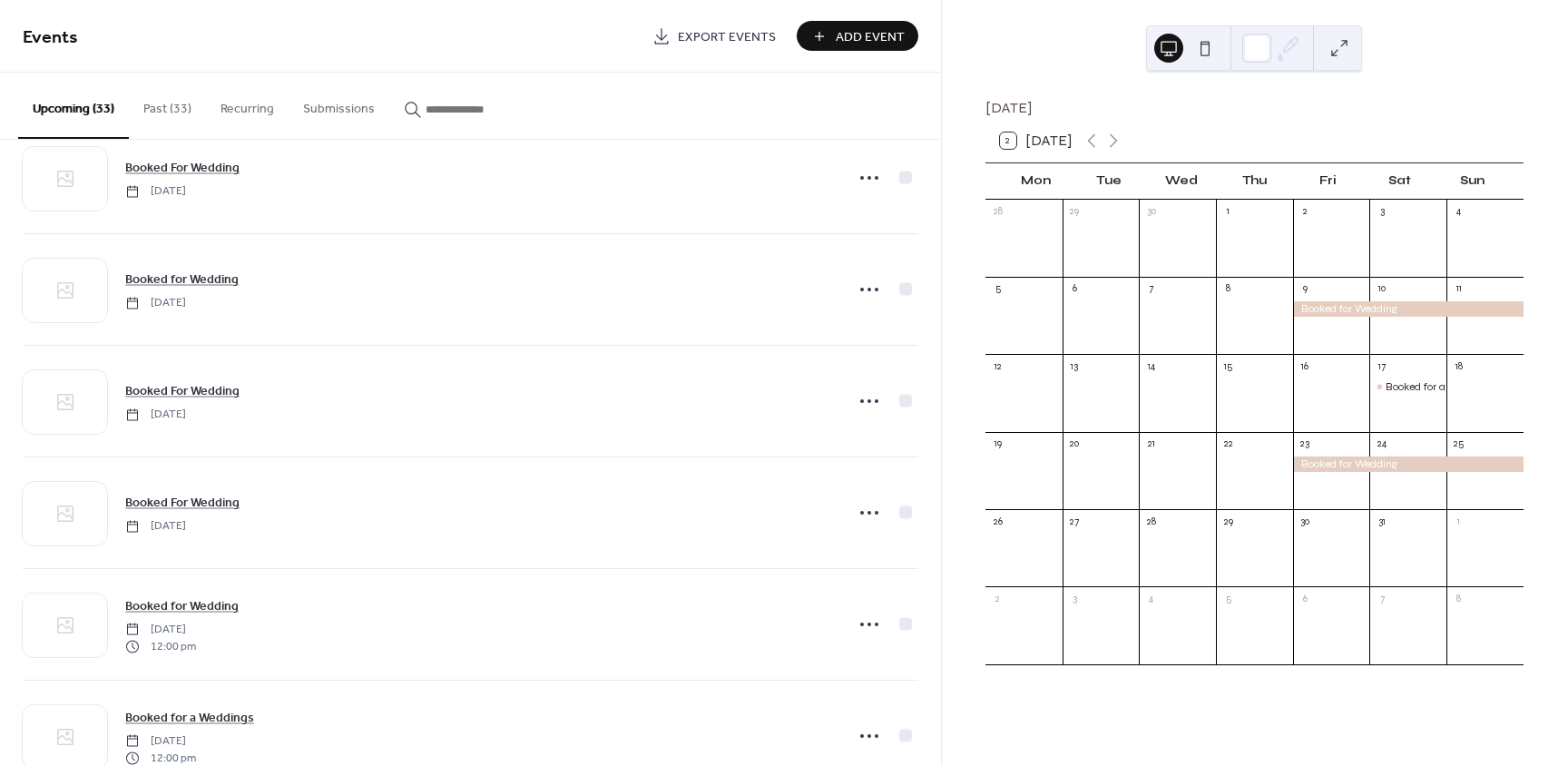 scroll, scrollTop: 56, scrollLeft: 0, axis: vertical 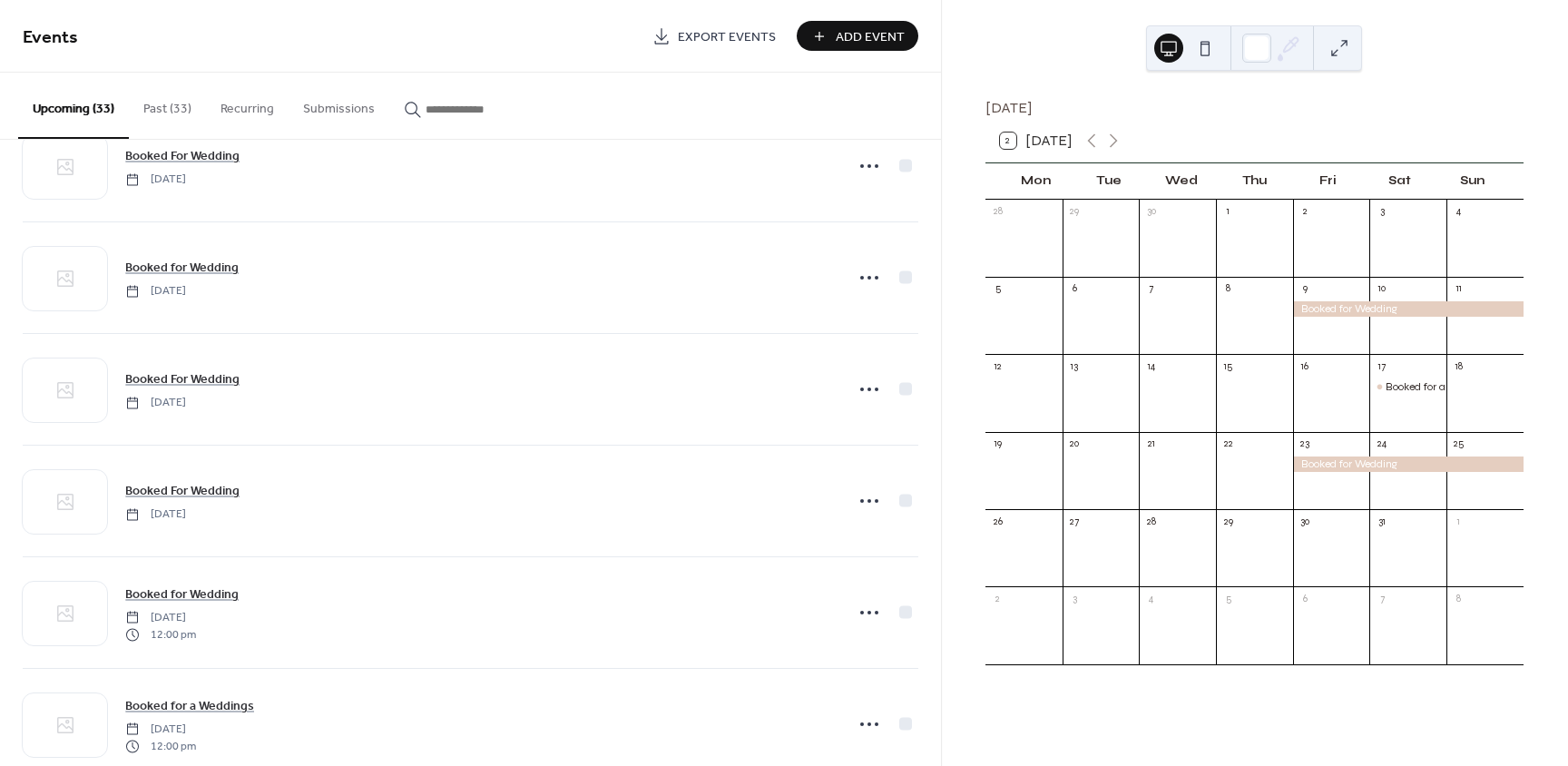 click on "2 Today" at bounding box center [1035, 141] 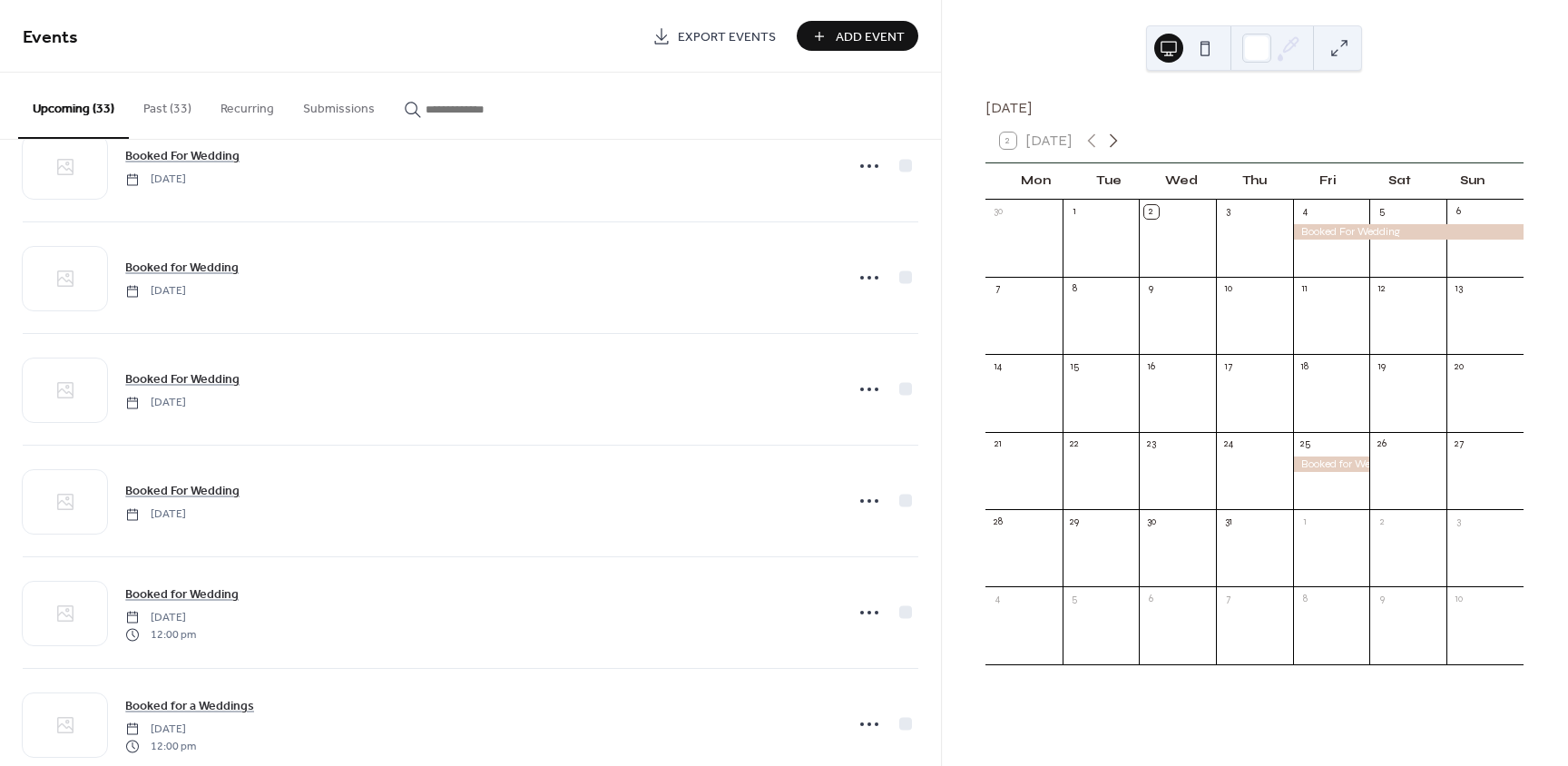 click 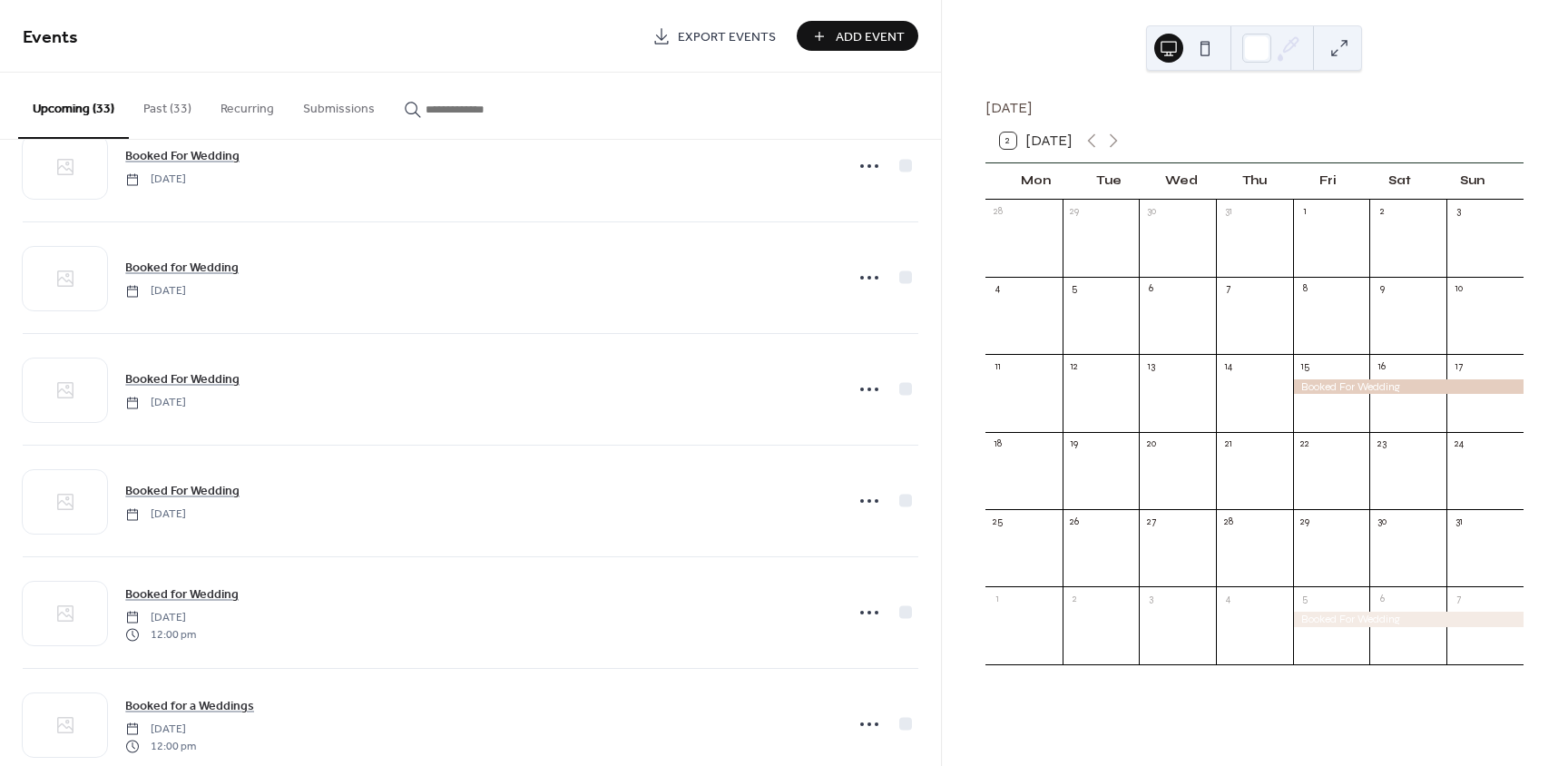 click on "Add Event" at bounding box center (870, 37) 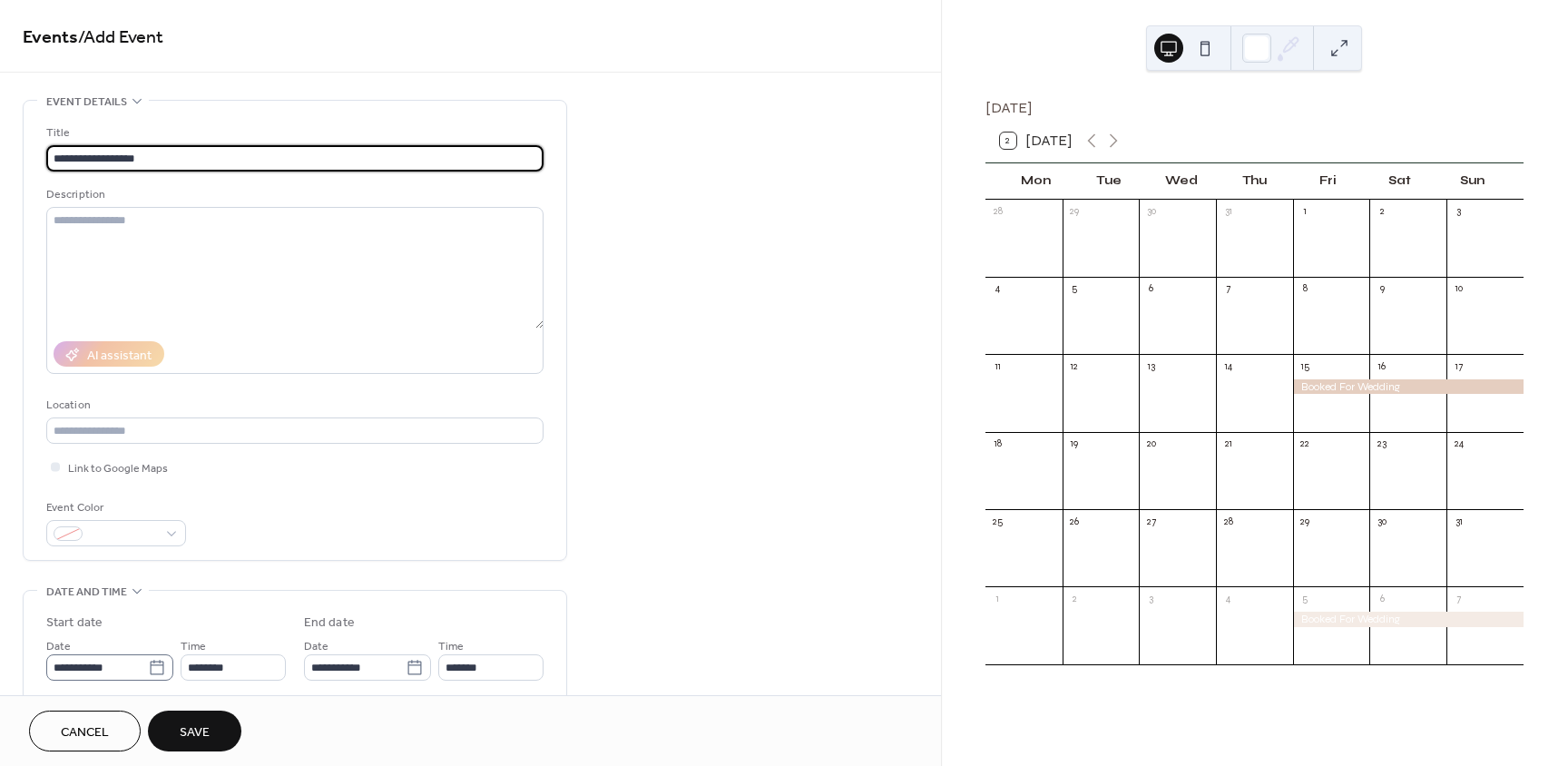type on "**********" 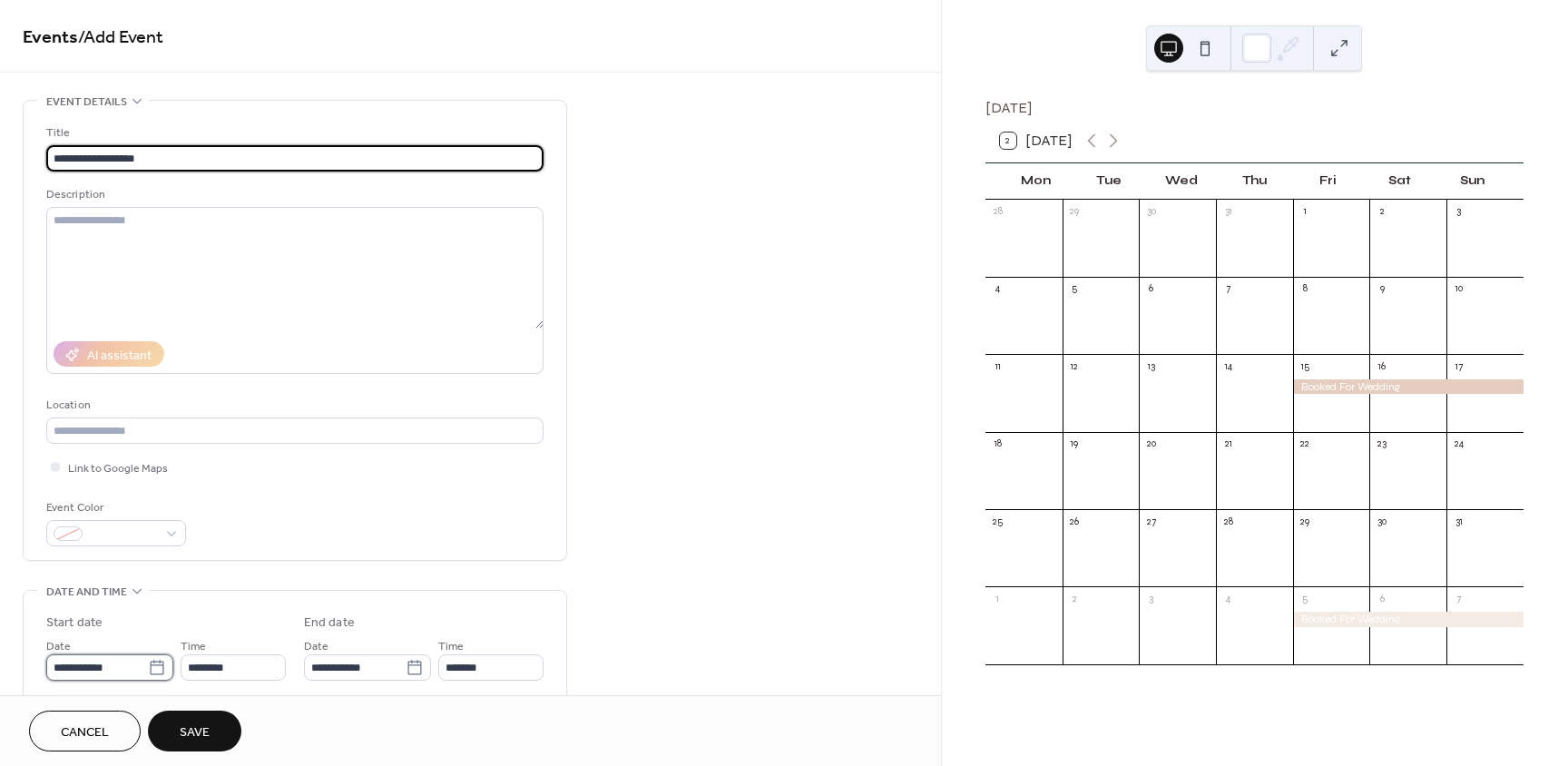 click on "**********" at bounding box center [97, 667] 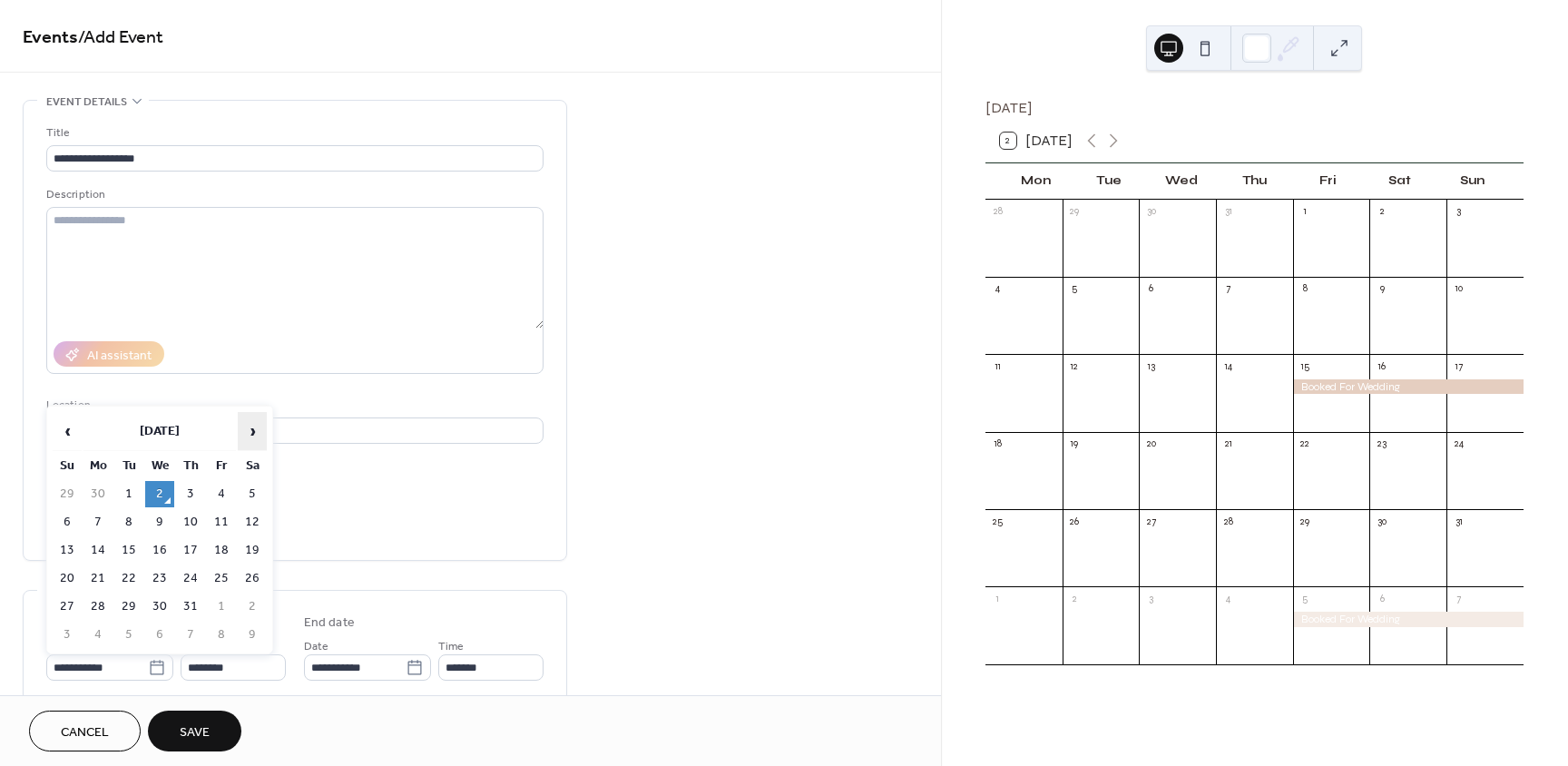 click on "›" at bounding box center (252, 431) 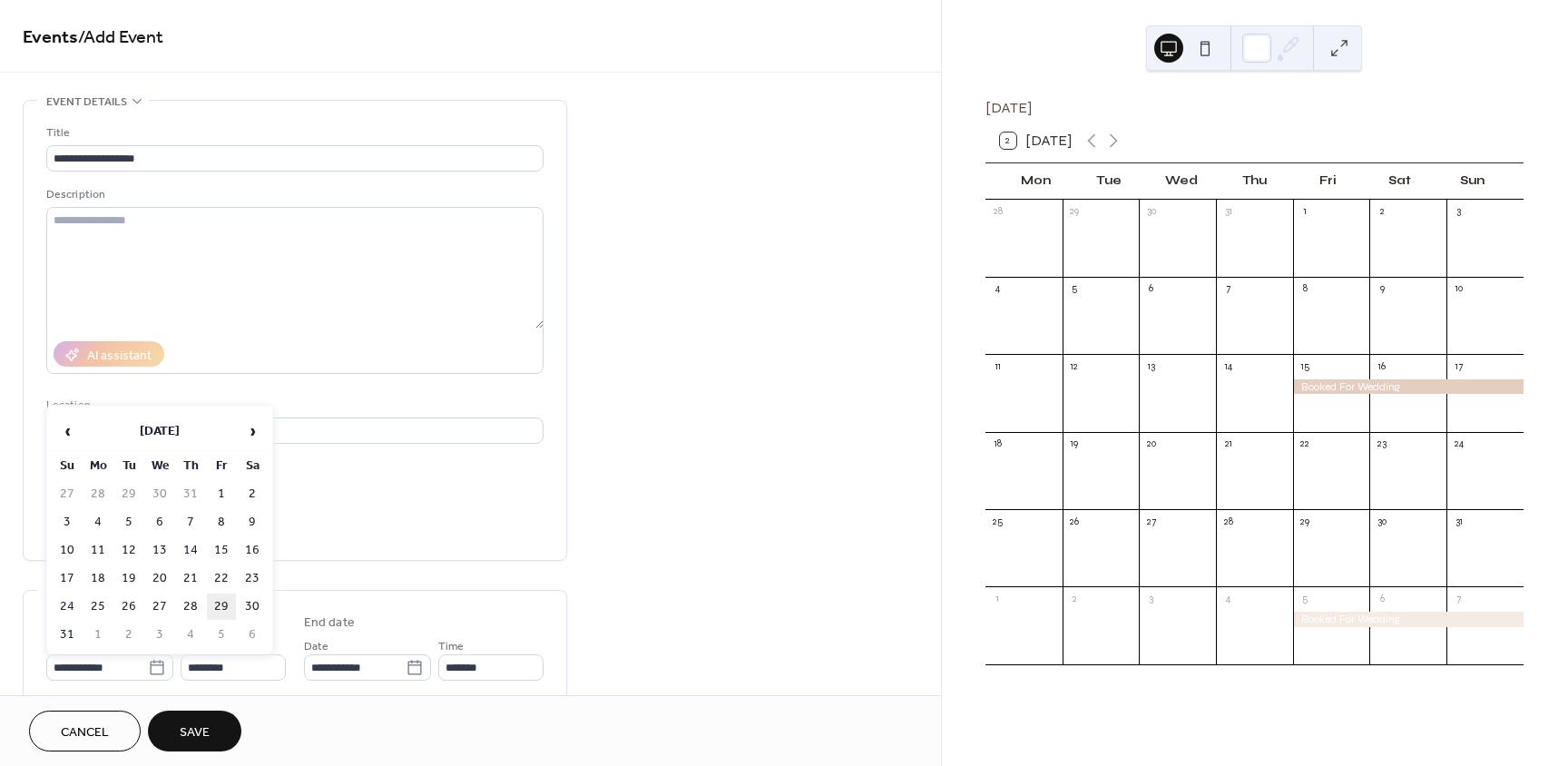 click on "29" at bounding box center [221, 606] 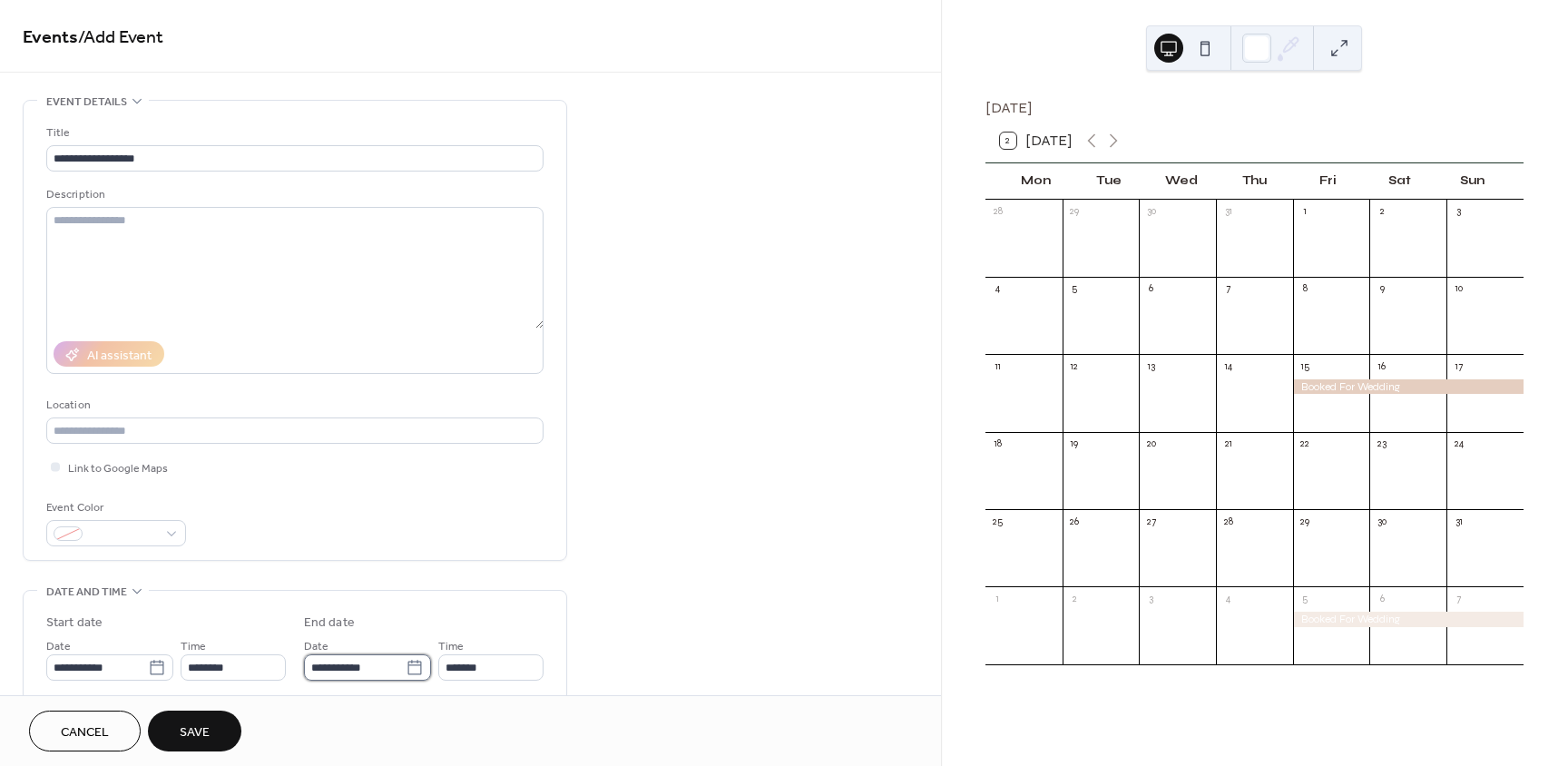 click on "**********" at bounding box center (355, 667) 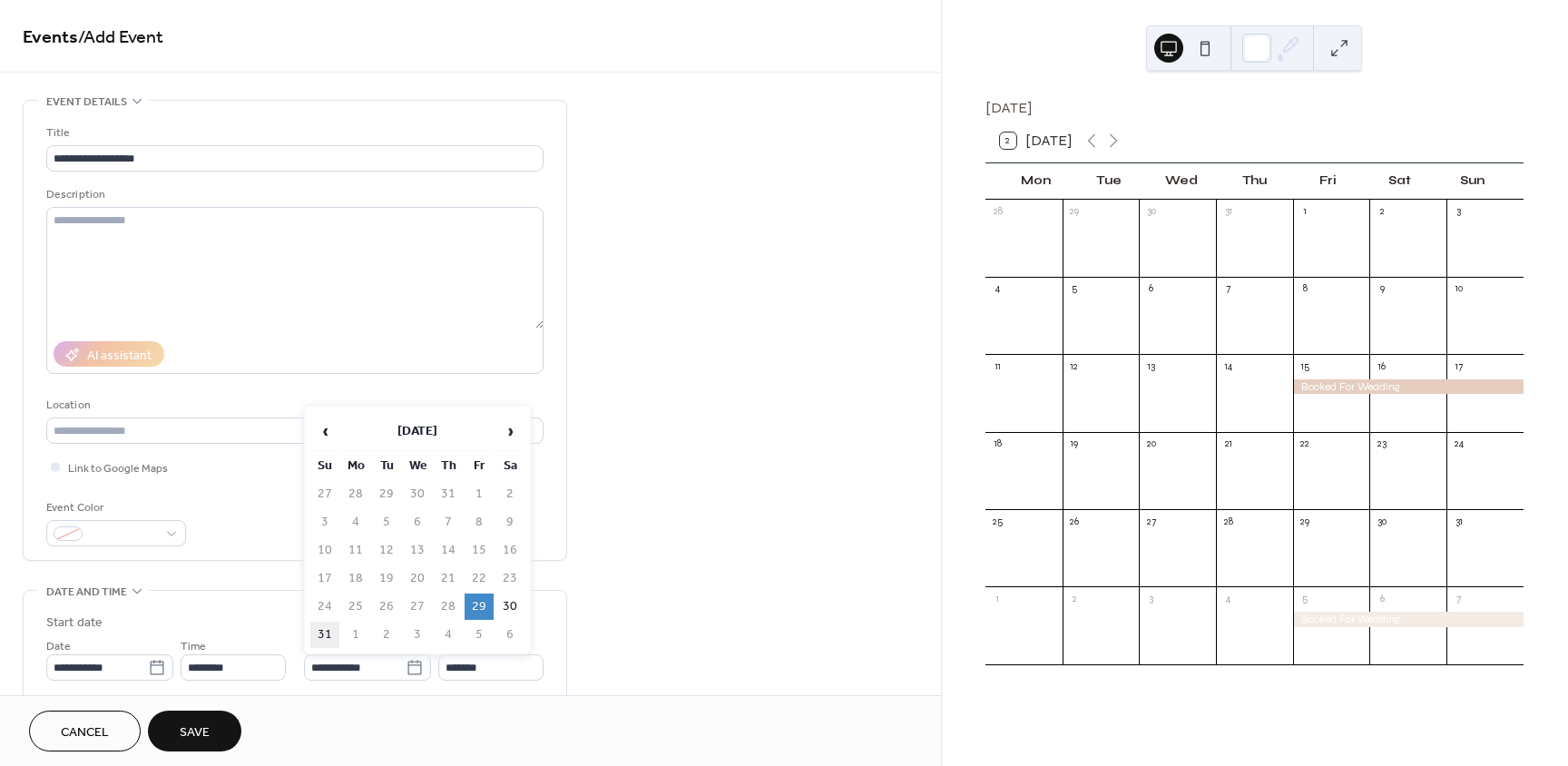 click on "31" at bounding box center [325, 634] 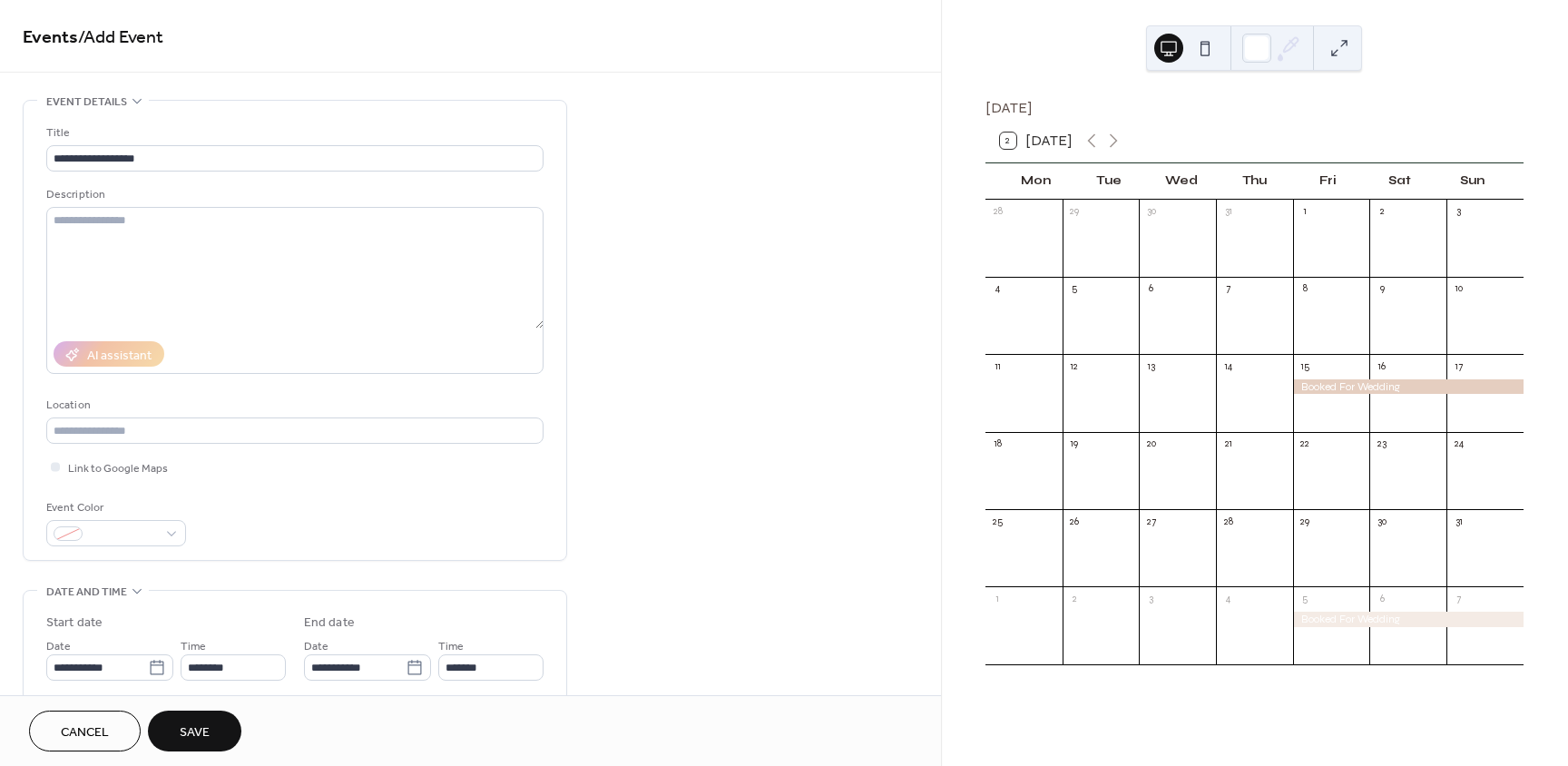 click on "Save" at bounding box center (194, 732) 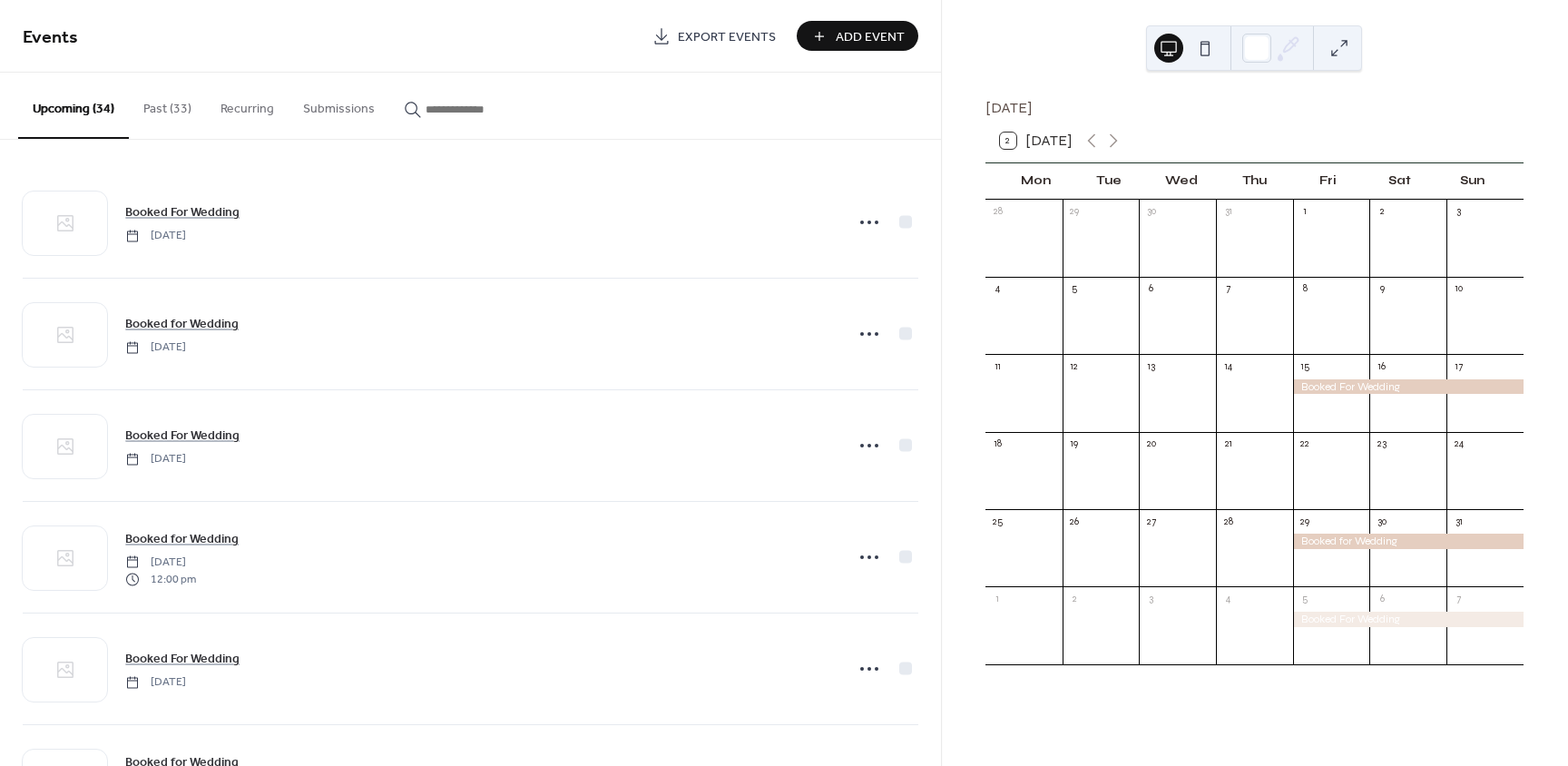 click on "Add Event" at bounding box center (870, 37) 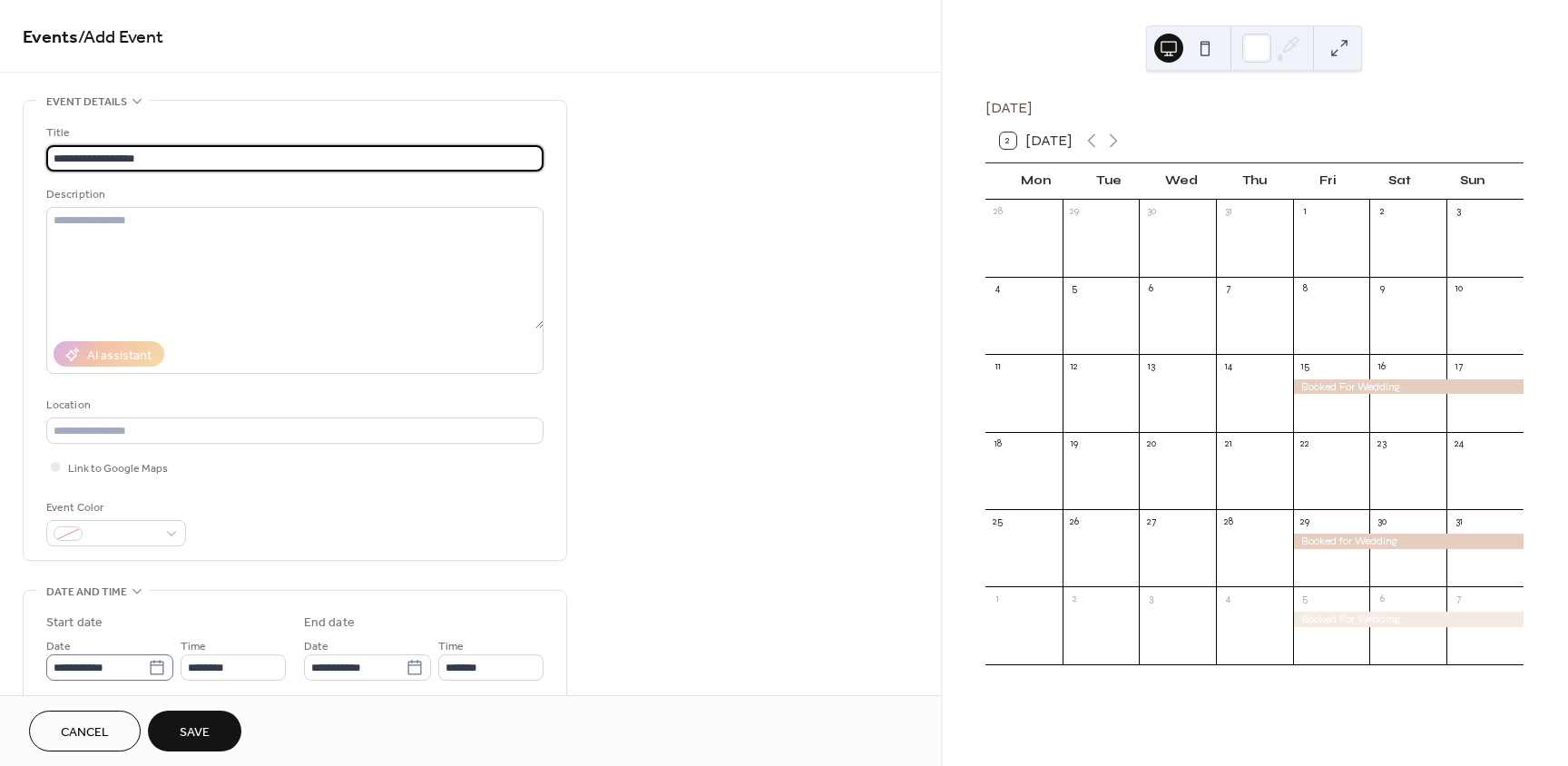 type on "**********" 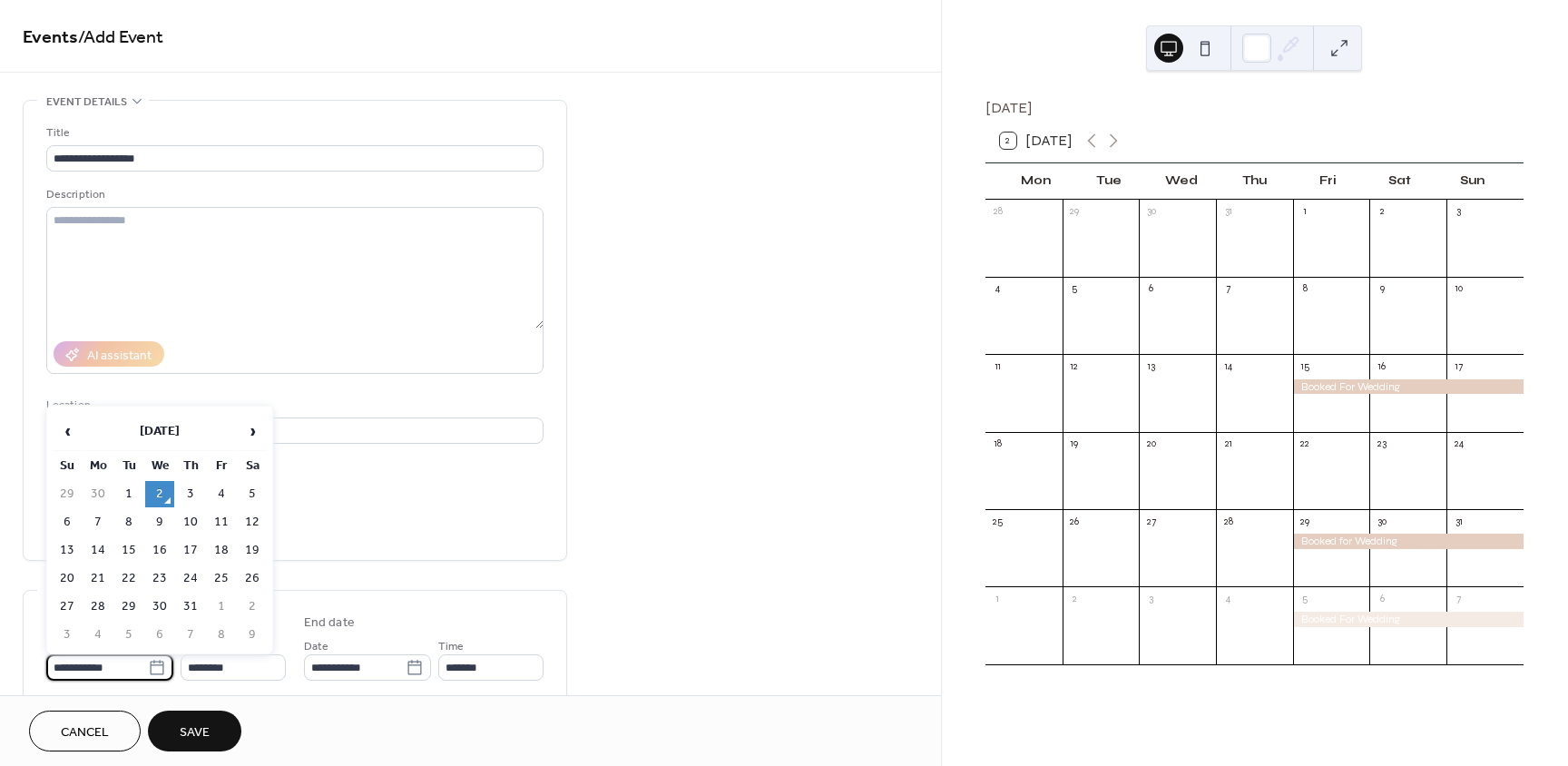 click on "**********" at bounding box center [97, 667] 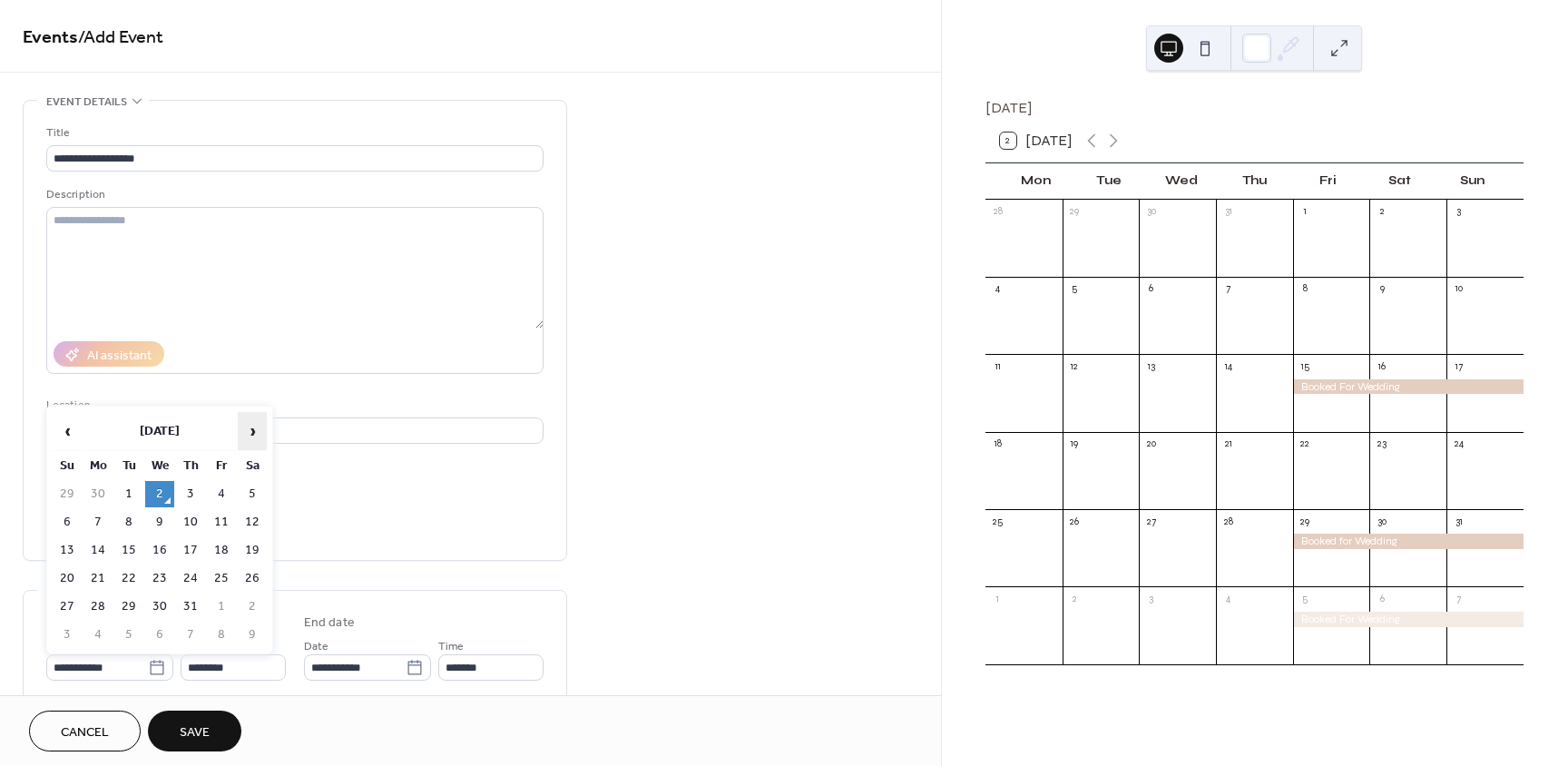 click on "›" at bounding box center [252, 431] 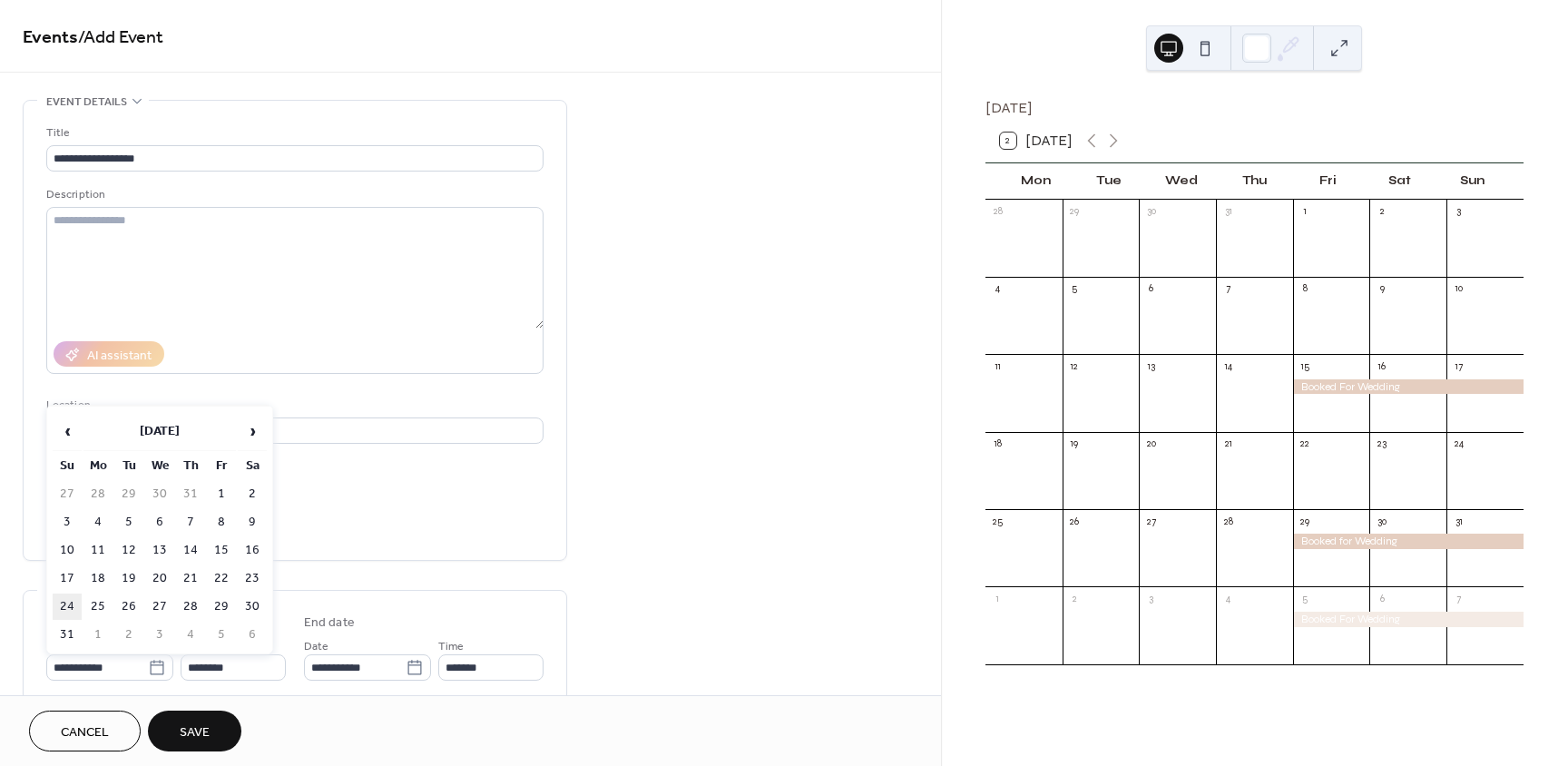 click on "24" at bounding box center (67, 606) 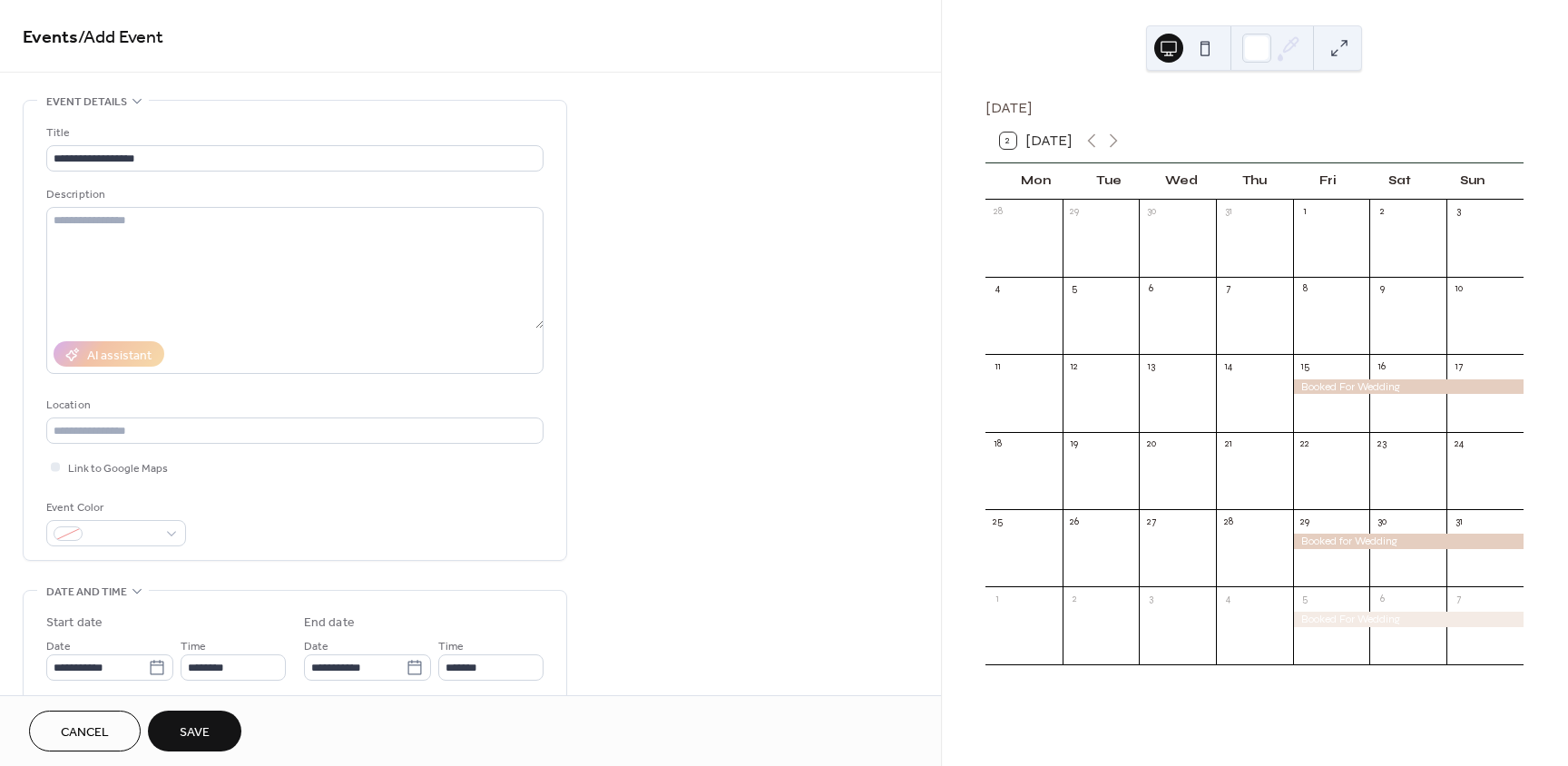 click on "Save" at bounding box center (194, 731) 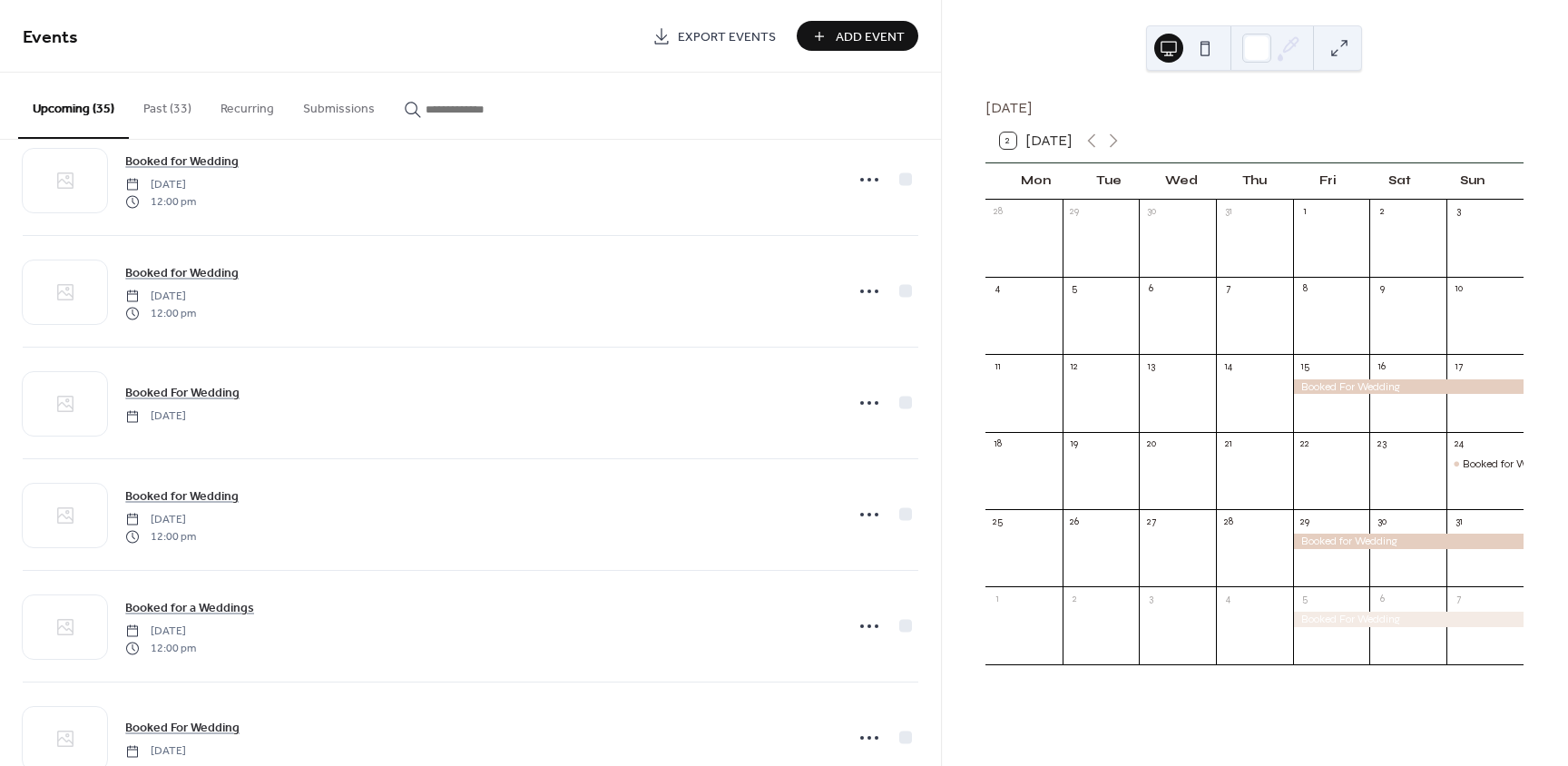 scroll, scrollTop: 450, scrollLeft: 0, axis: vertical 